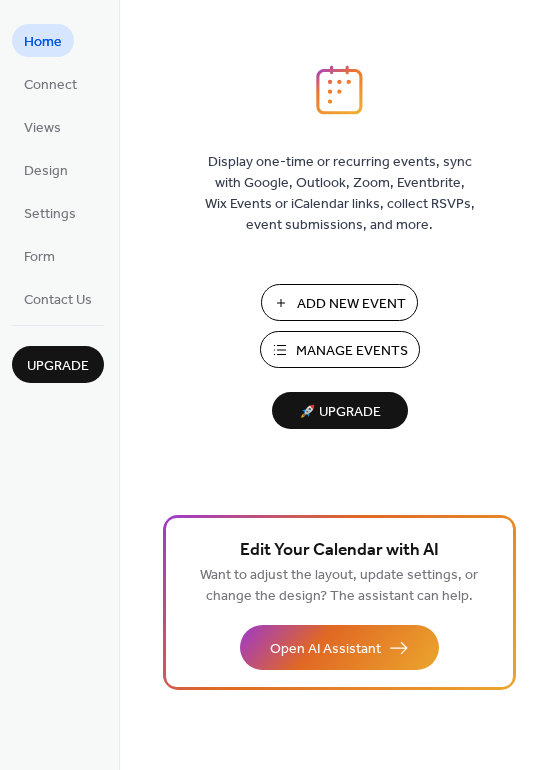 scroll, scrollTop: 0, scrollLeft: 0, axis: both 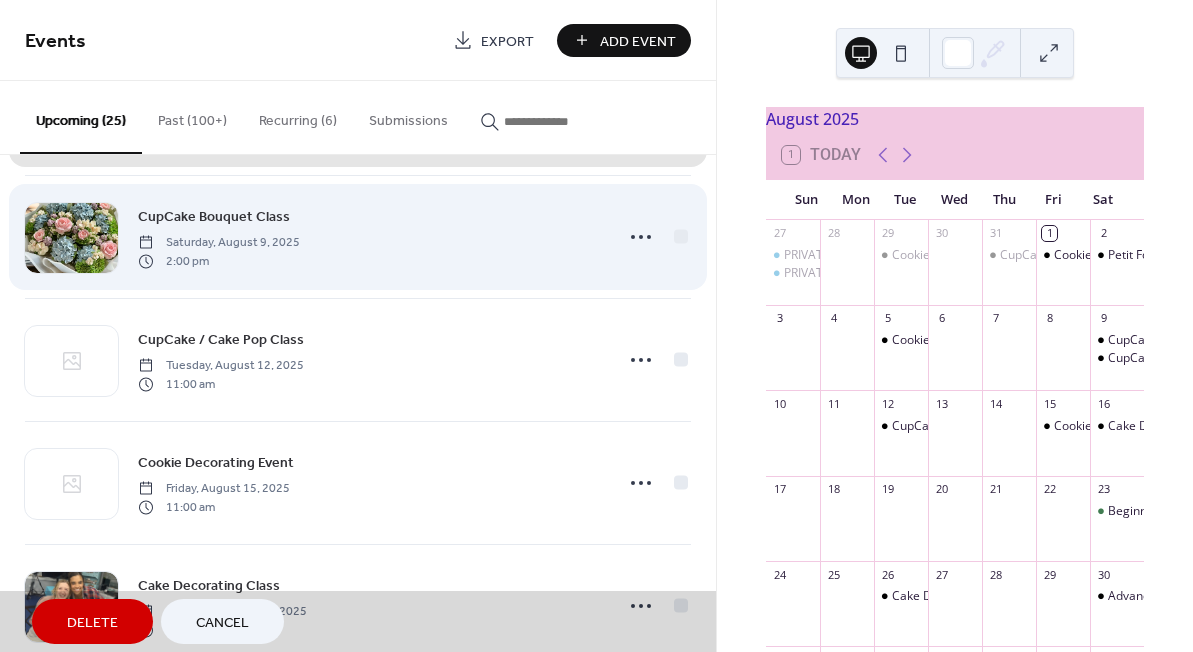 click on "CupCake Bouquet Class Saturday, August 9, 2025 2:00 pm" at bounding box center (358, 236) 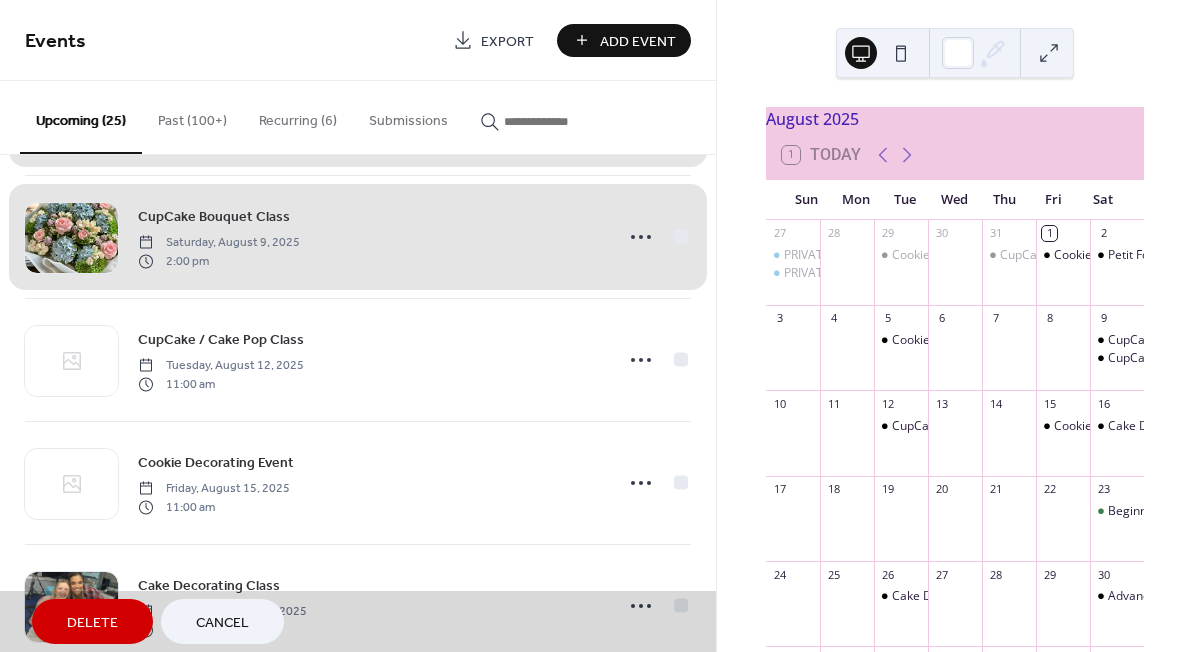 click on "CupCake Bouquet Class Saturday, August 9, 2025 2:00 pm" at bounding box center [358, 236] 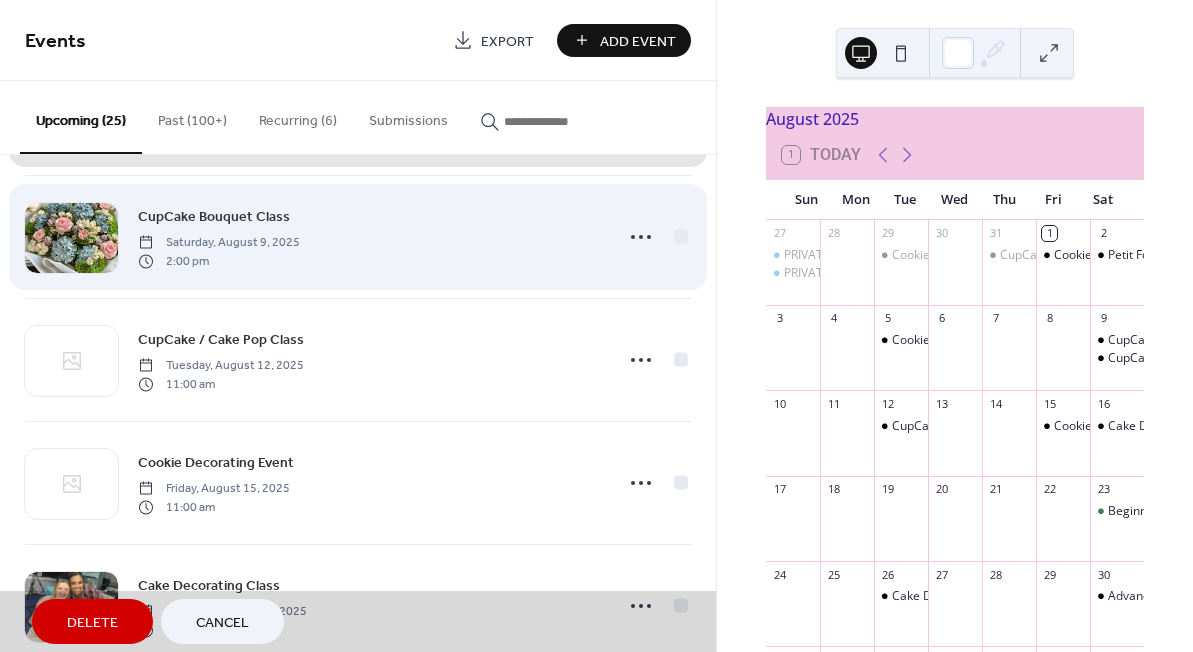 click on "CupCake Bouquet Class Saturday, August 9, 2025 2:00 pm" at bounding box center [358, 236] 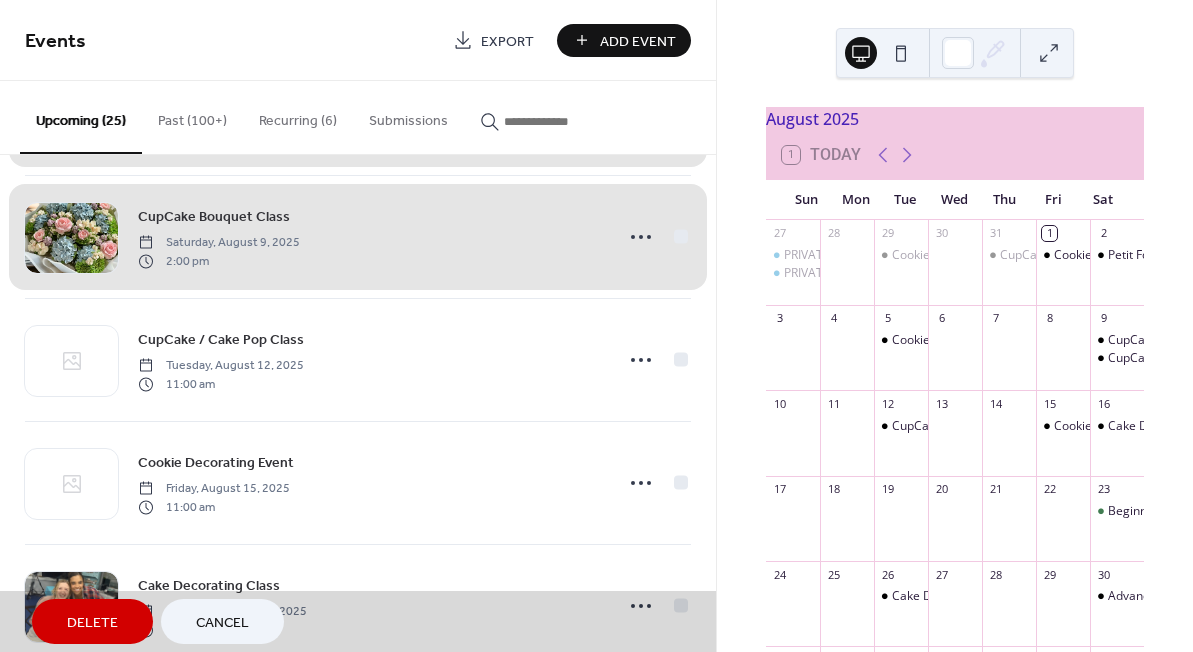 click on "CupCake Bouquet Class Saturday, August 9, 2025 2:00 pm" at bounding box center [358, 236] 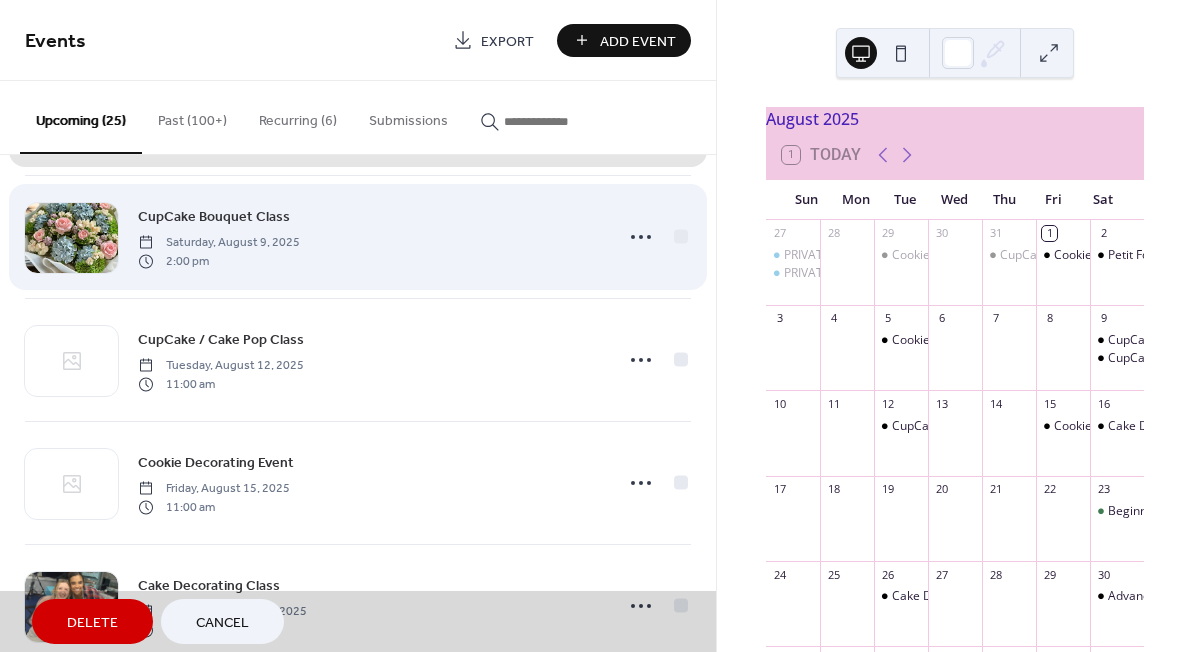 click on "CupCake Bouquet Class Saturday, August 9, 2025 2:00 pm" at bounding box center (358, 236) 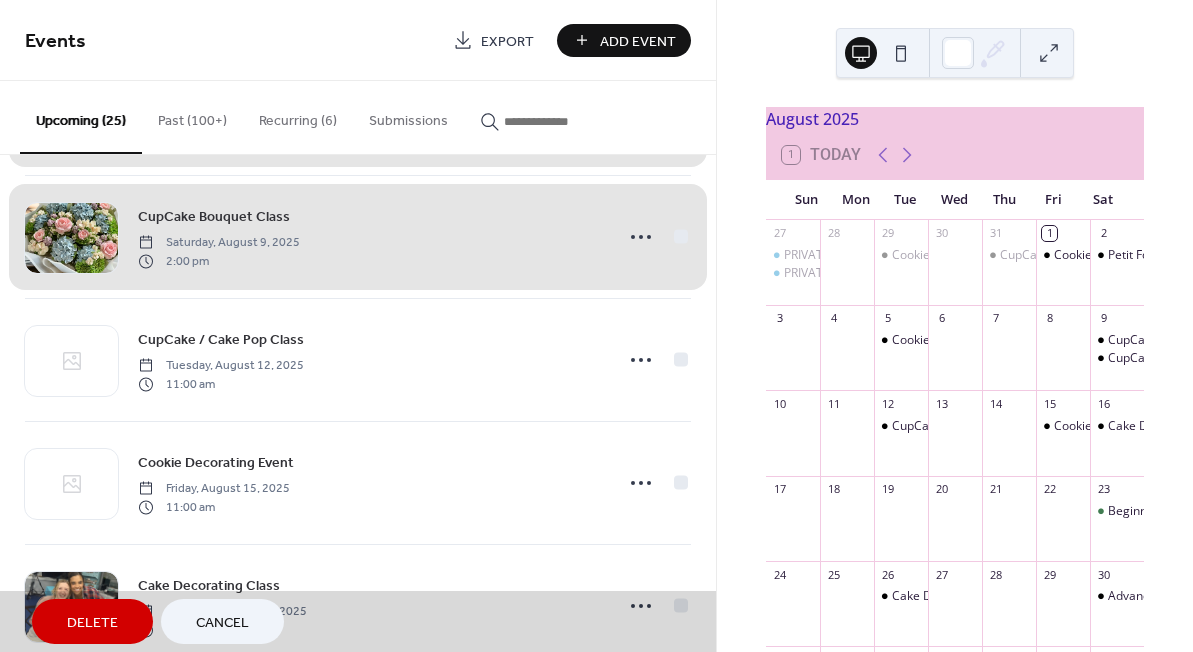 click on "CupCake Bouquet Class Saturday, August 9, 2025 2:00 pm" at bounding box center (358, 236) 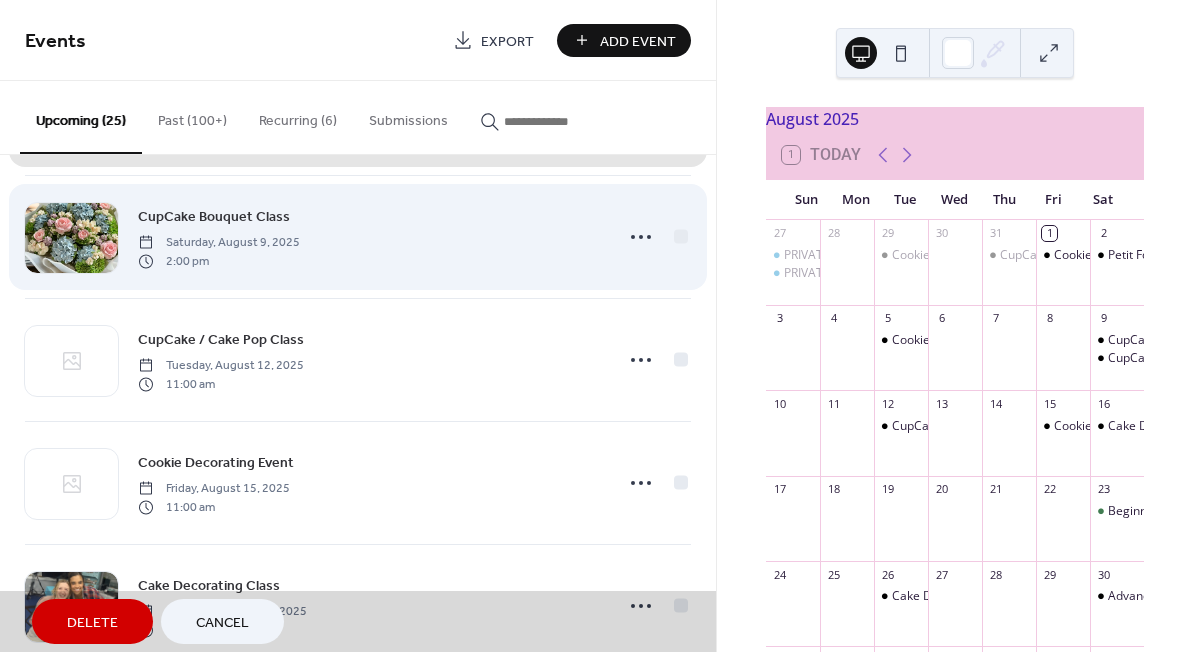 click on "CupCake Bouquet Class Saturday, August 9, 2025 2:00 pm" at bounding box center (358, 236) 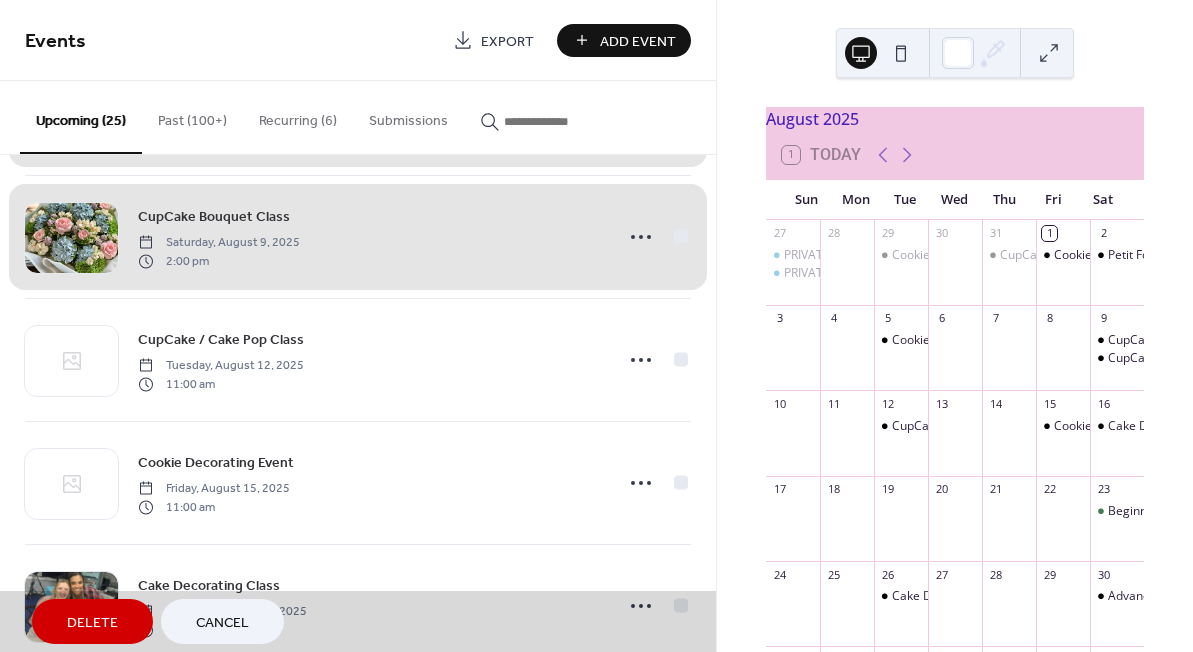 click on "CupCake Bouquet Class Saturday, August 9, 2025 2:00 pm" at bounding box center (358, 236) 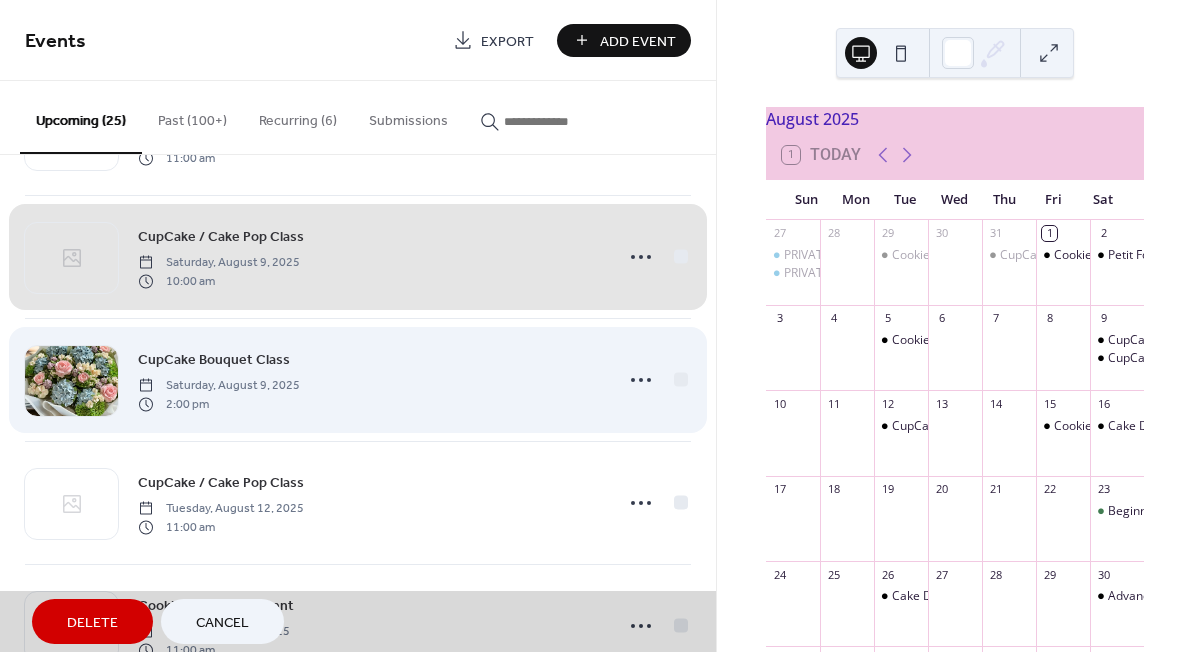 scroll, scrollTop: 364, scrollLeft: 0, axis: vertical 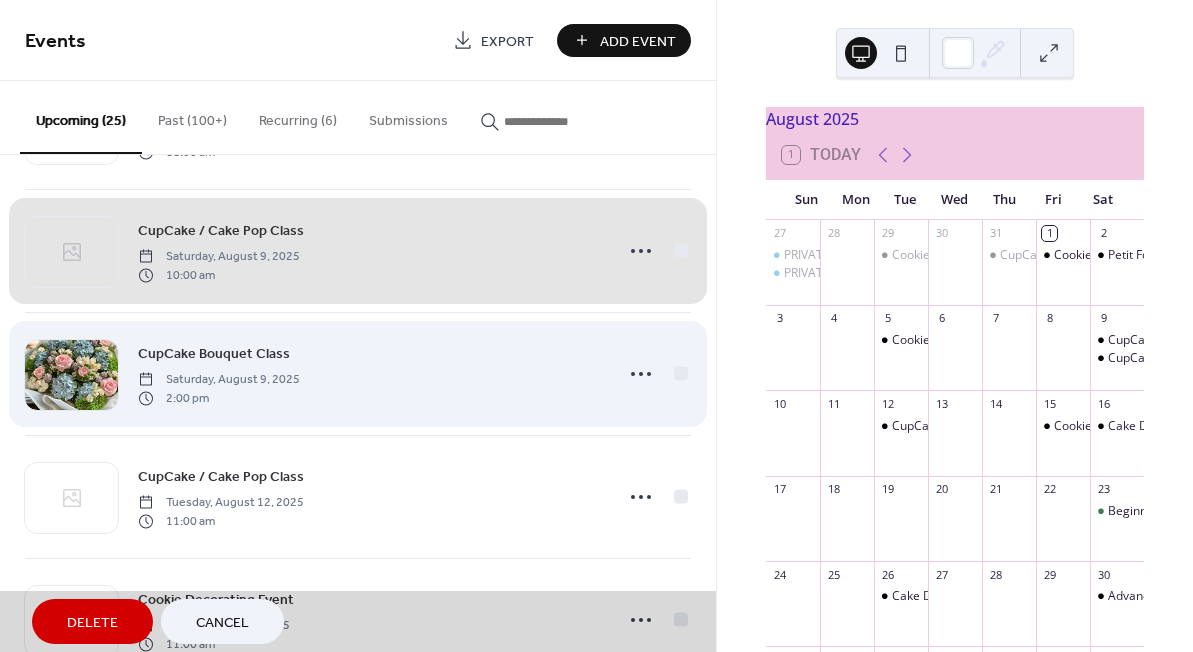 click on "CupCake Bouquet Class Saturday, August 9, 2025 2:00 pm" at bounding box center [358, 373] 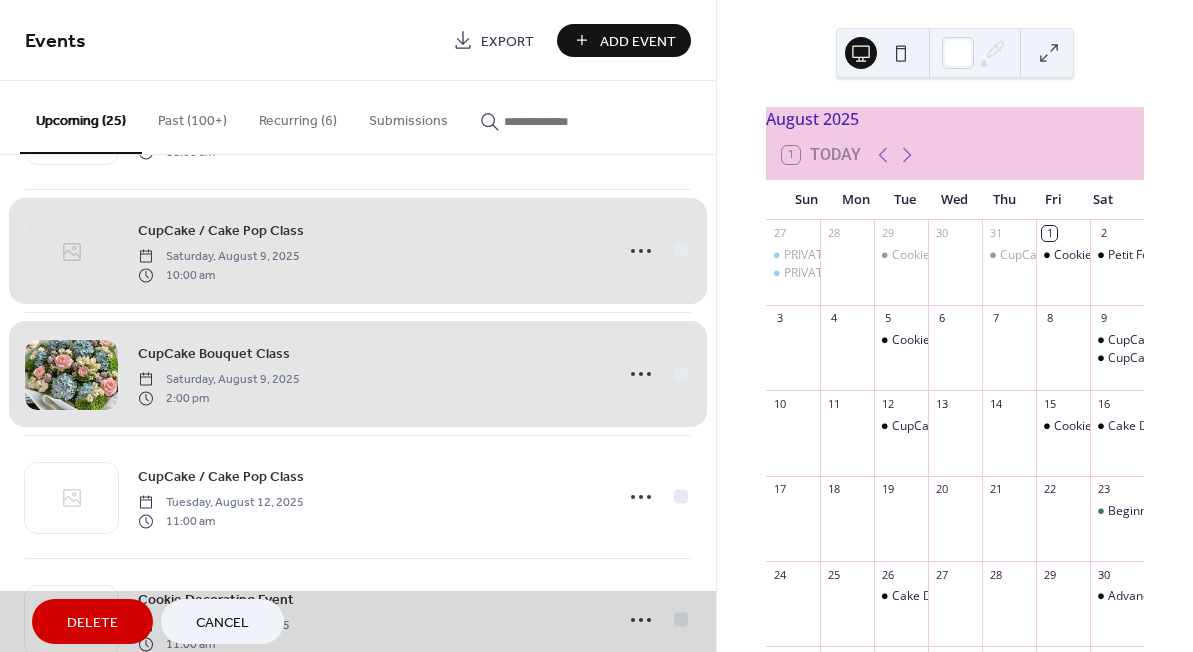 click on "CupCake / Cake Pop Class Saturday, August 9, 2025 10:00 am" at bounding box center [358, 250] 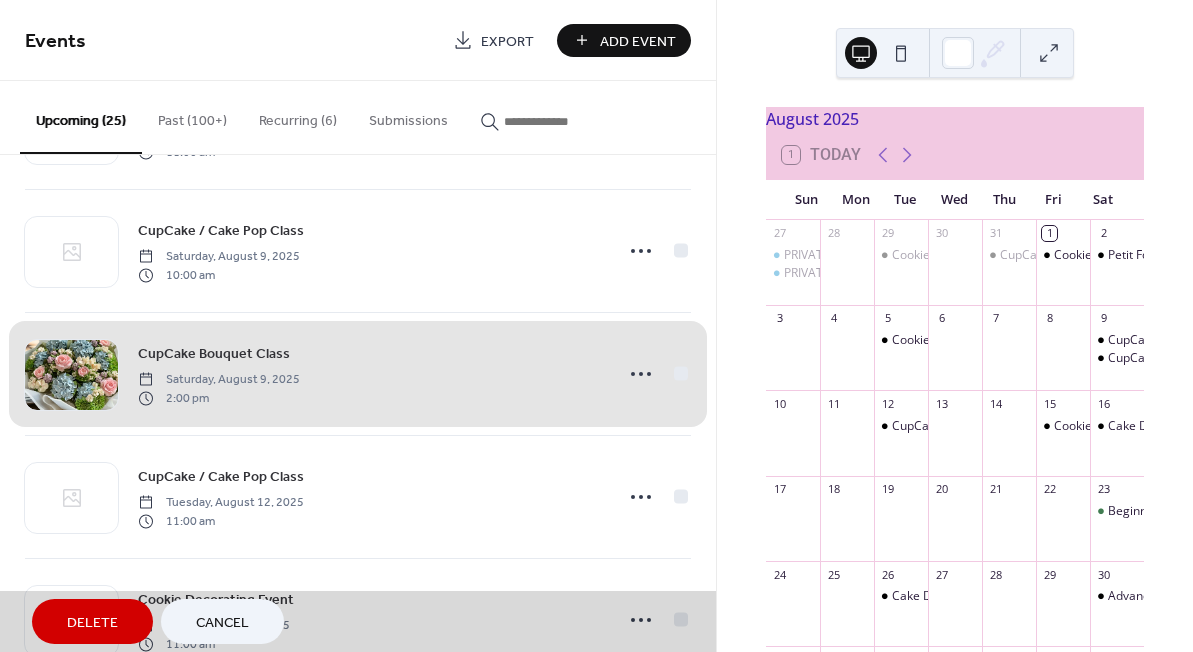 click on "CupCake Bouquet Class Saturday, August 9, 2025 2:00 pm" at bounding box center [358, 373] 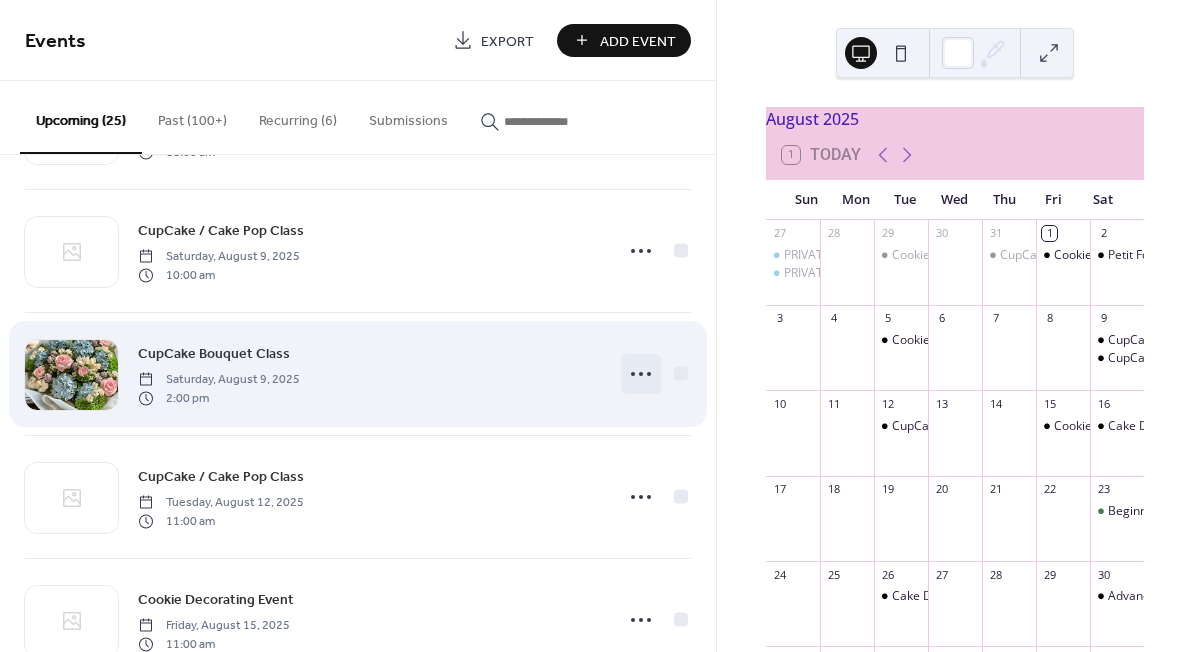 click 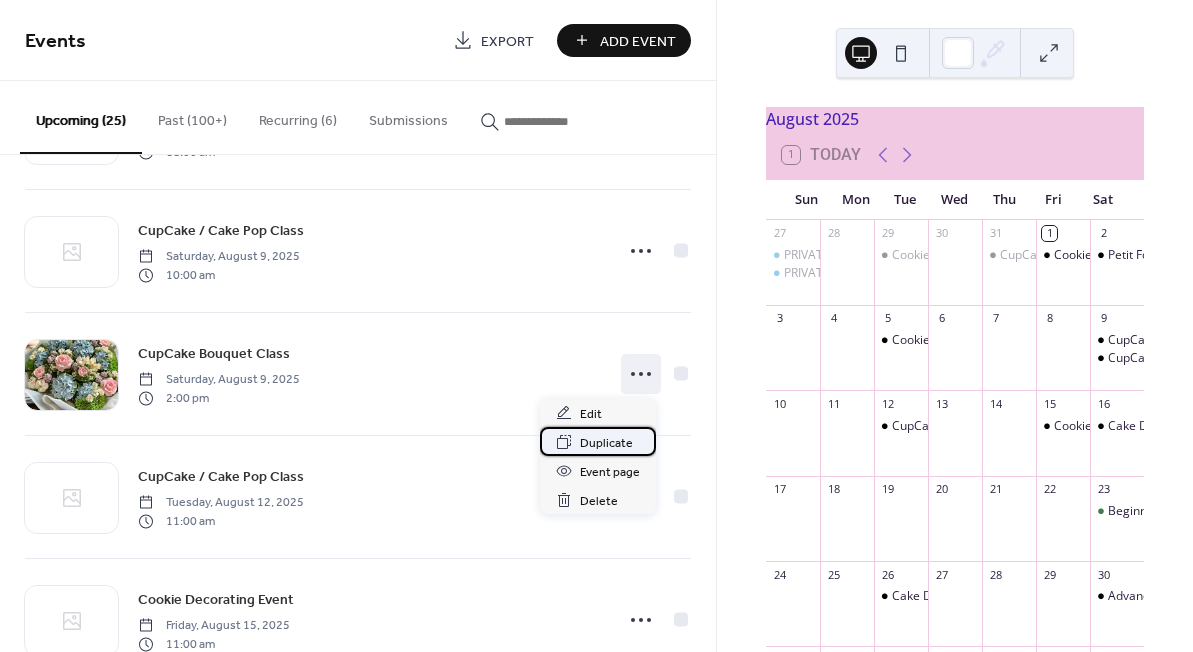 click on "Duplicate" at bounding box center (606, 443) 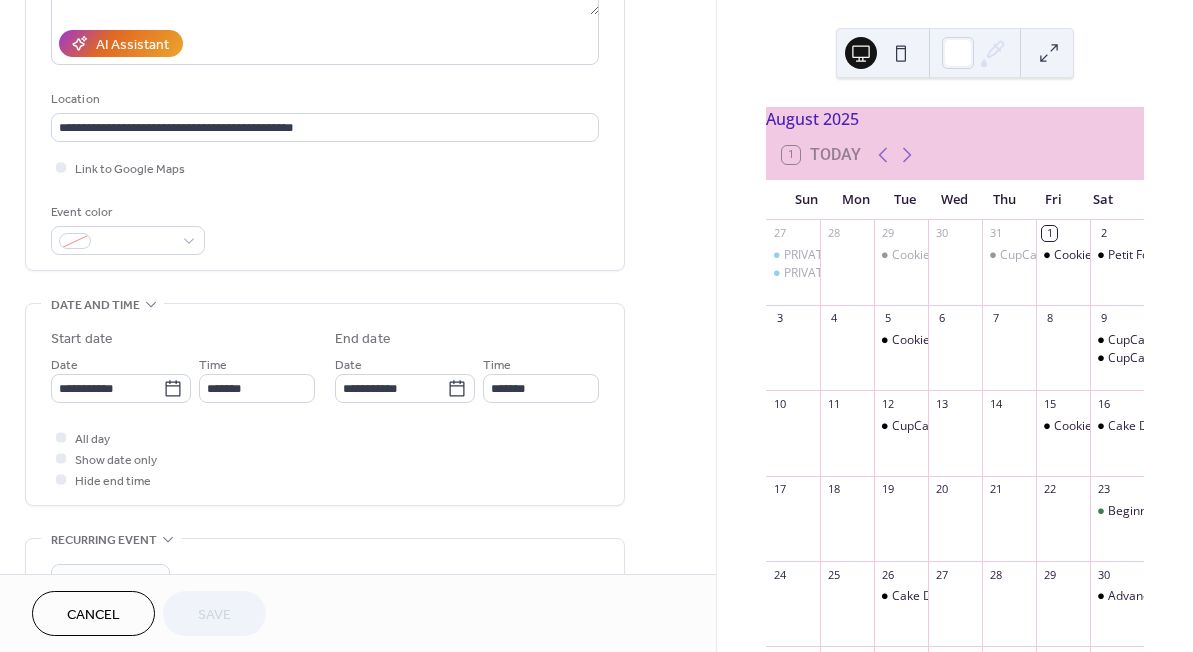 scroll, scrollTop: 350, scrollLeft: 0, axis: vertical 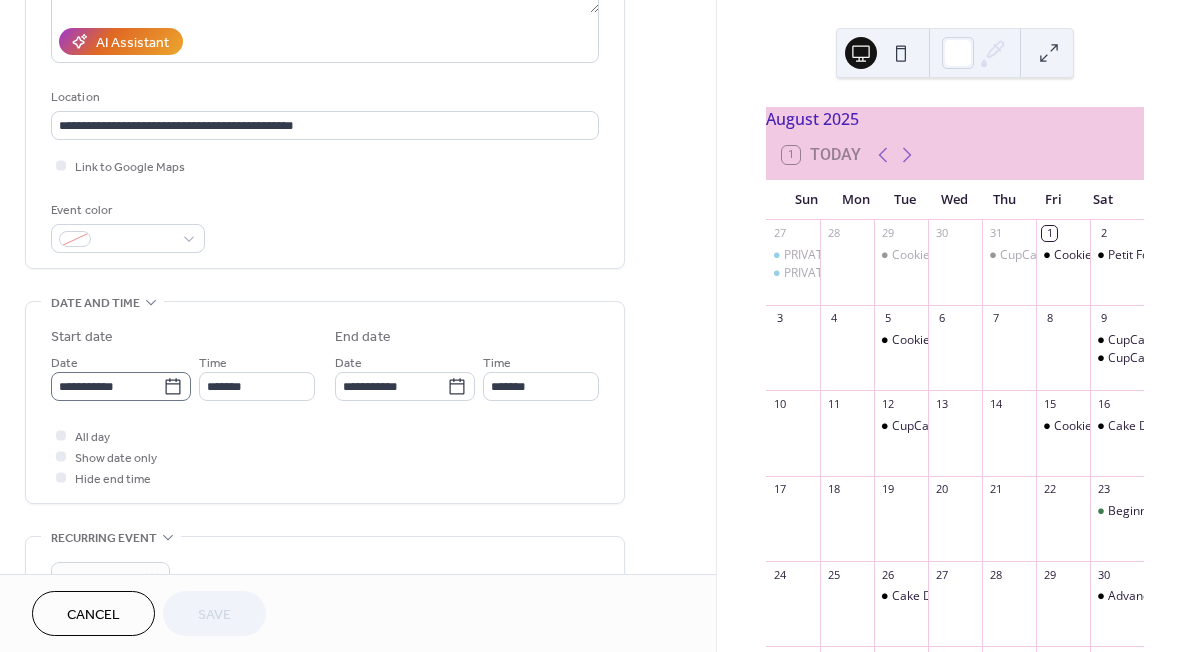 click 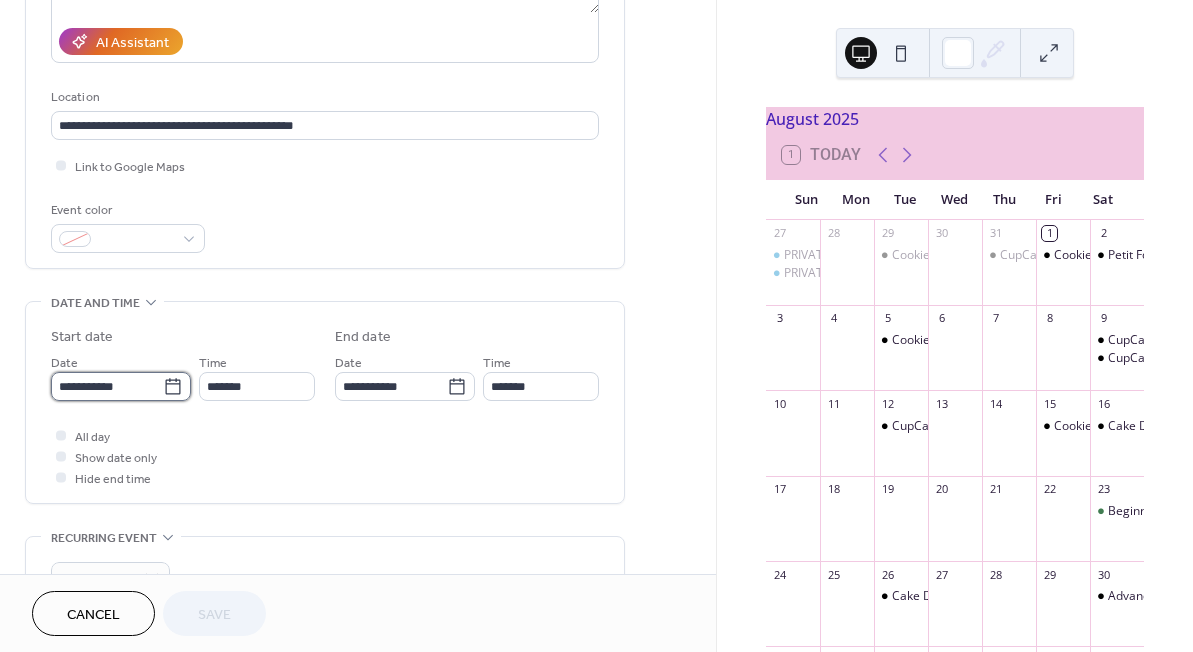 click on "**********" at bounding box center (107, 386) 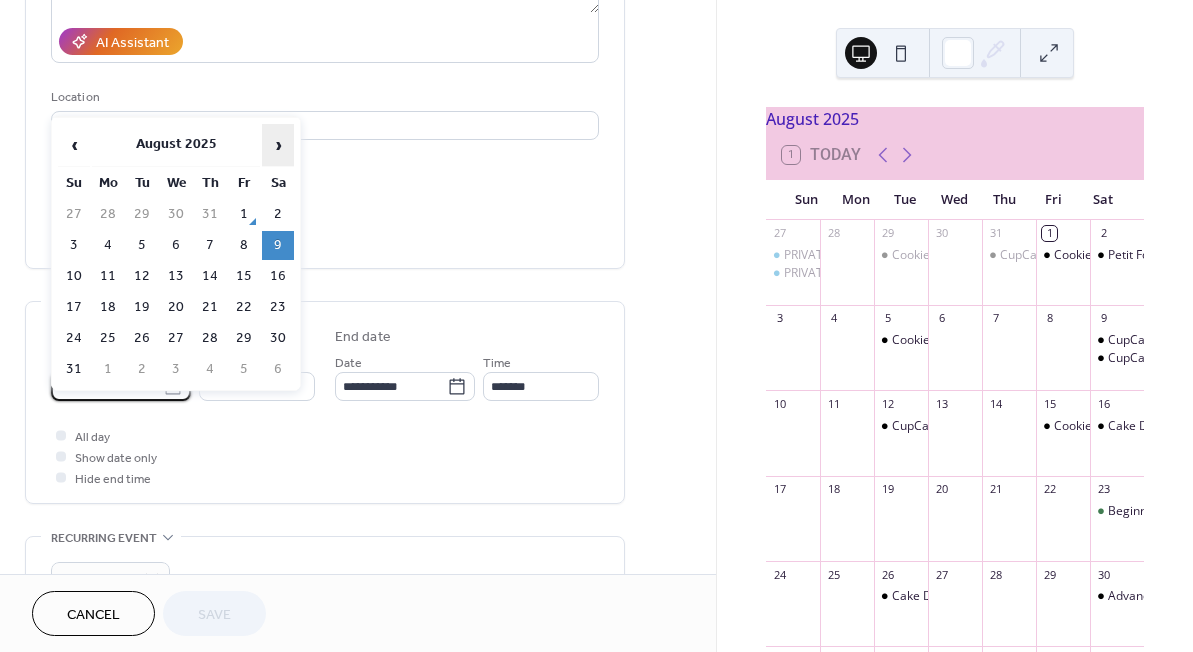 click on "›" at bounding box center (278, 145) 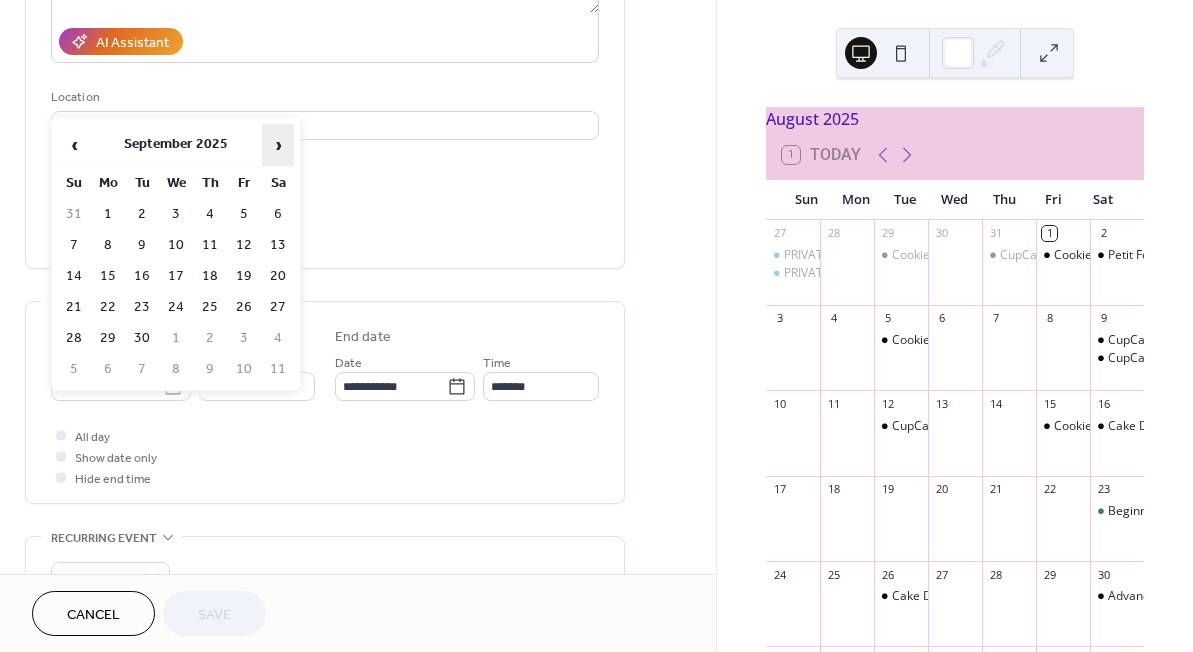 click on "›" at bounding box center [278, 145] 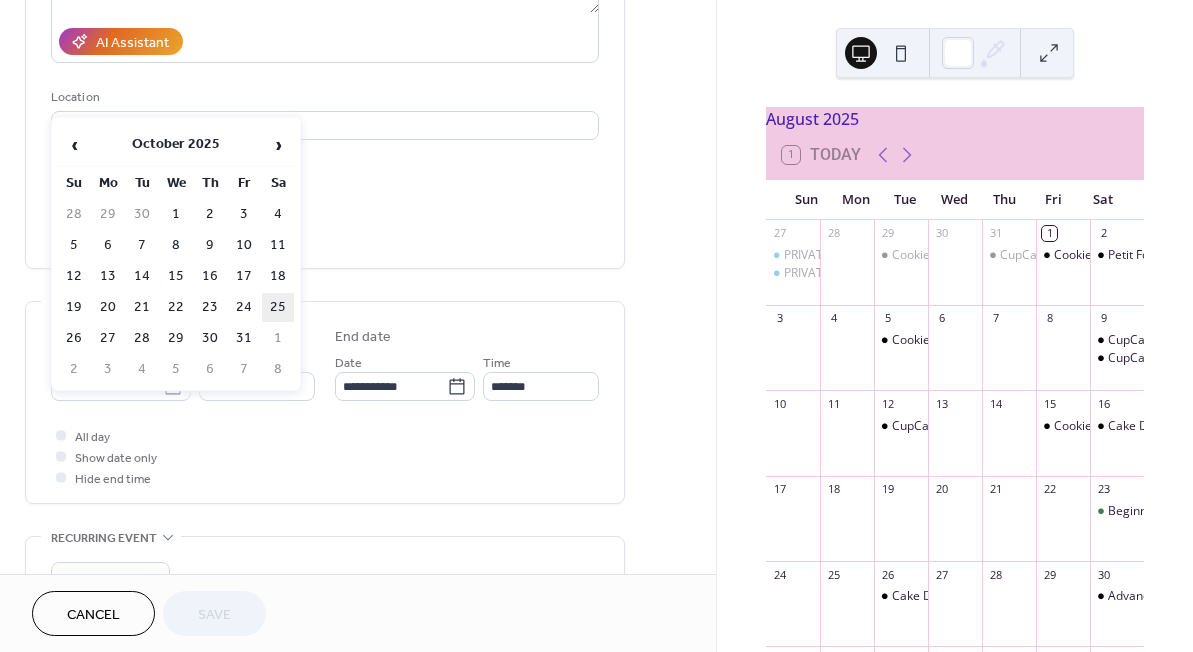 click on "25" at bounding box center [278, 307] 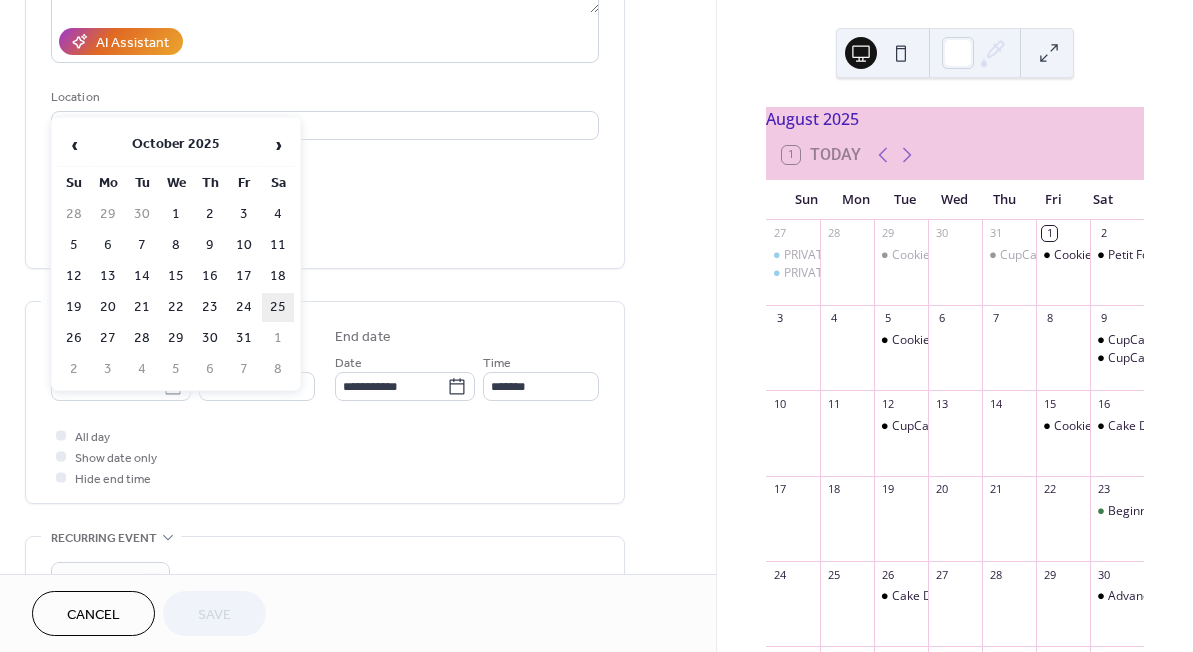 type on "**********" 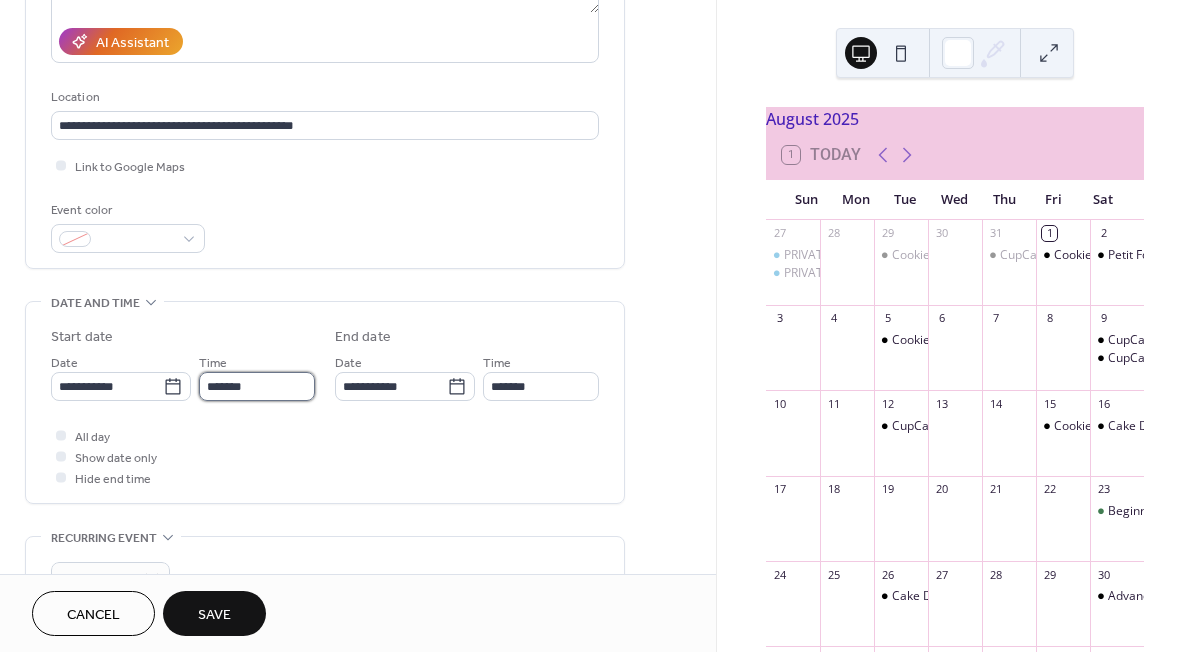 click on "*******" at bounding box center (257, 386) 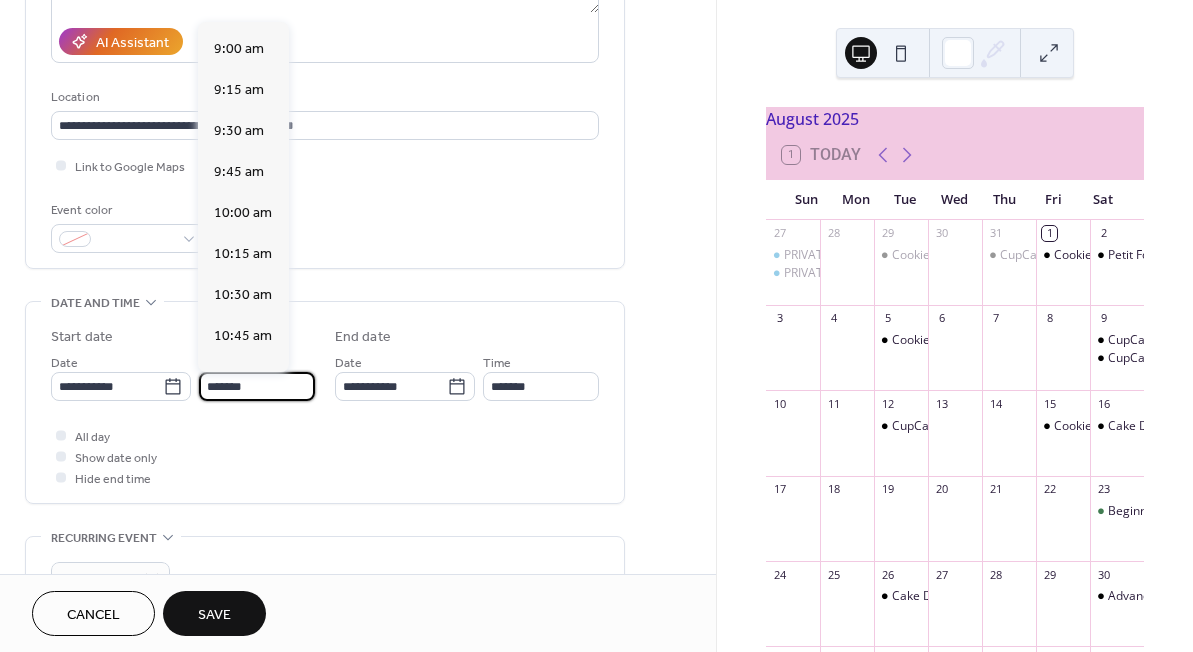 scroll, scrollTop: 1467, scrollLeft: 0, axis: vertical 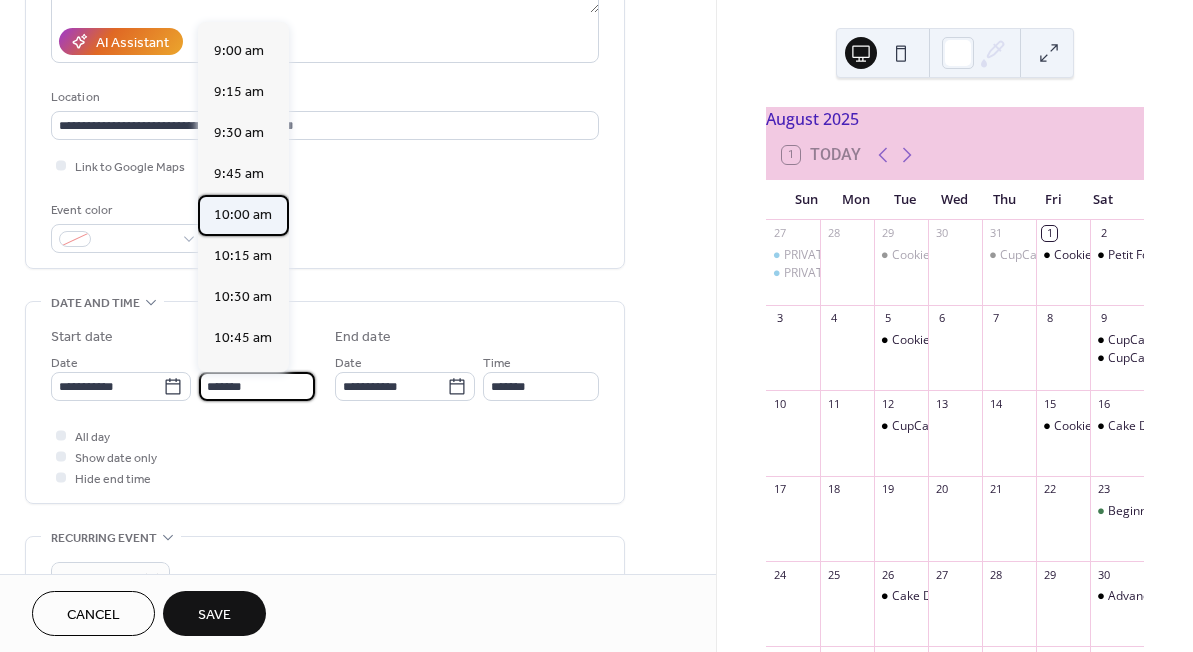 click on "10:00 am" at bounding box center [243, 215] 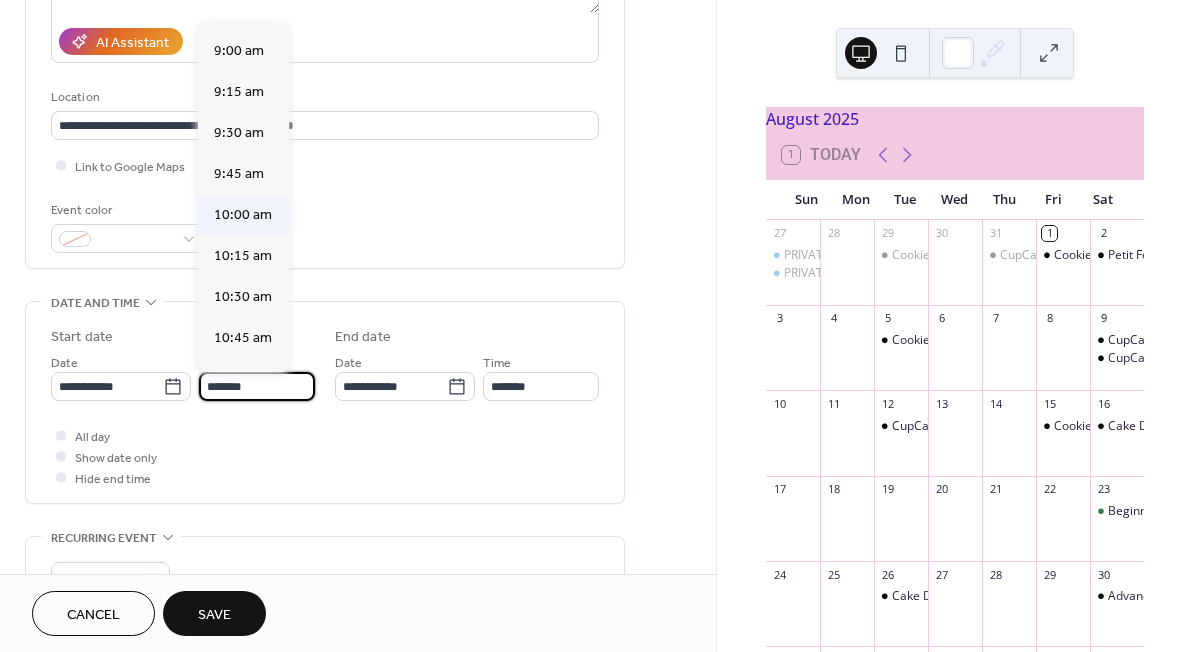 type on "********" 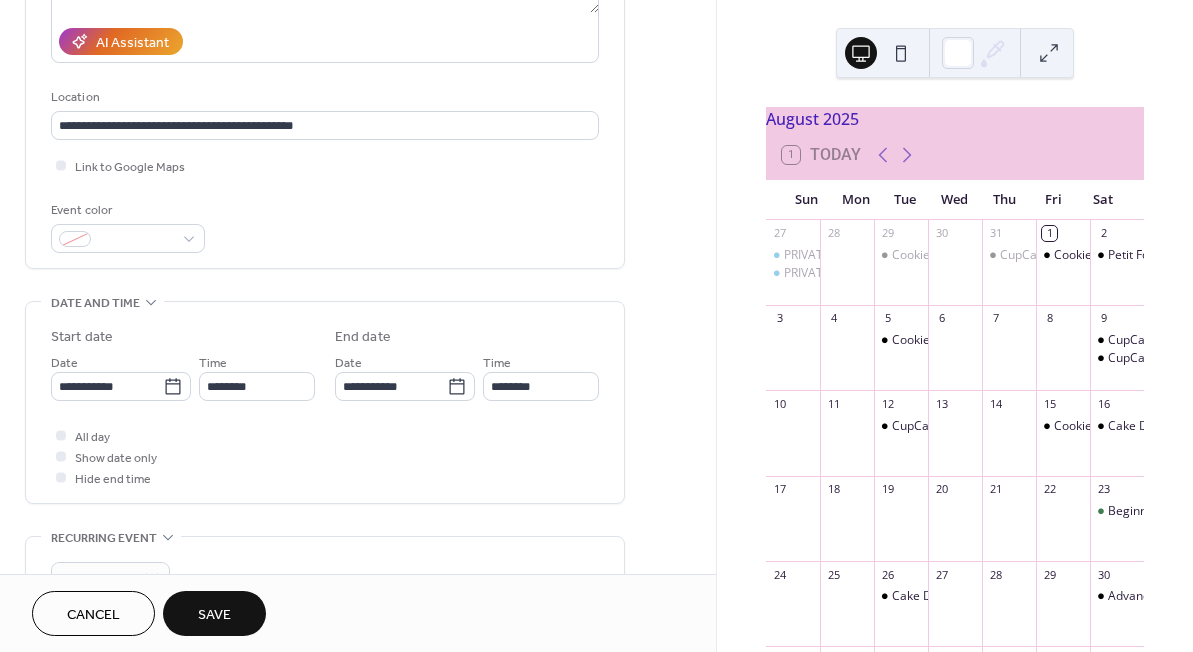 click on "Save" at bounding box center [214, 615] 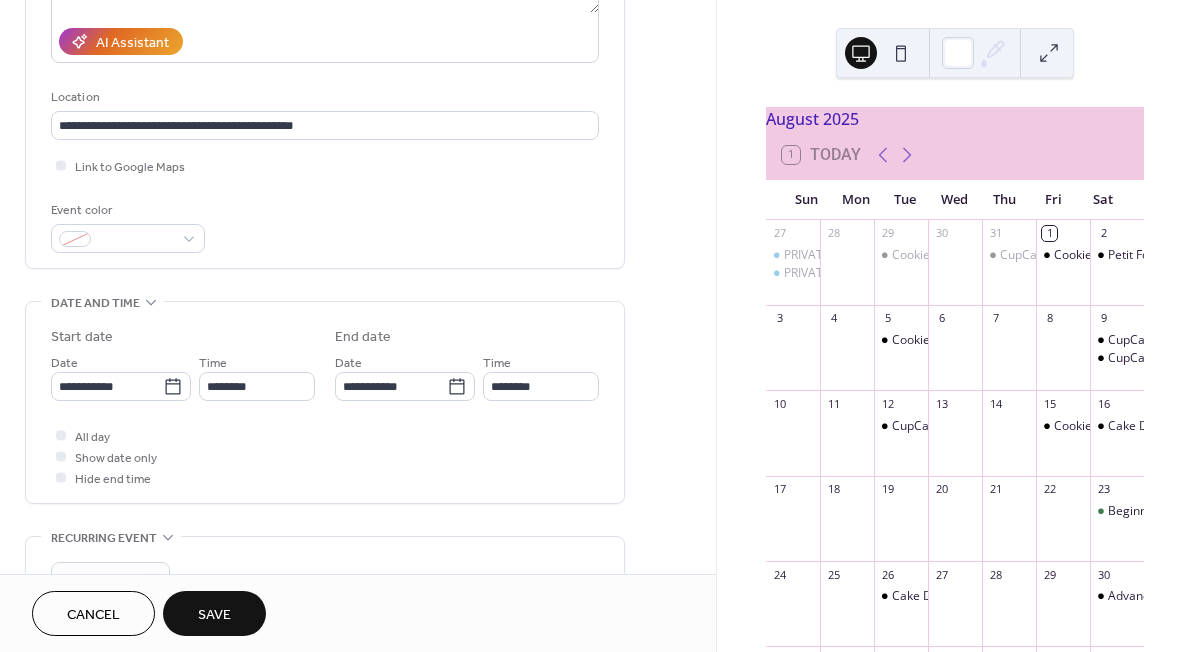 click on "Save" at bounding box center [214, 615] 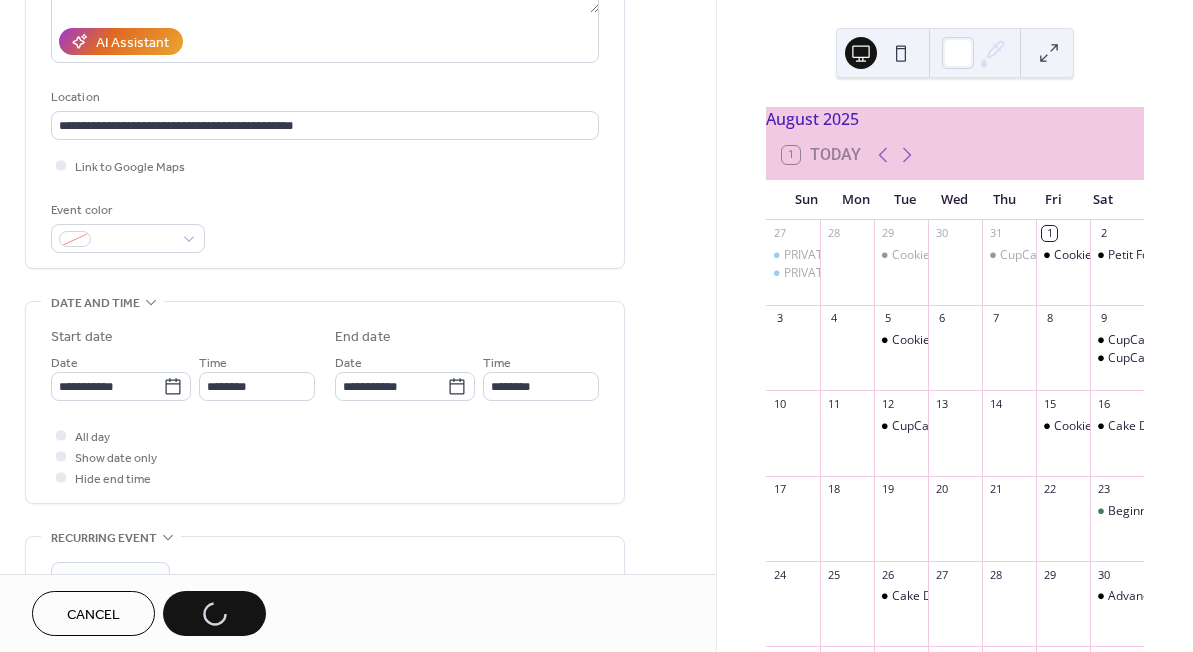 click on "**********" at bounding box center [358, 326] 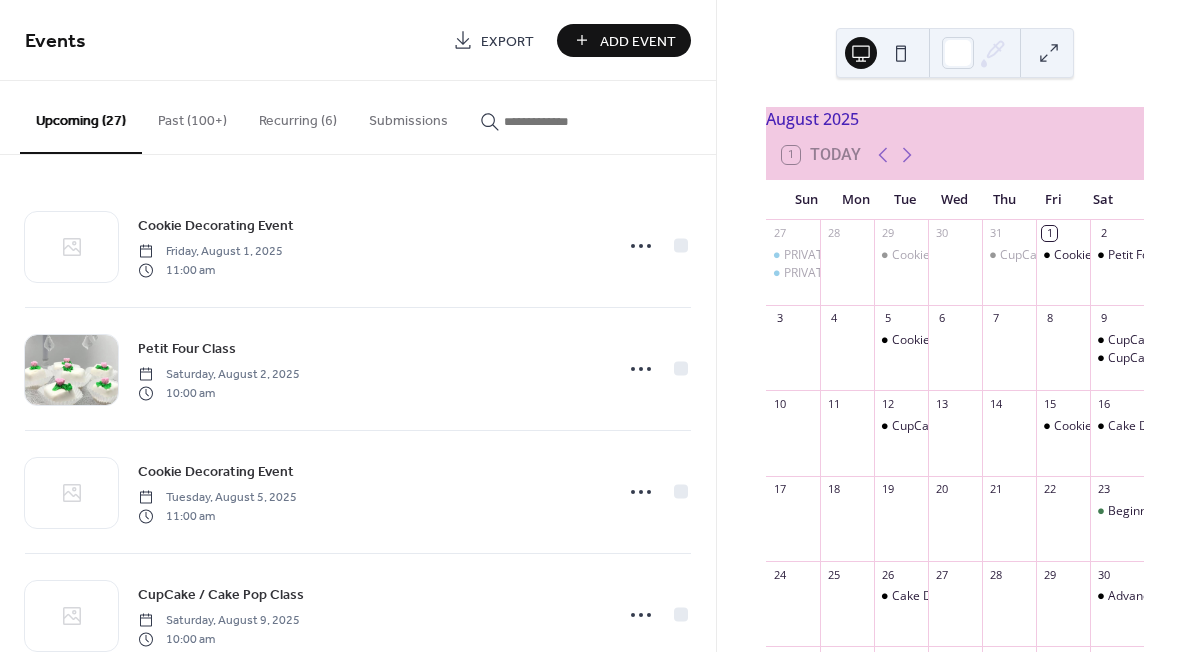 scroll, scrollTop: 49, scrollLeft: 0, axis: vertical 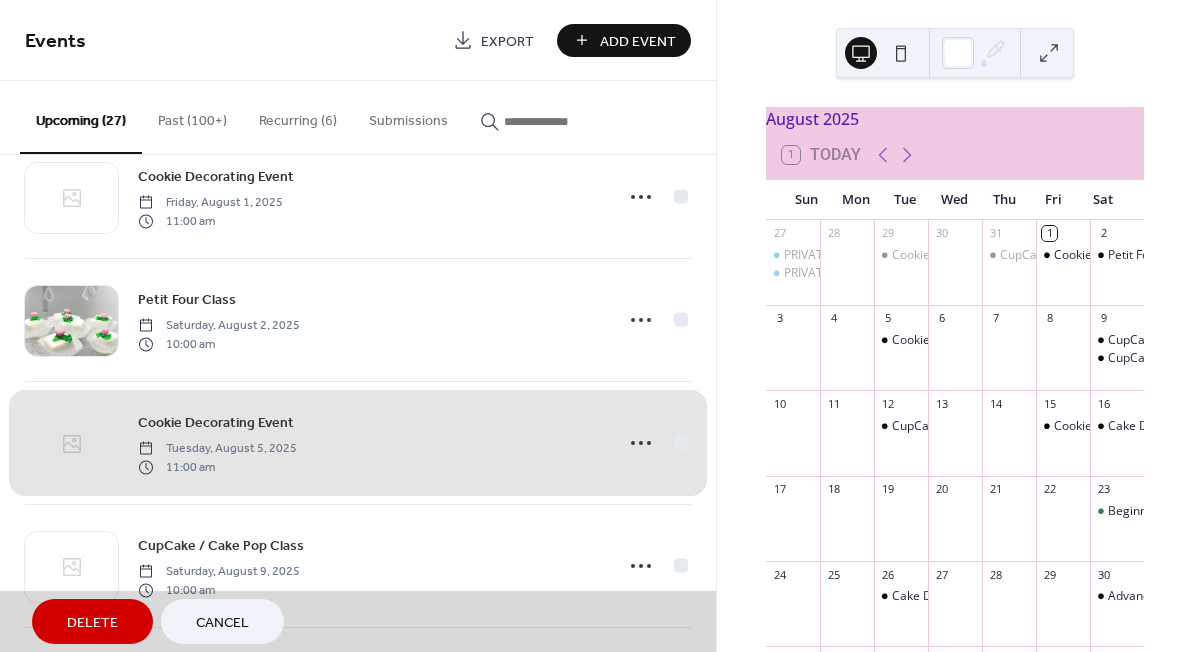 click on "Cookie Decorating Event Tuesday, August 5, 2025 11:00 am" at bounding box center [358, 442] 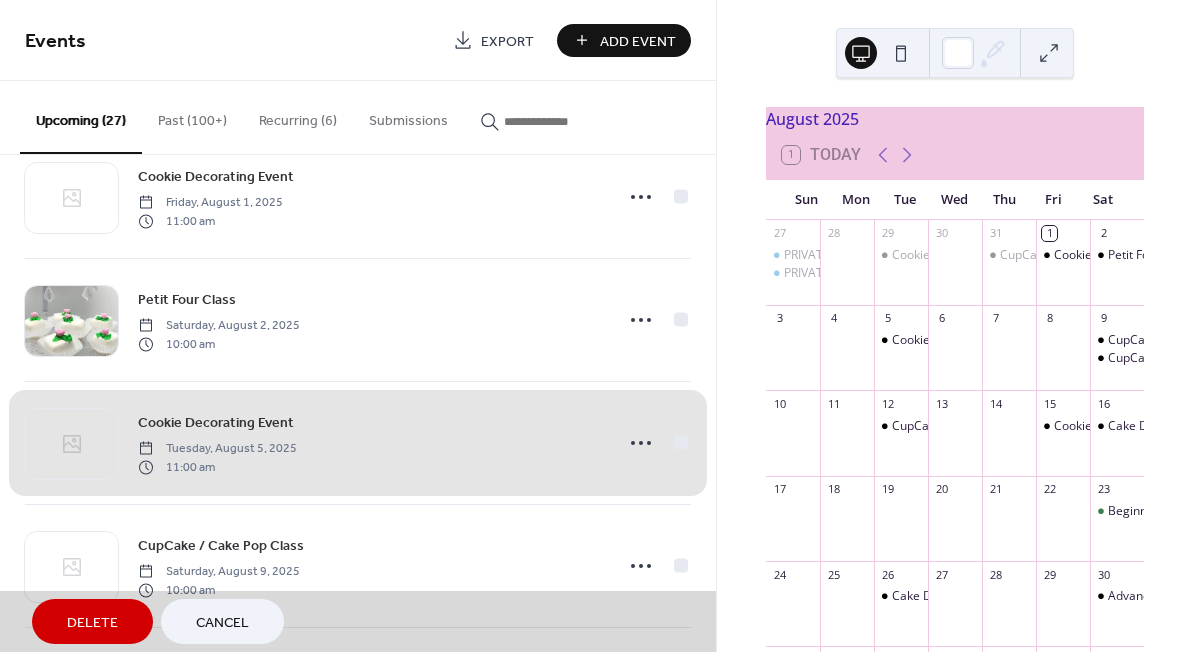scroll, scrollTop: 212, scrollLeft: 0, axis: vertical 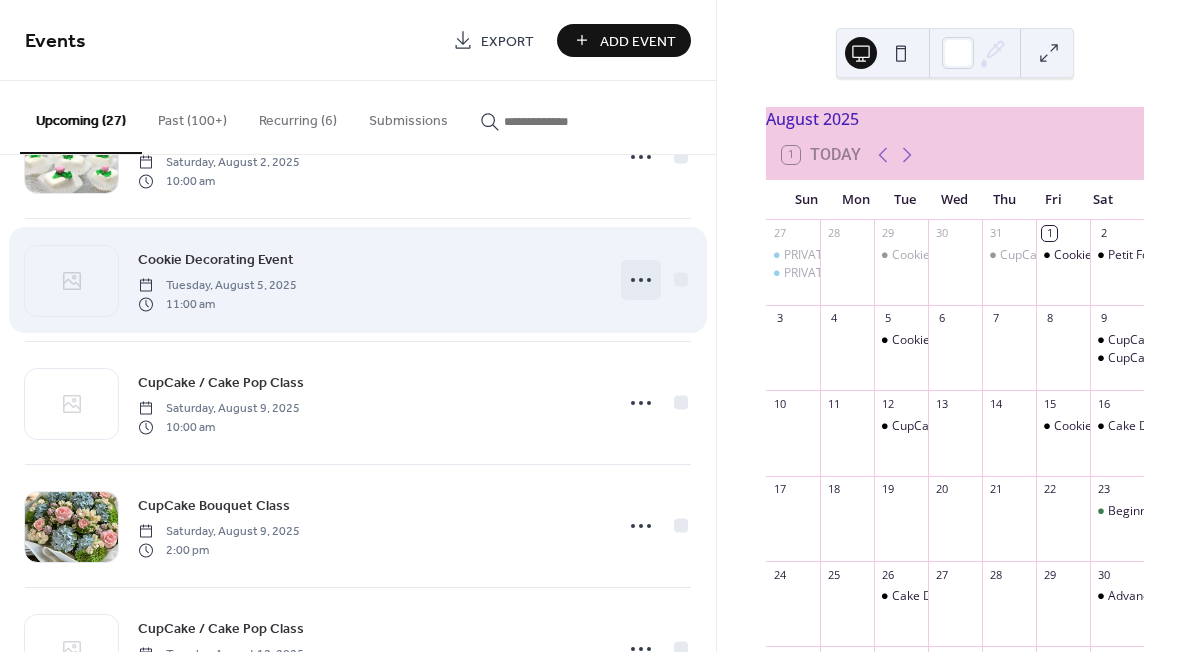 click 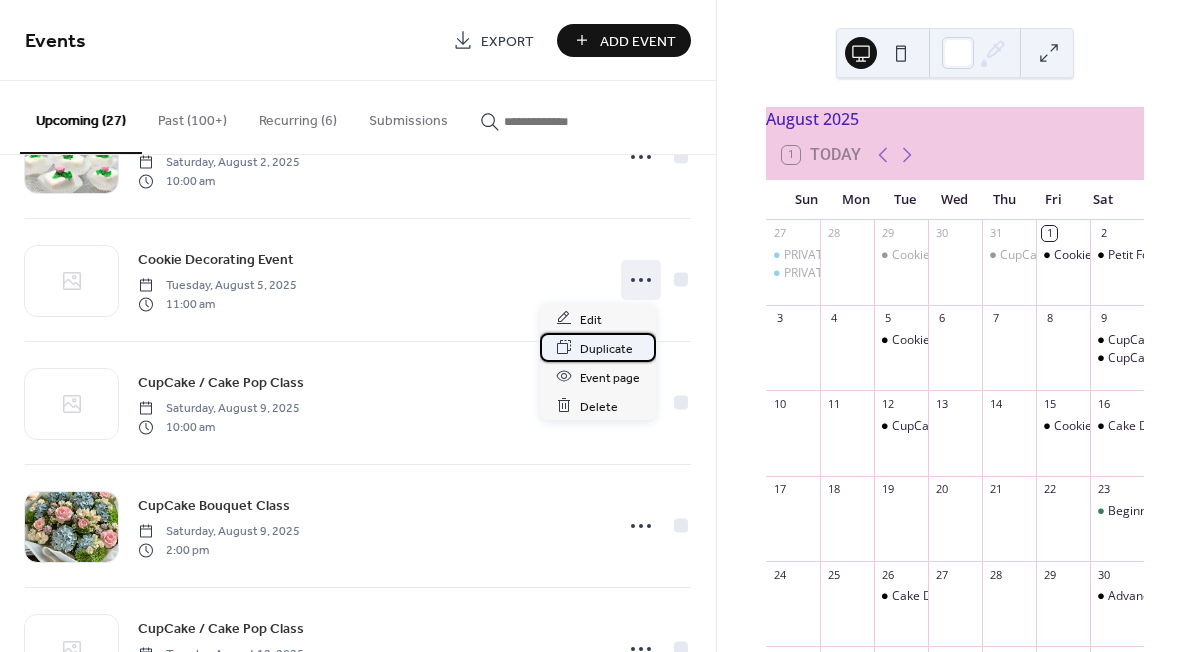 click on "Duplicate" at bounding box center (606, 348) 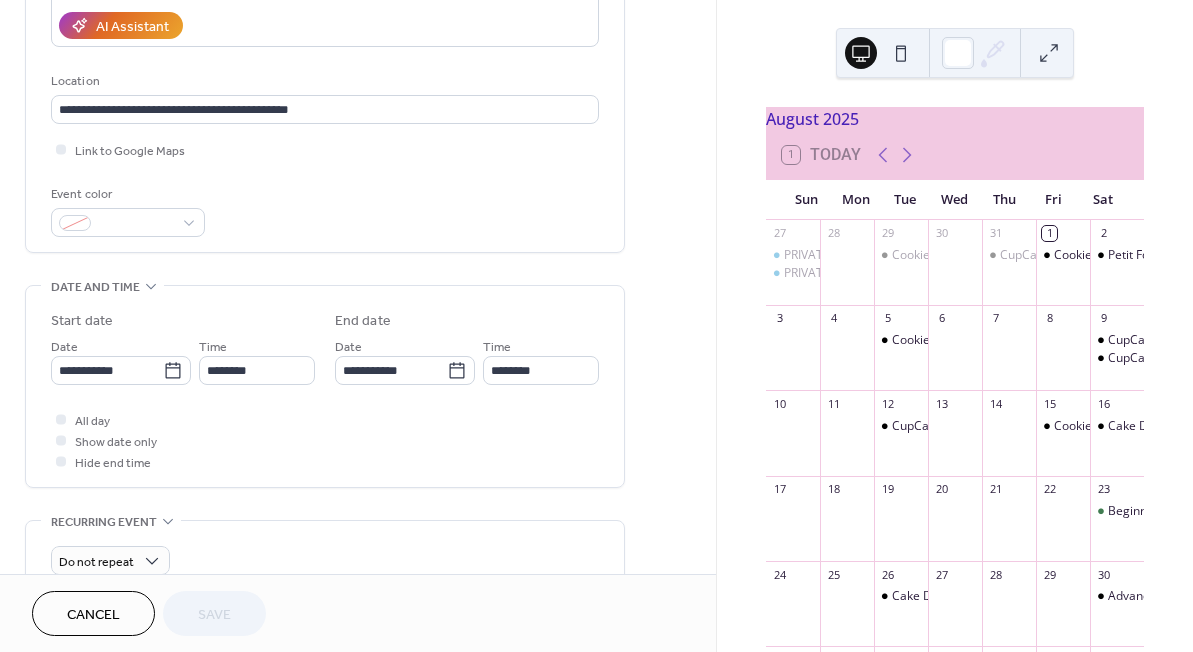 scroll, scrollTop: 361, scrollLeft: 0, axis: vertical 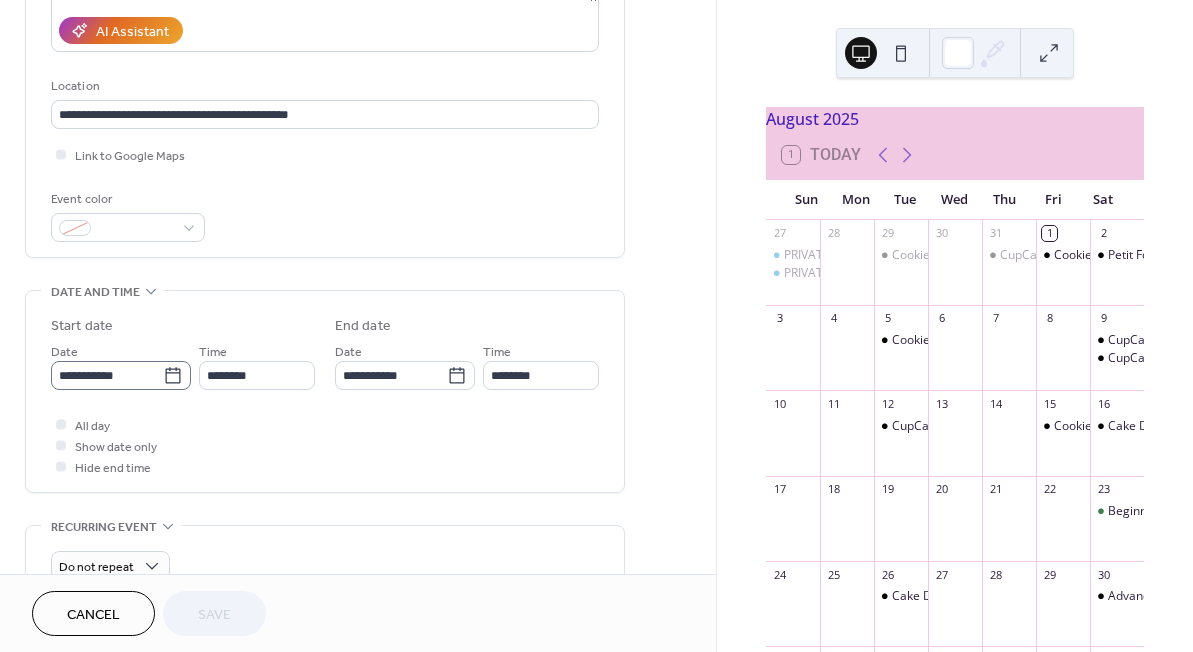 click 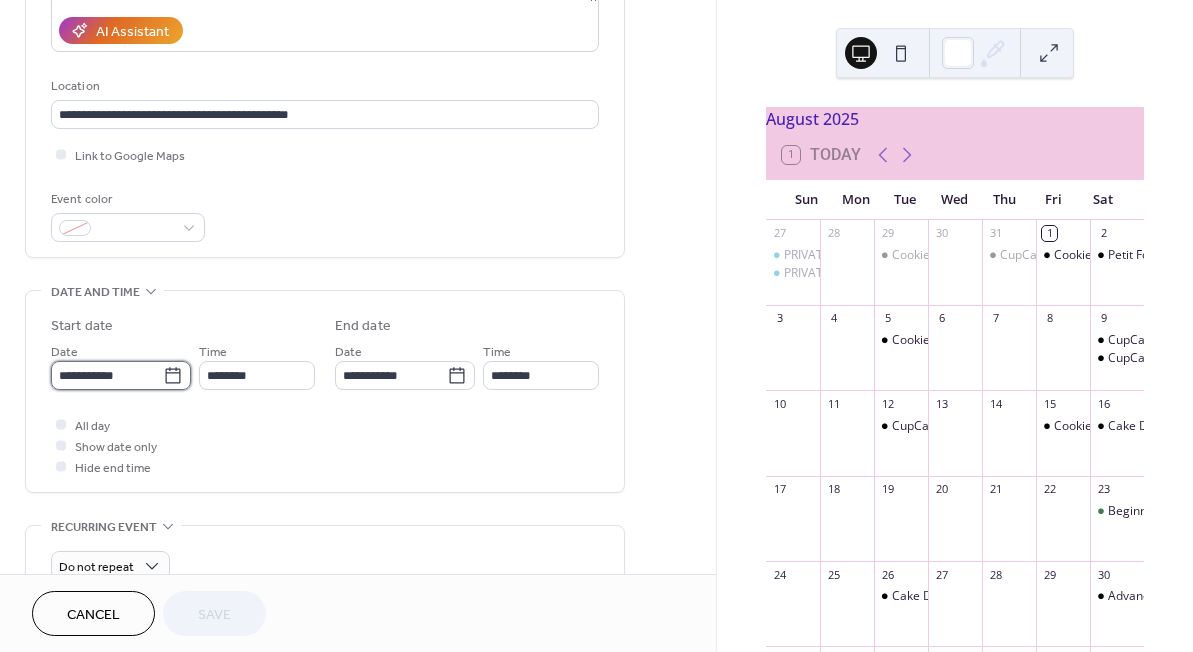 click on "**********" at bounding box center (107, 375) 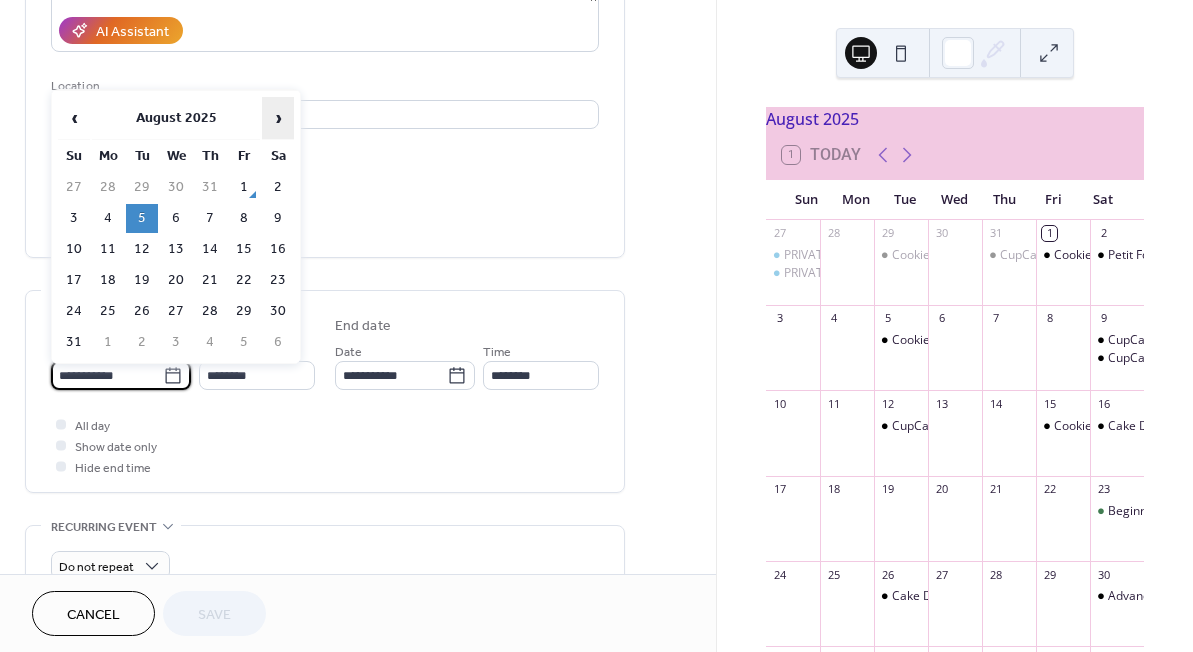 click on "›" at bounding box center (278, 118) 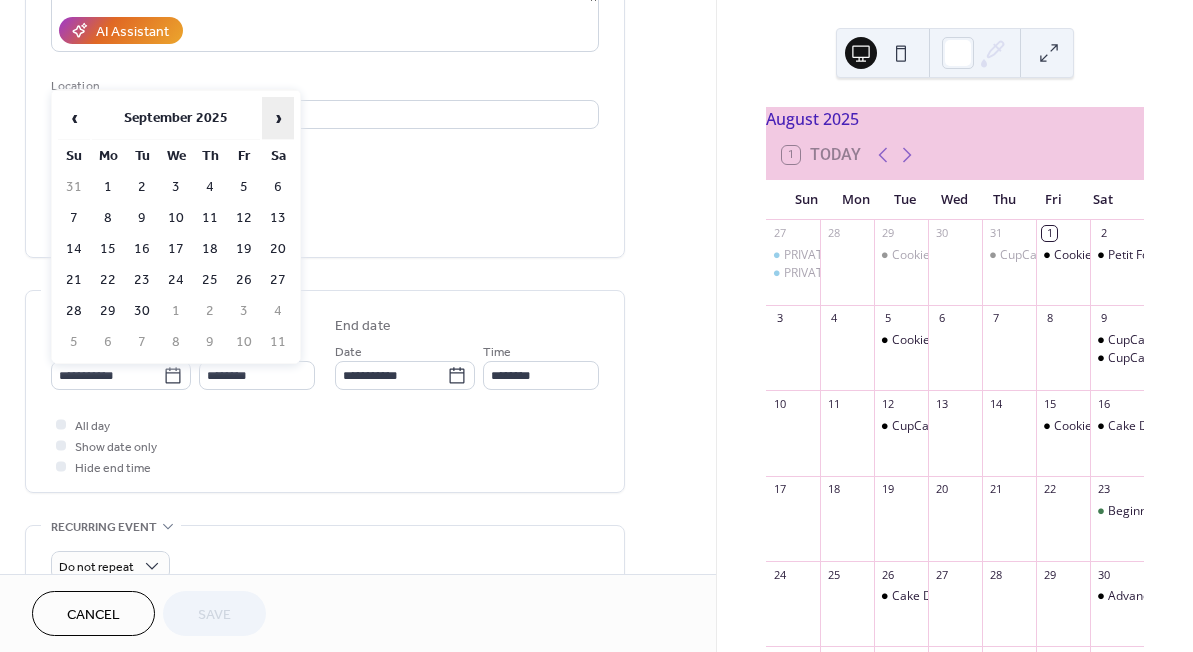 click on "›" at bounding box center (278, 118) 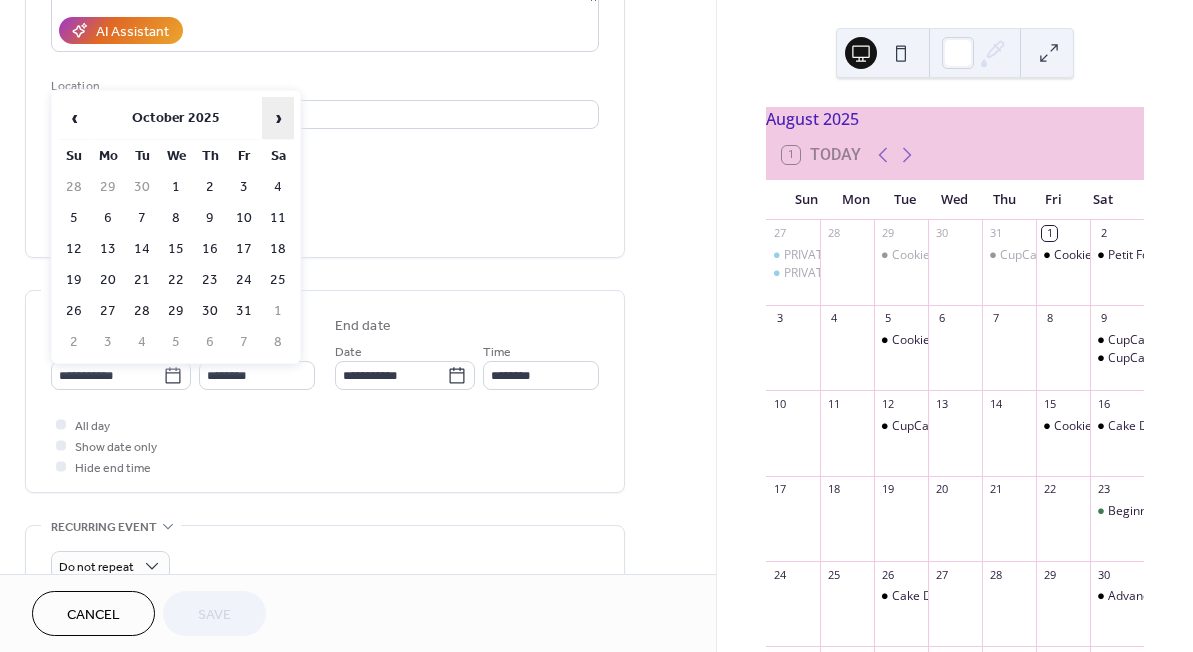 click on "›" at bounding box center [278, 118] 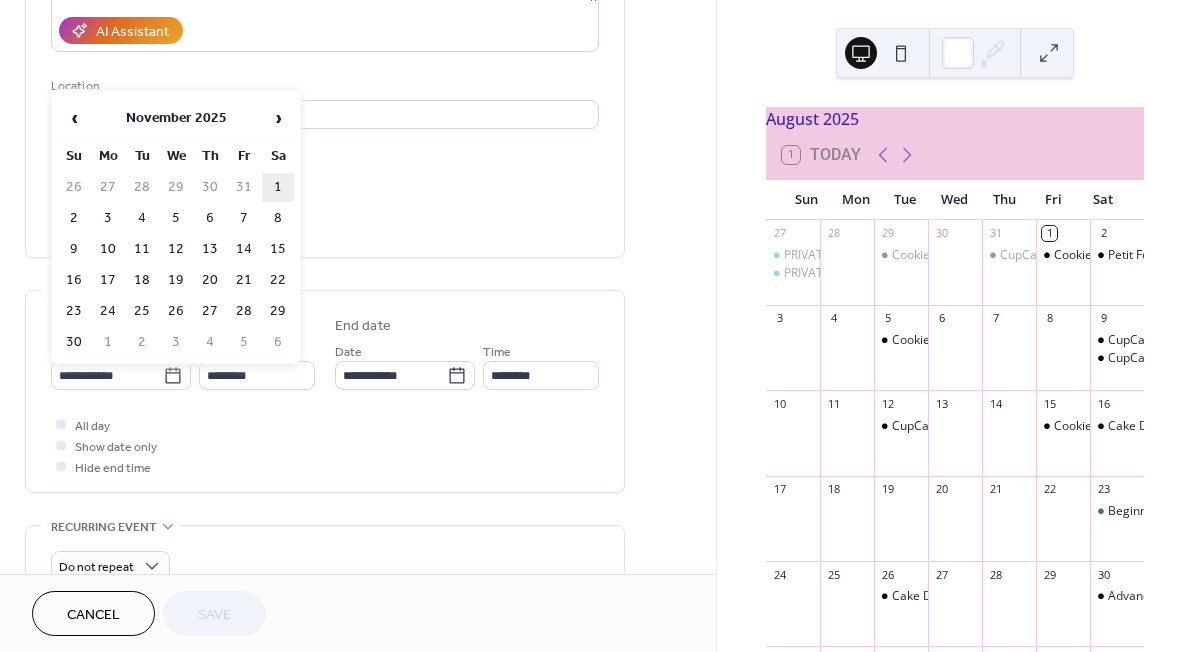 click on "1" at bounding box center (278, 187) 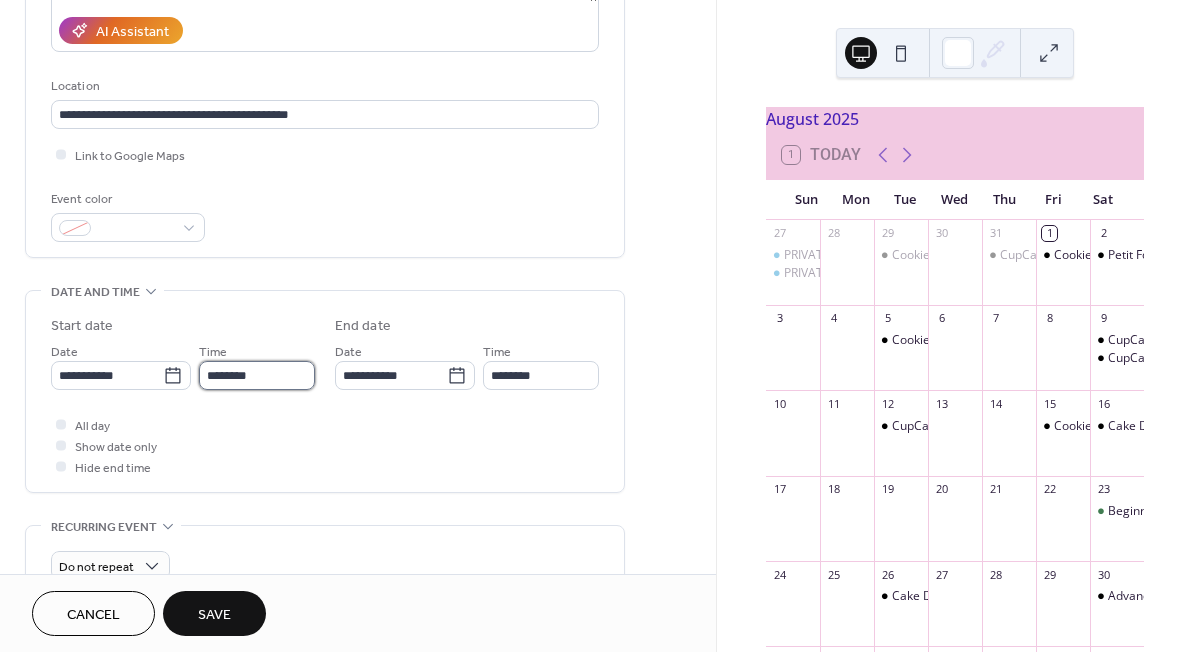 click on "********" at bounding box center [257, 375] 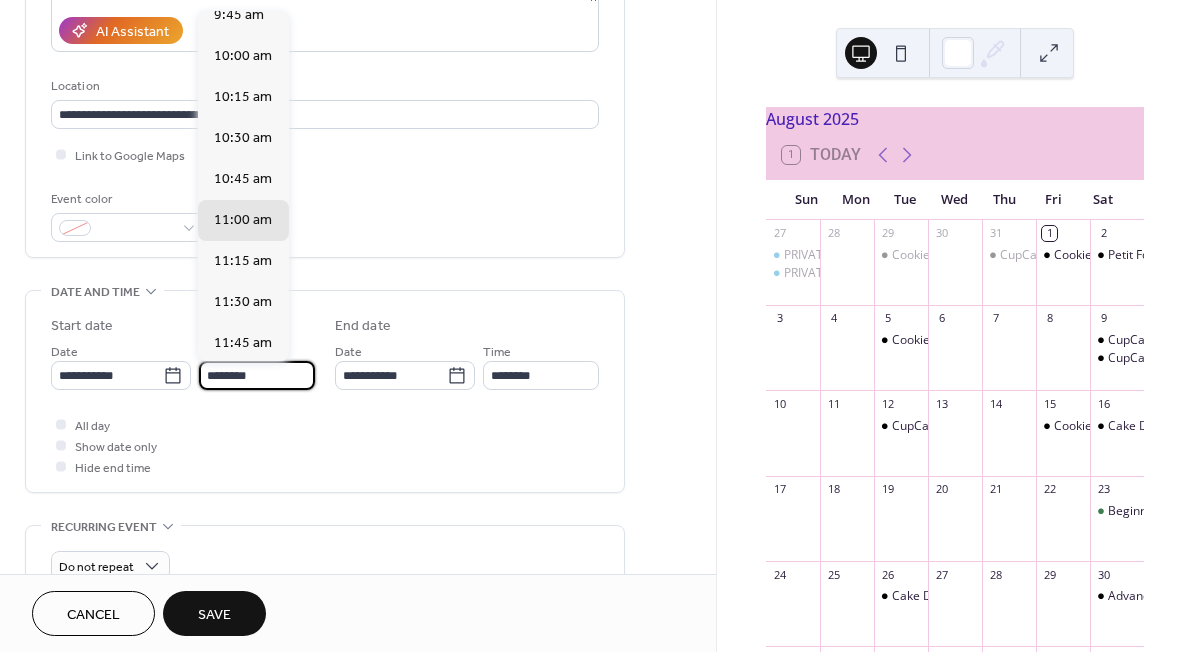 scroll, scrollTop: 1605, scrollLeft: 0, axis: vertical 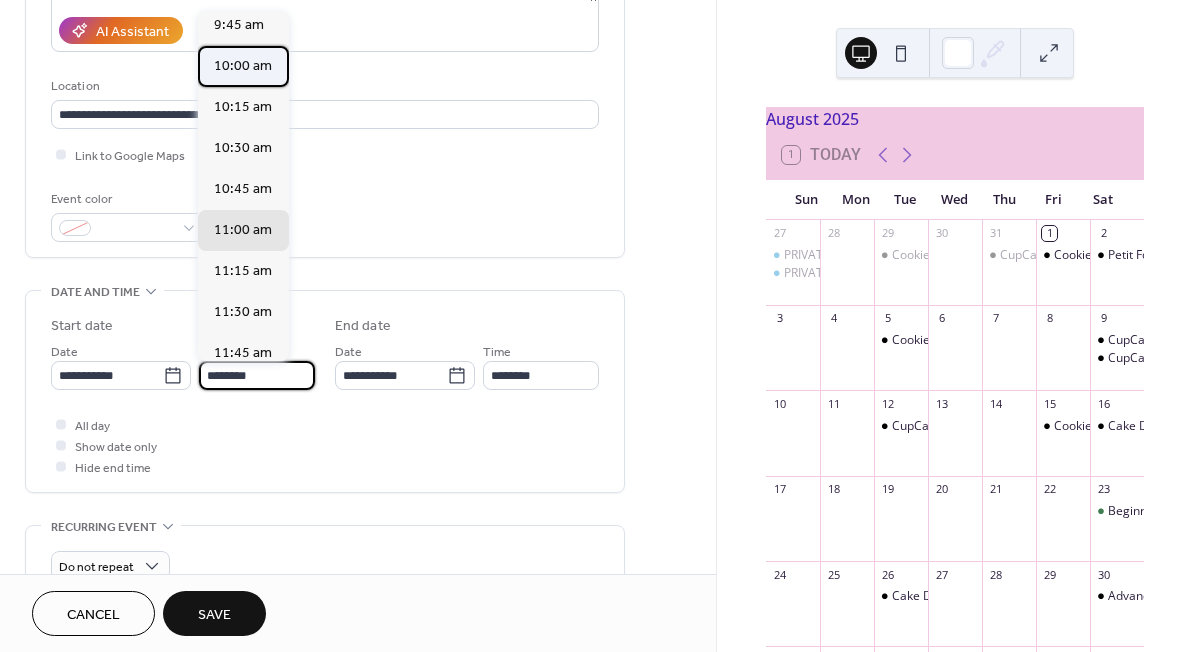 click on "10:00 am" at bounding box center [243, 65] 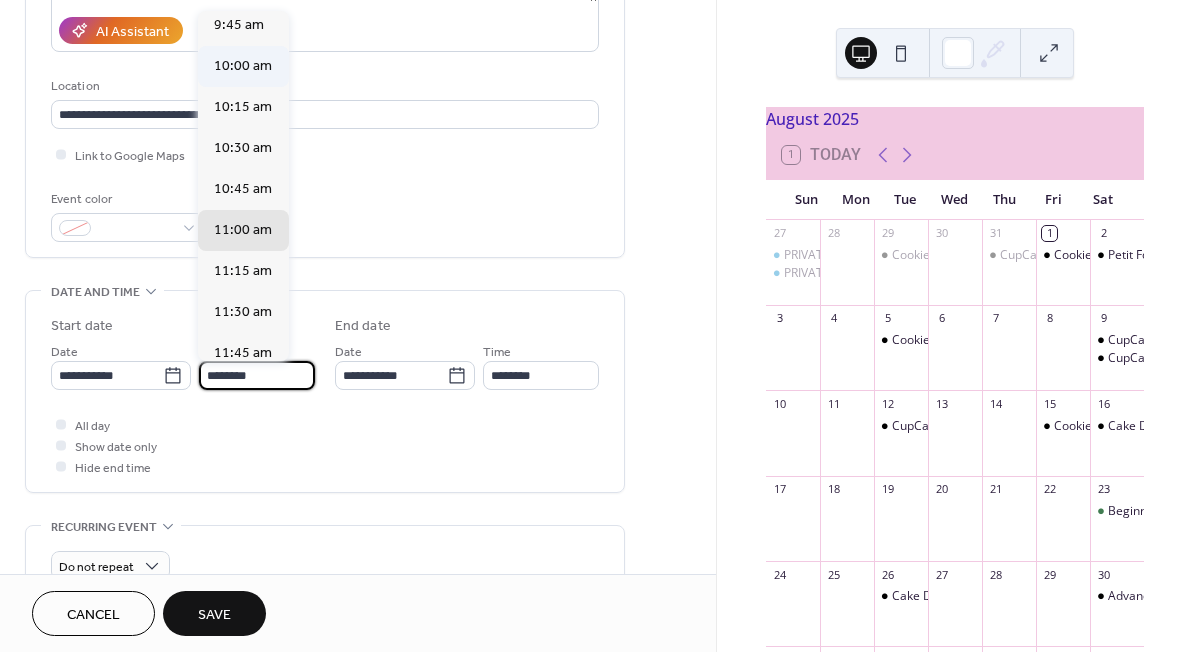 type on "********" 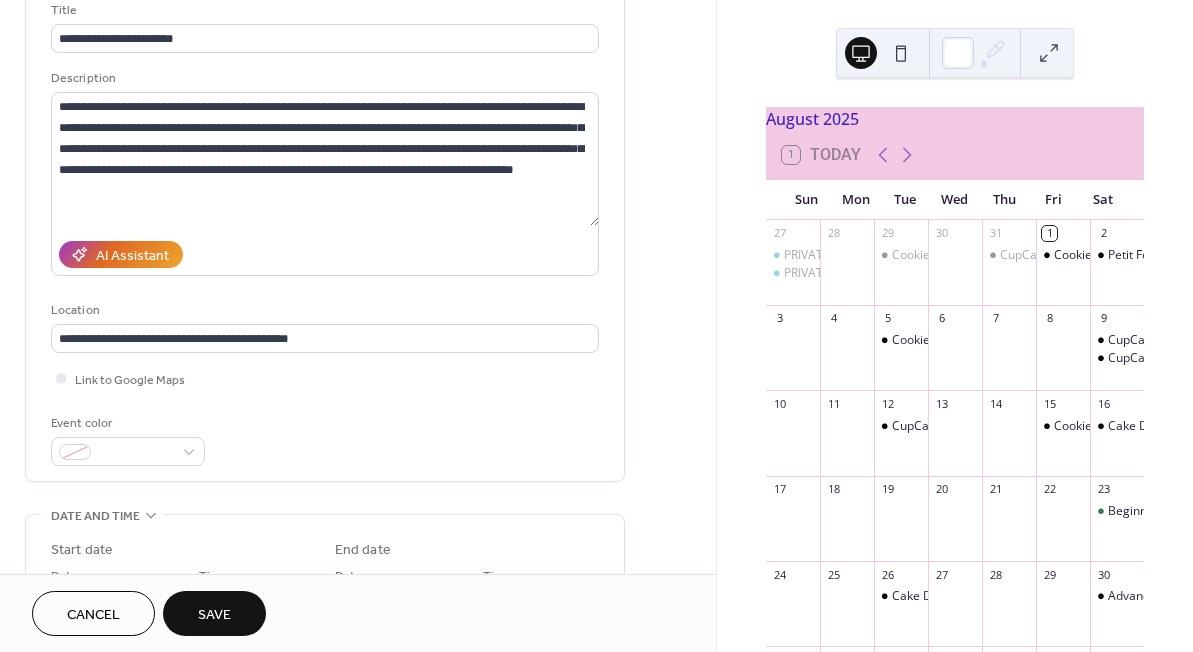 scroll, scrollTop: 225, scrollLeft: 0, axis: vertical 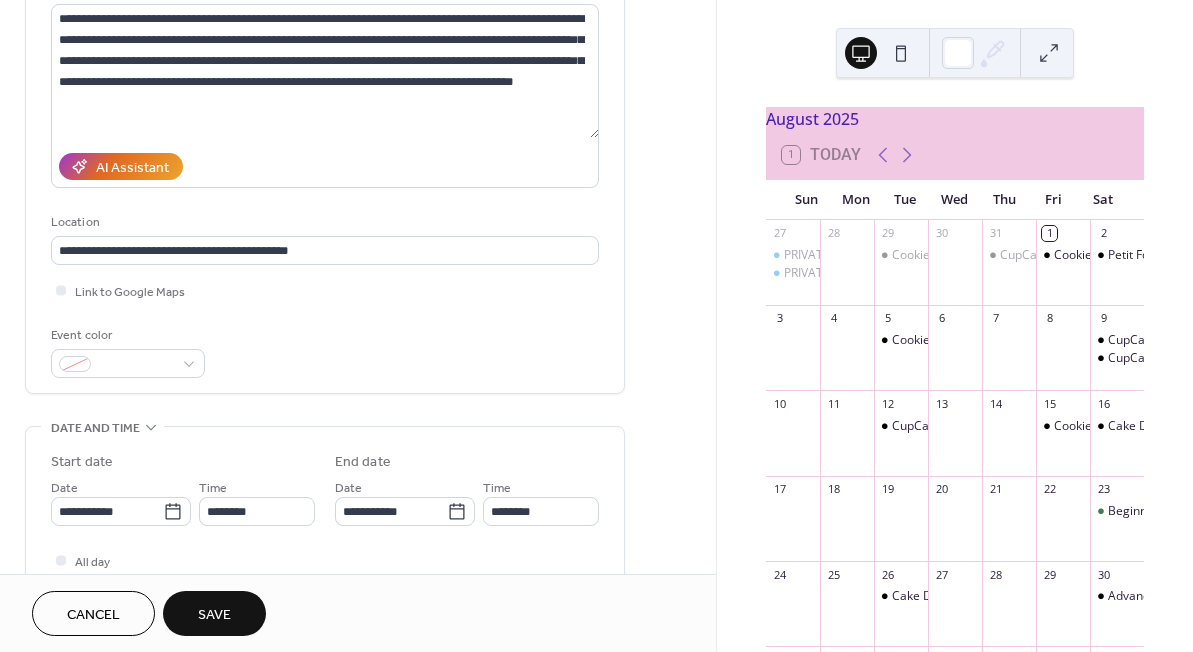 click on "Cancel" at bounding box center (93, 615) 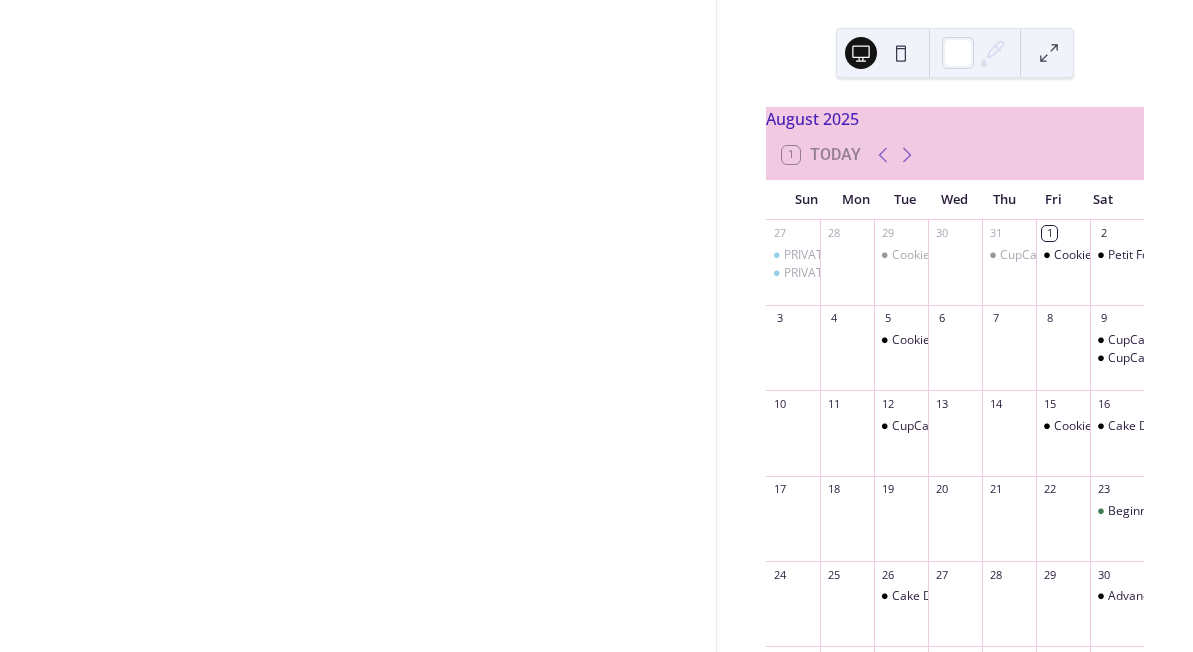 click at bounding box center [358, 326] 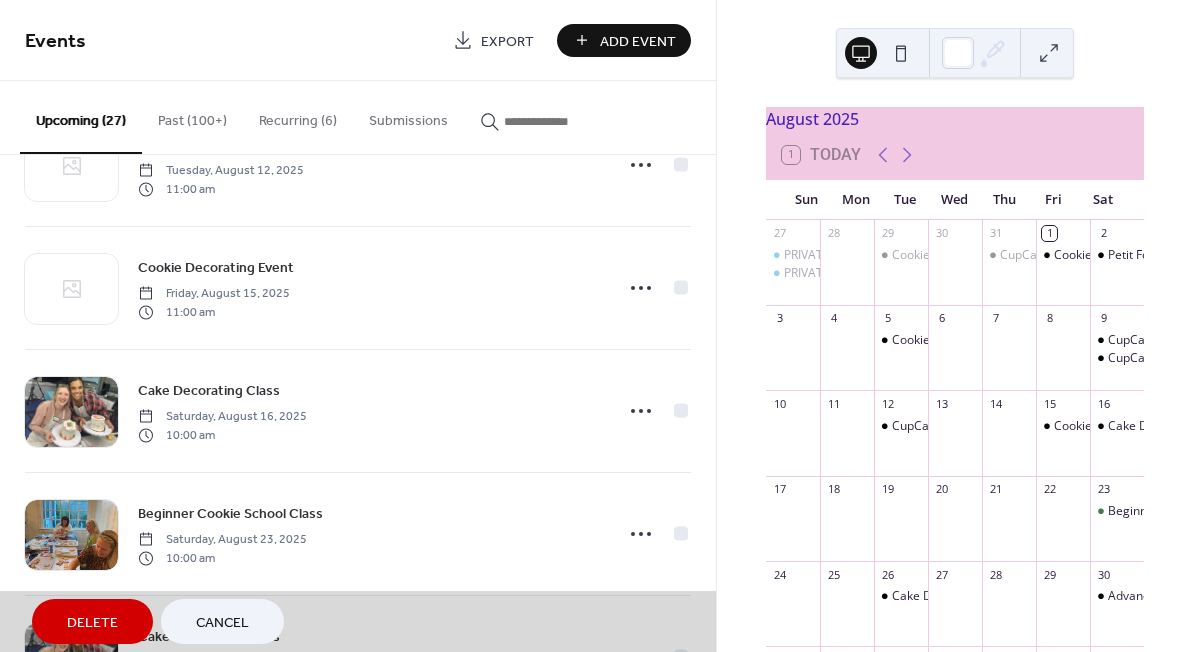 scroll, scrollTop: 698, scrollLeft: 0, axis: vertical 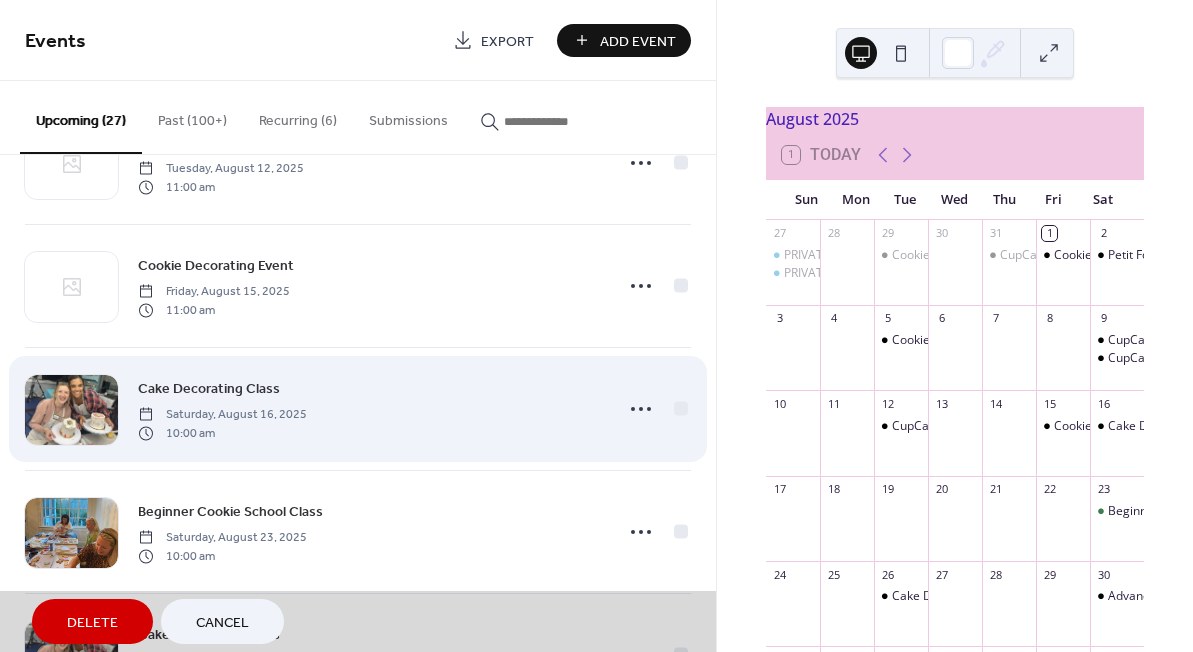 click on "Cake Decorating Class Saturday, August 16, 2025 10:00 am" at bounding box center [358, 408] 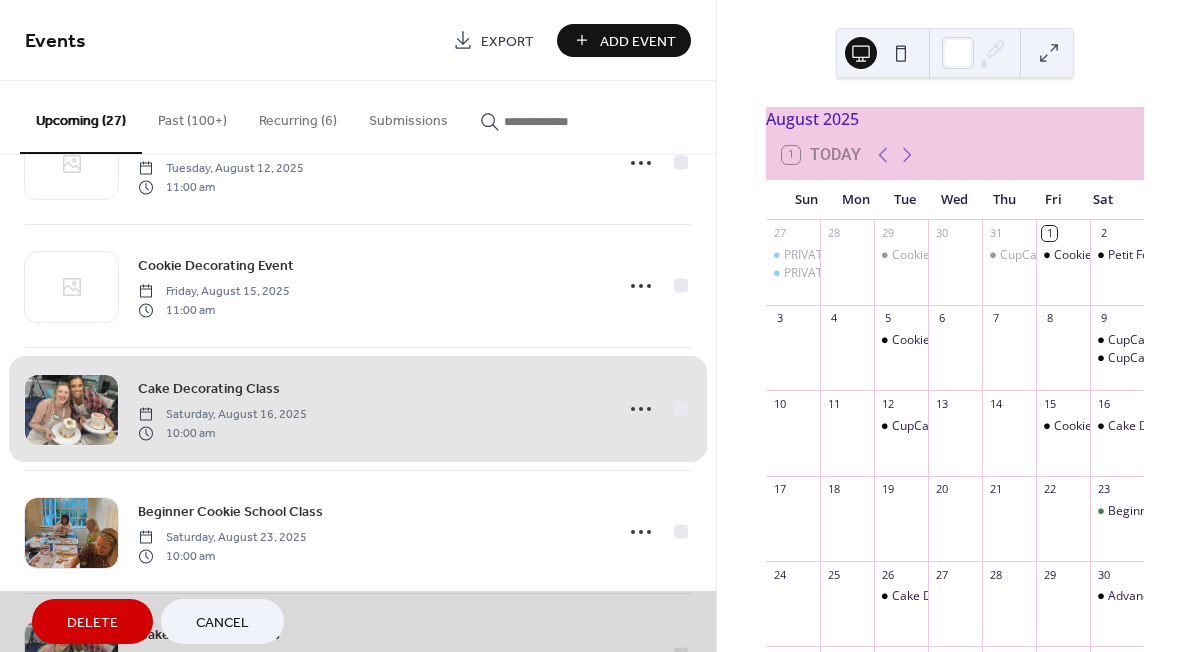click on "Cake Decorating Class Saturday, August 16, 2025 10:00 am" at bounding box center [358, 408] 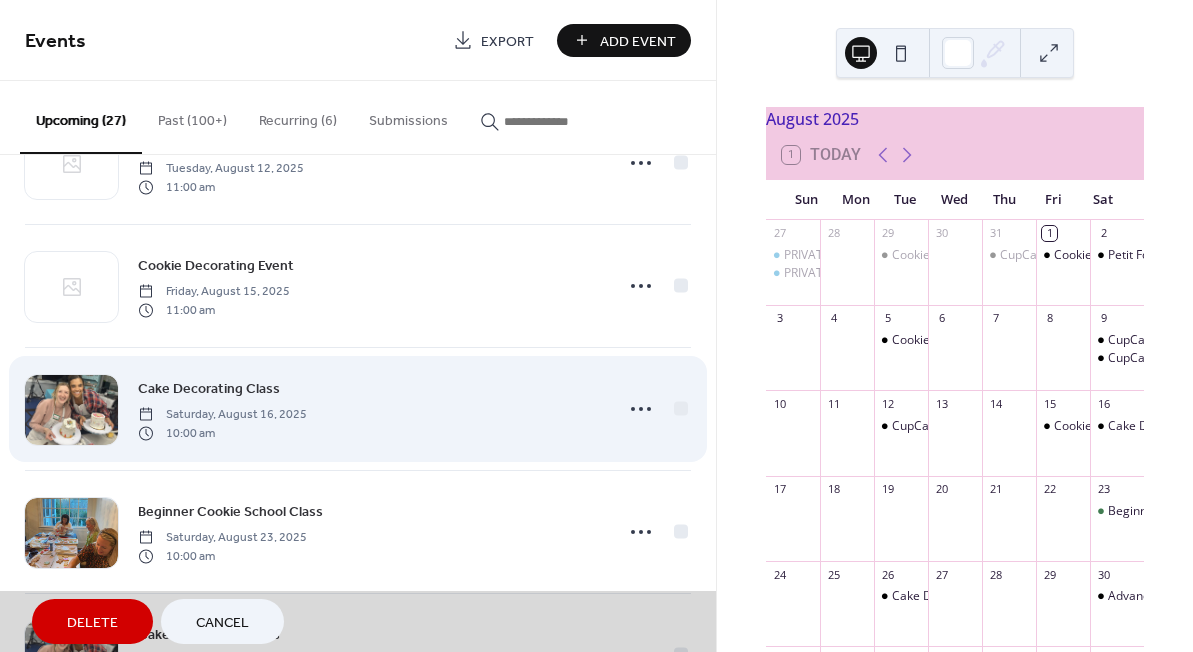 click on "Cake Decorating Class Saturday, August 16, 2025 10:00 am" at bounding box center [358, 408] 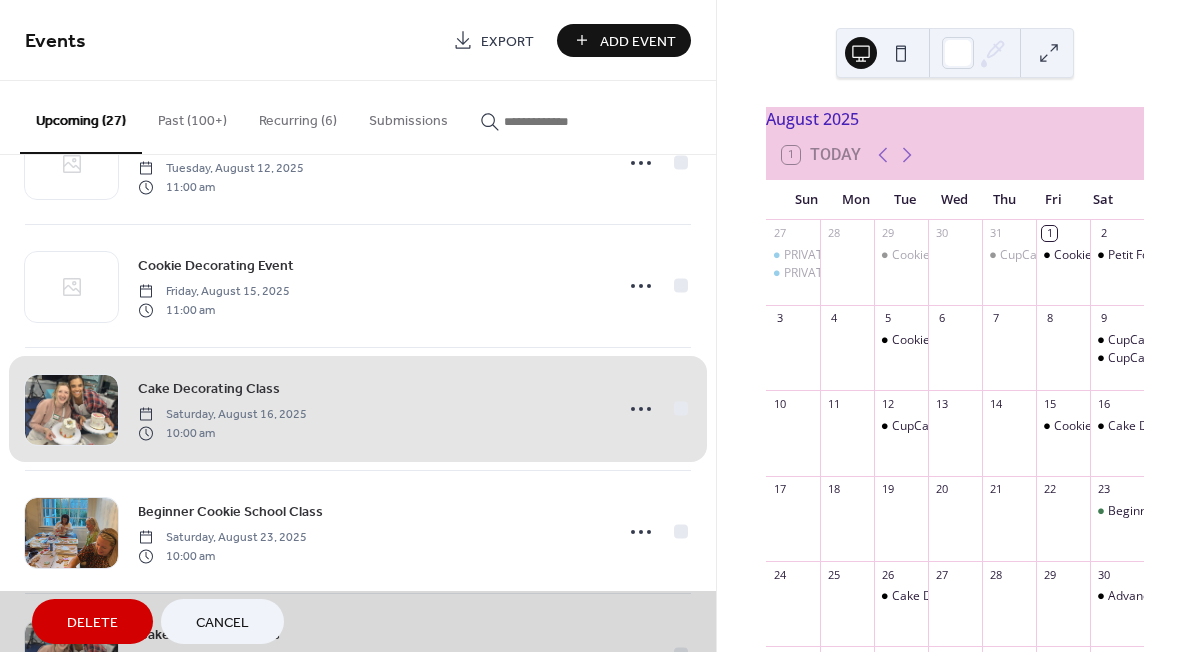 click on "Cake Decorating Class Saturday, August 16, 2025 10:00 am" at bounding box center (358, 408) 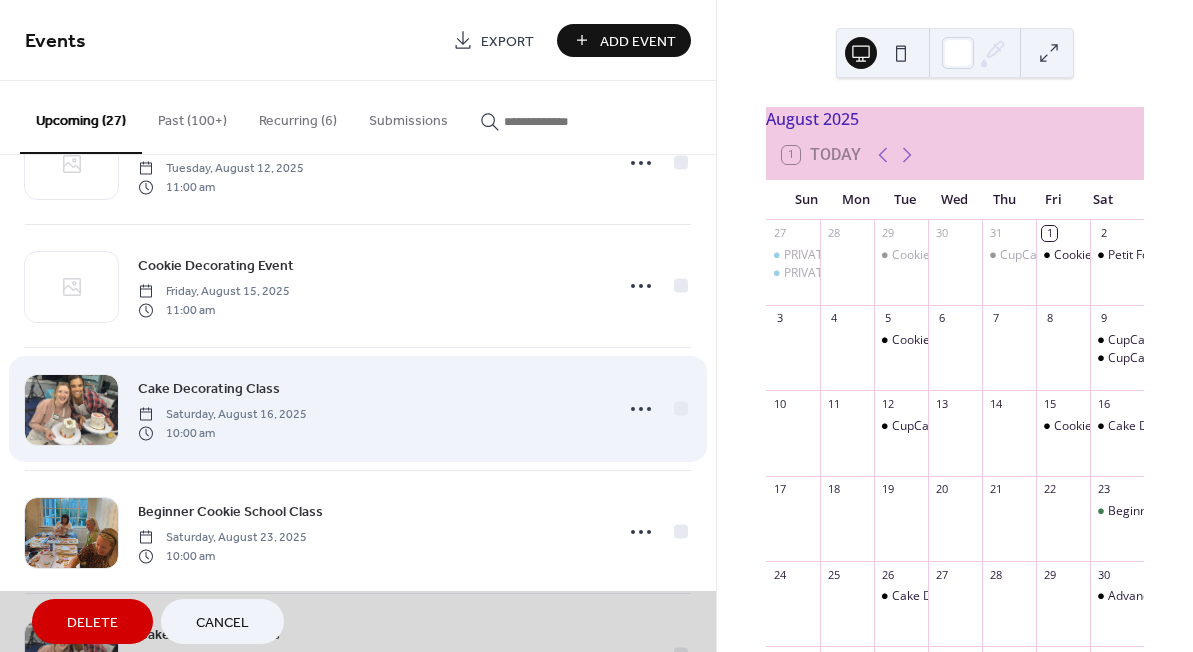 click on "Cake Decorating Class Saturday, August 16, 2025 10:00 am" at bounding box center [358, 408] 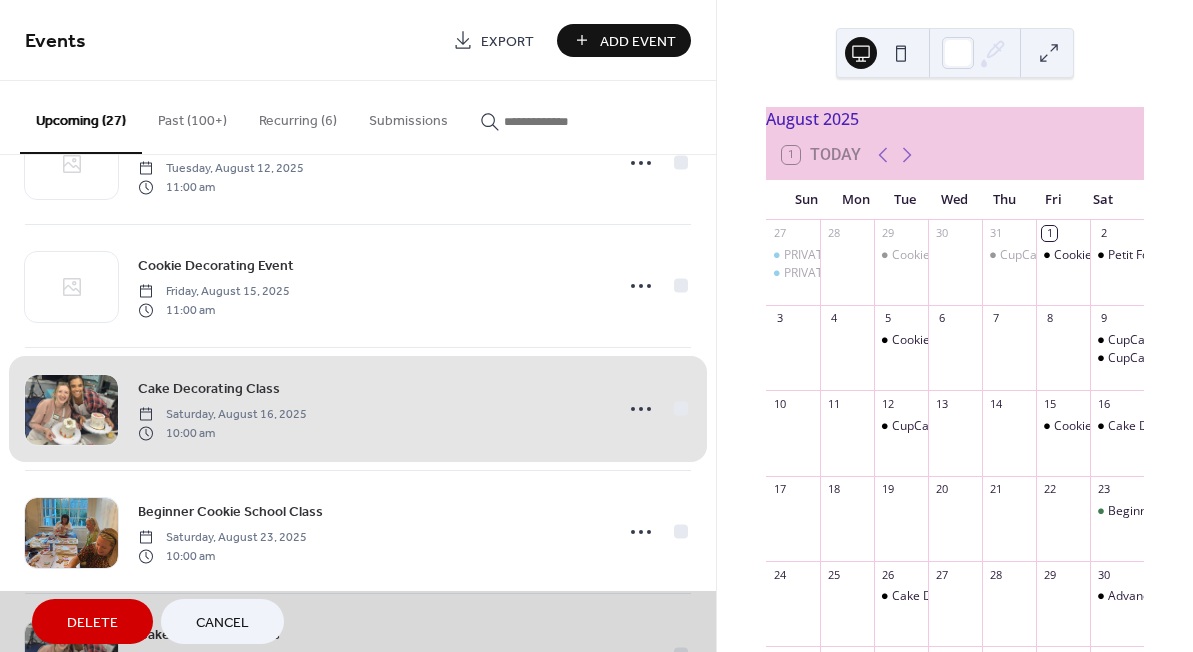 click on "Cake Decorating Class Saturday, August 16, 2025 10:00 am" at bounding box center [358, 408] 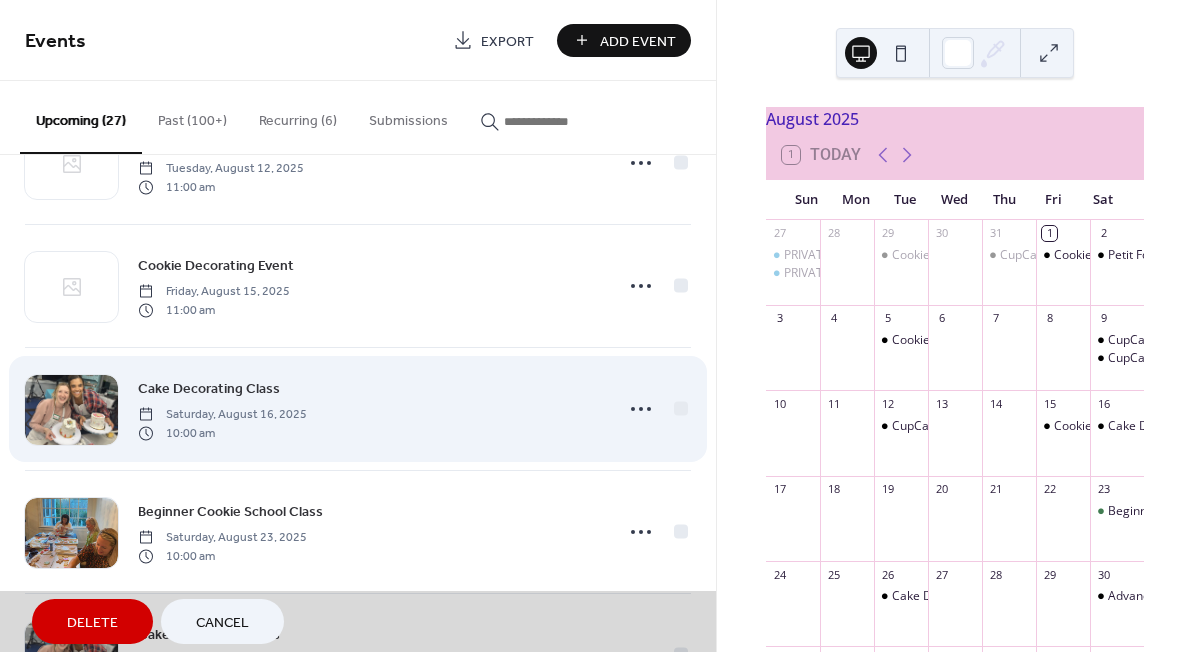 click on "Cake Decorating Class Saturday, August 16, 2025 10:00 am" at bounding box center [358, 408] 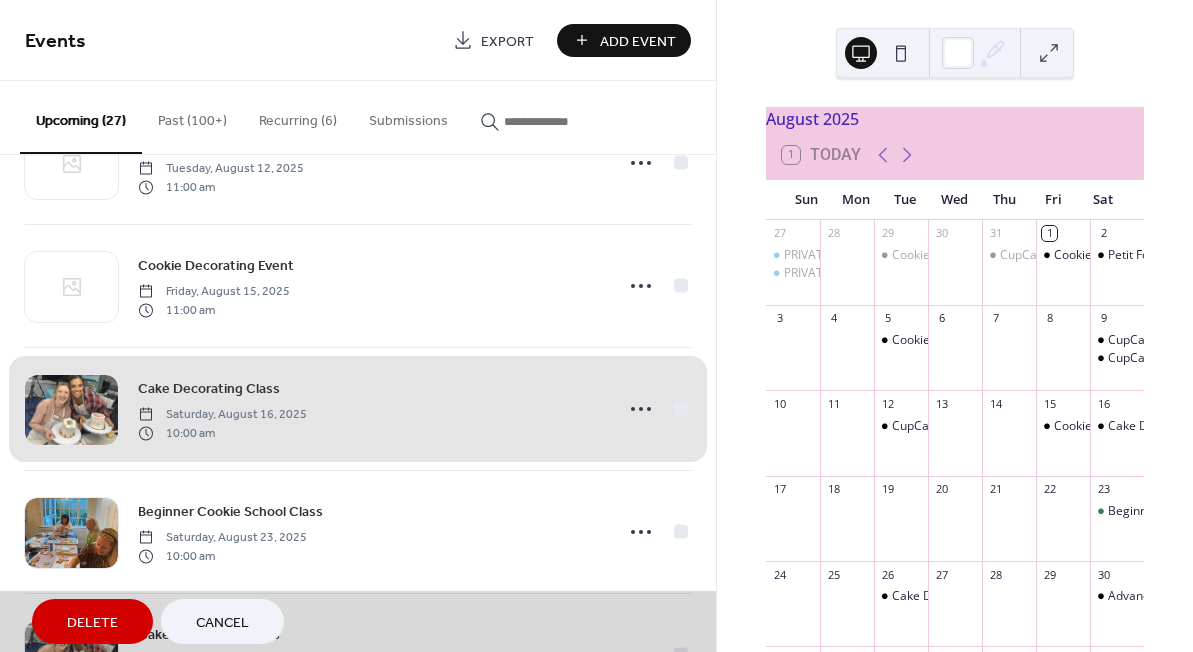 click on "Cake Decorating Class Saturday, August 16, 2025 10:00 am" at bounding box center (358, 408) 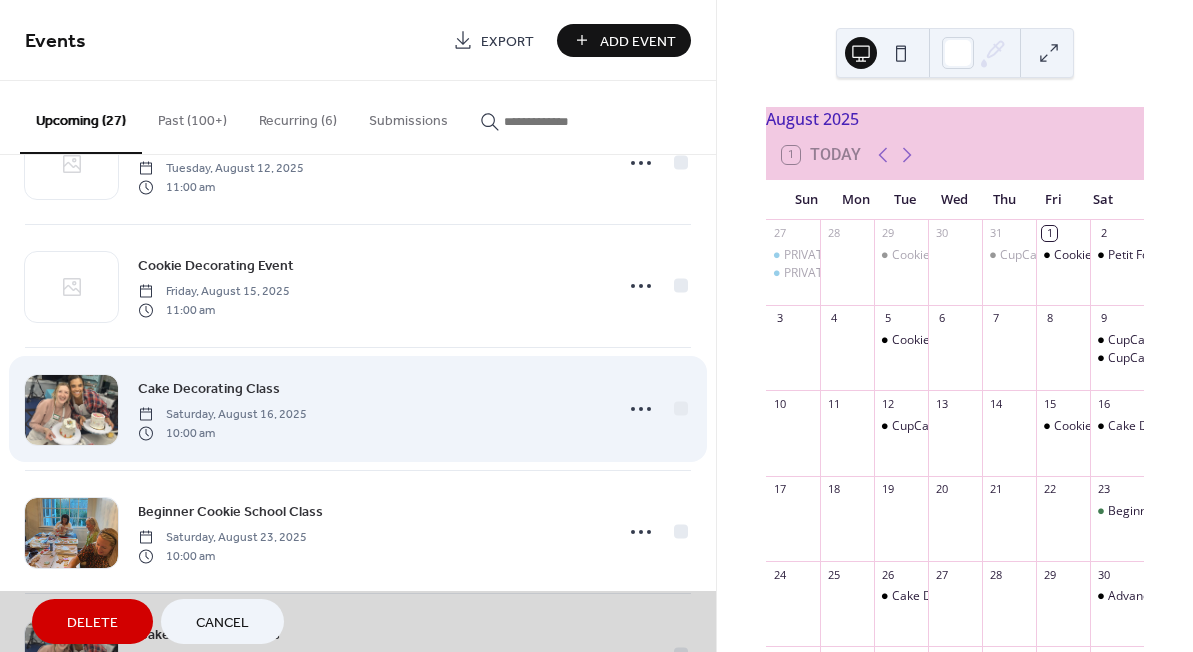 click on "Cake Decorating Class Saturday, August 16, 2025 10:00 am" at bounding box center (358, 408) 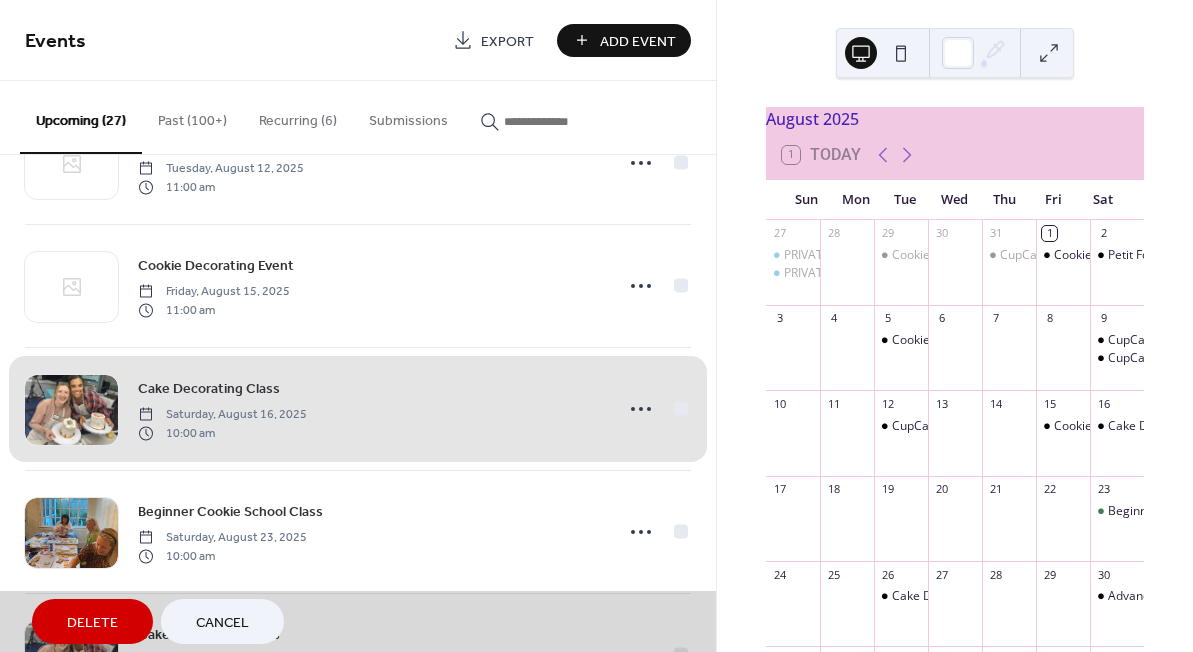 click on "Cake Decorating Class Saturday, August 16, 2025 10:00 am" at bounding box center [358, 408] 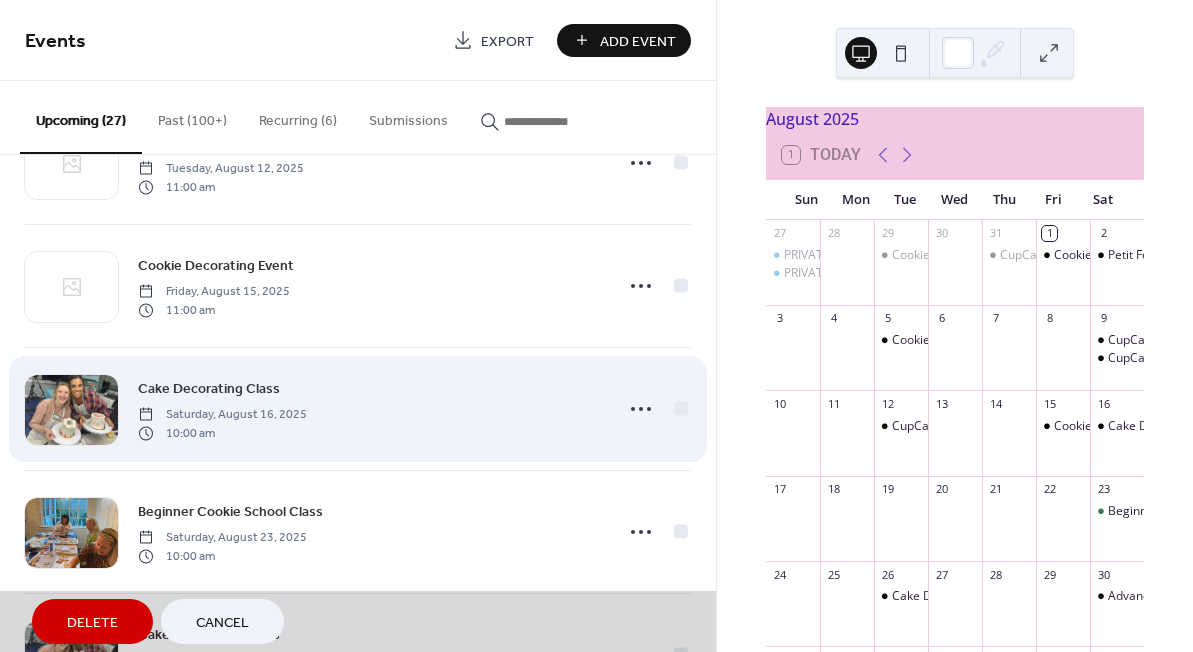 click on "Cake Decorating Class Saturday, August 16, 2025 10:00 am" at bounding box center [358, 408] 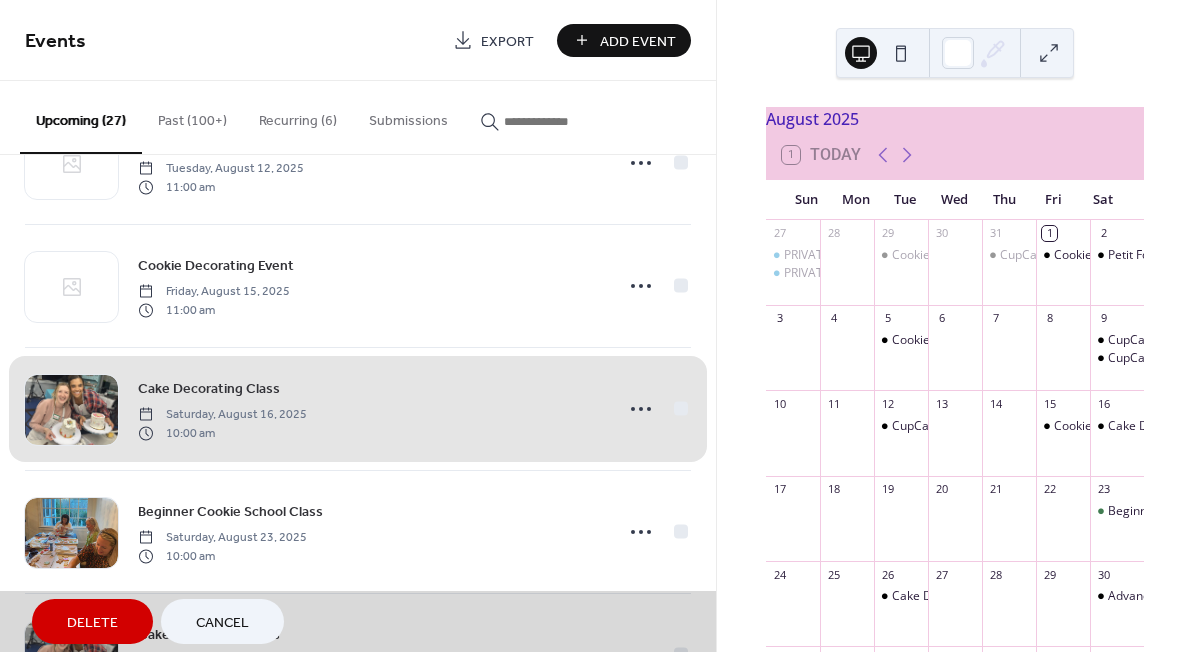 click on "Cake Decorating Class Saturday, August 16, 2025 10:00 am" at bounding box center [358, 408] 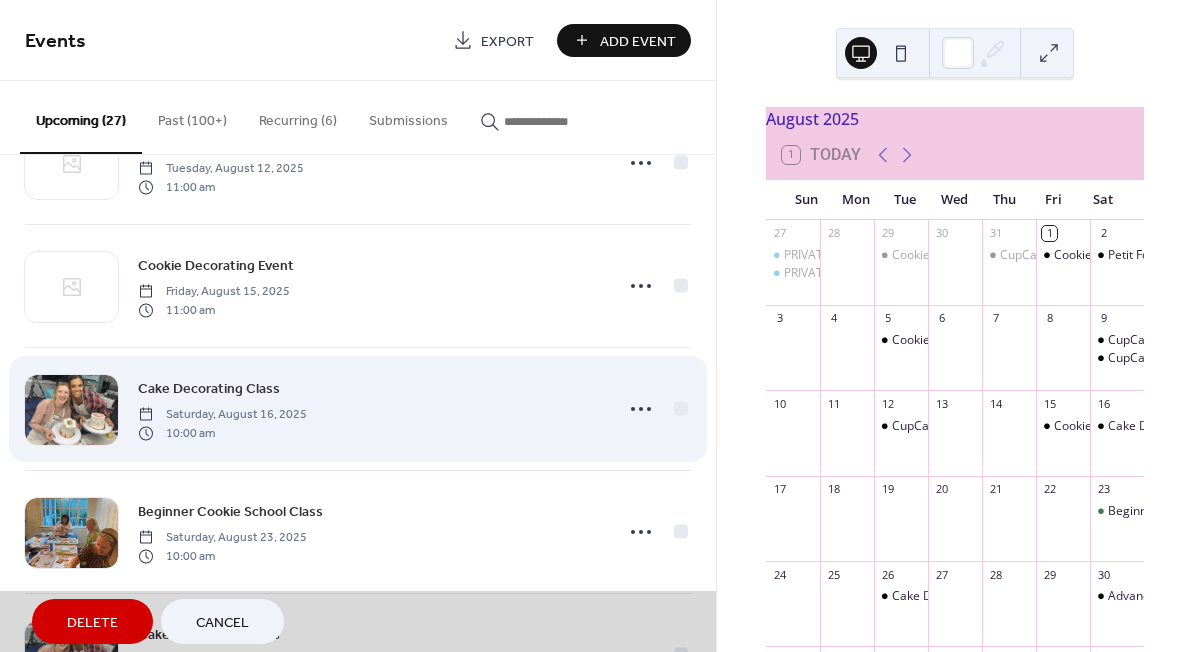click on "Cake Decorating Class Saturday, August 16, 2025 10:00 am" at bounding box center [358, 408] 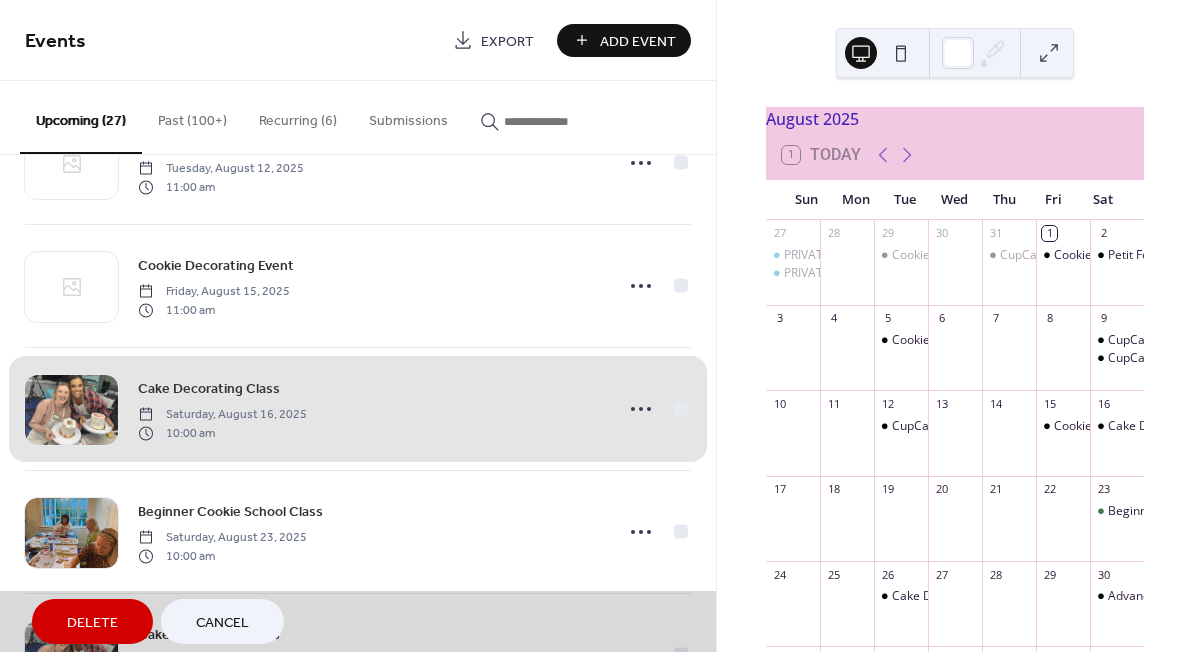 click on "Cake Decorating Class Saturday, August 16, 2025 10:00 am" at bounding box center (358, 408) 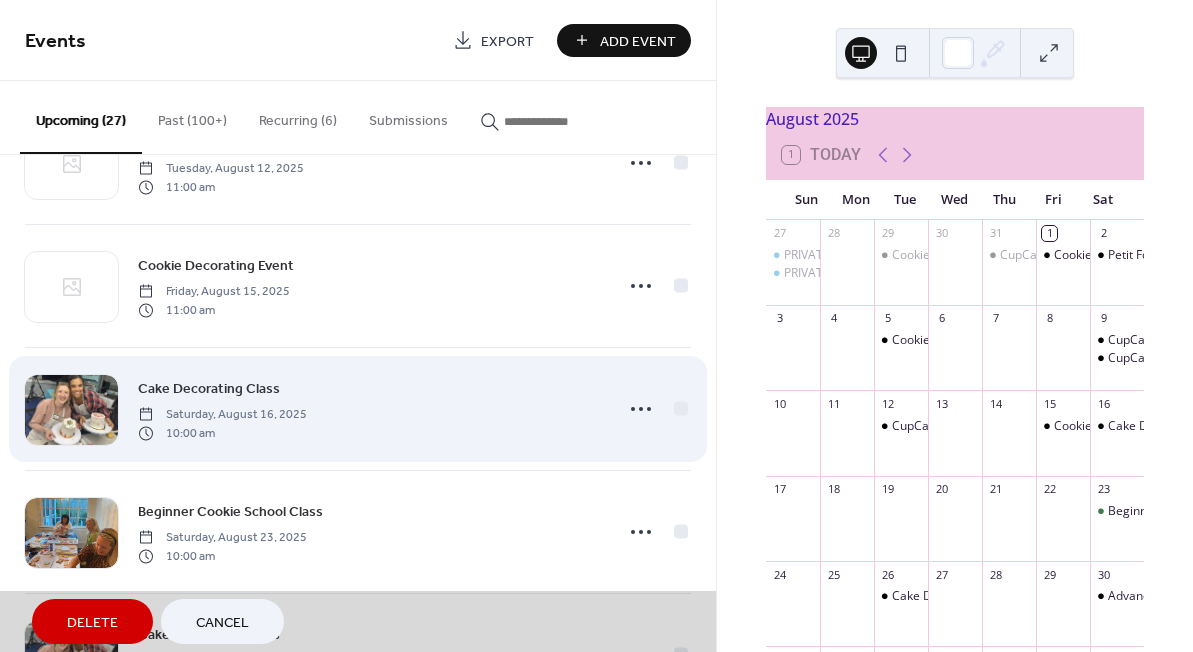 click on "Cake Decorating Class Saturday, August 16, 2025 10:00 am" at bounding box center [358, 408] 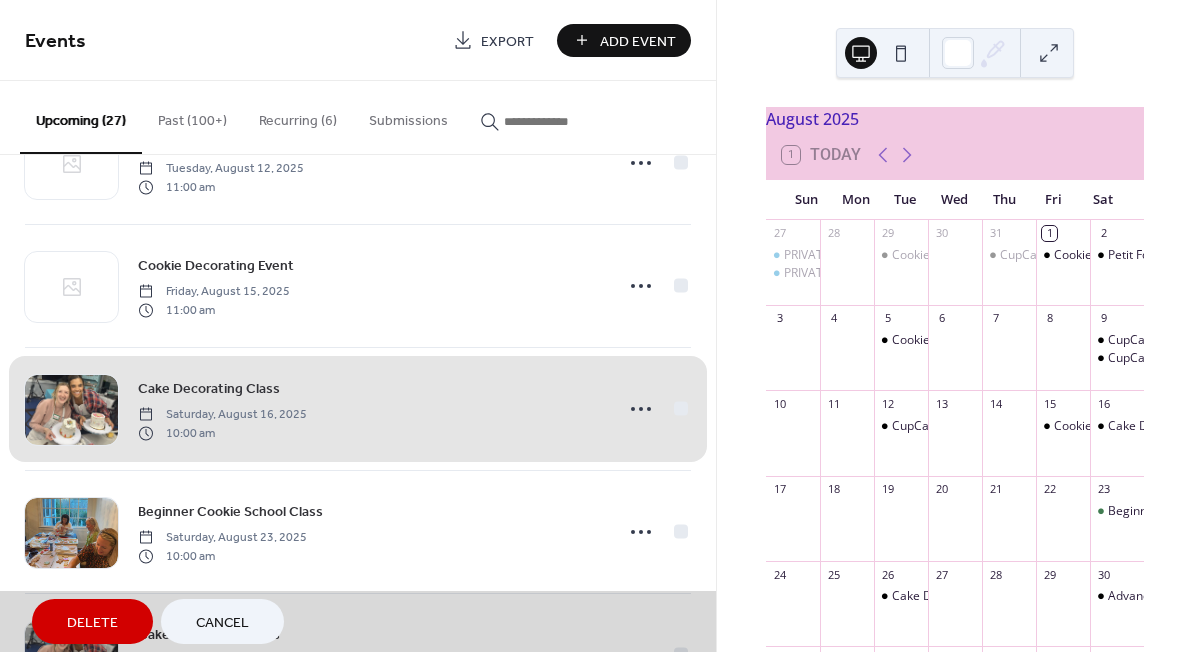 click on "Cake Decorating Class Saturday, August 16, 2025 10:00 am" at bounding box center [358, 408] 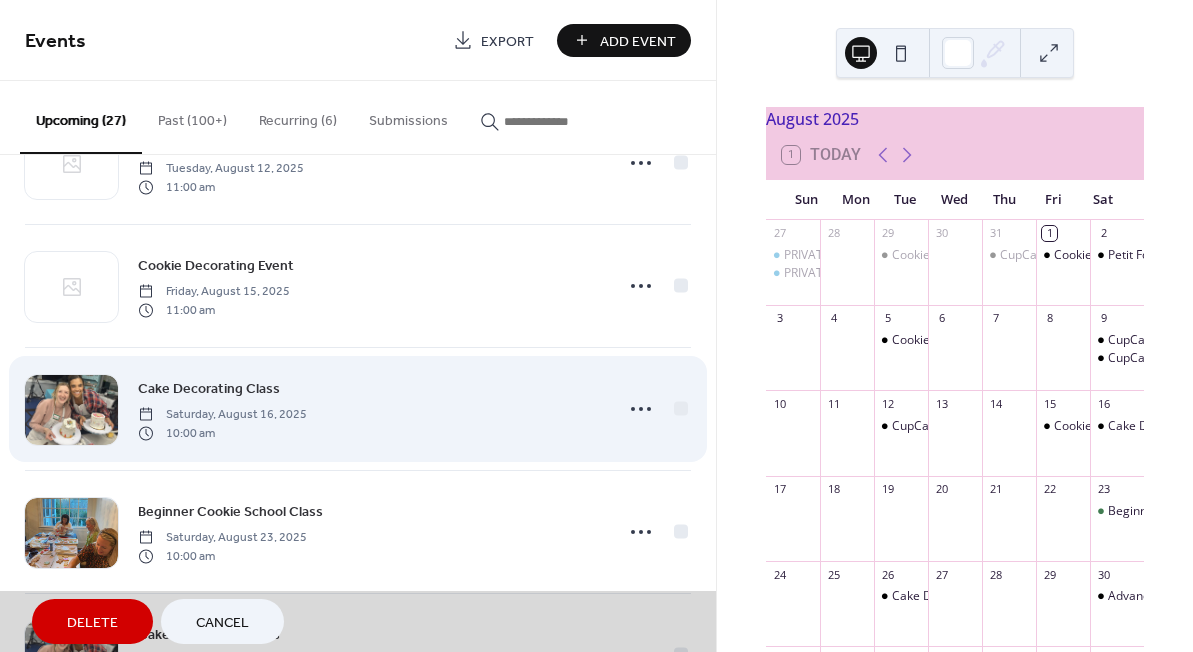 click on "Cake Decorating Class Saturday, August 16, 2025 10:00 am" at bounding box center [358, 408] 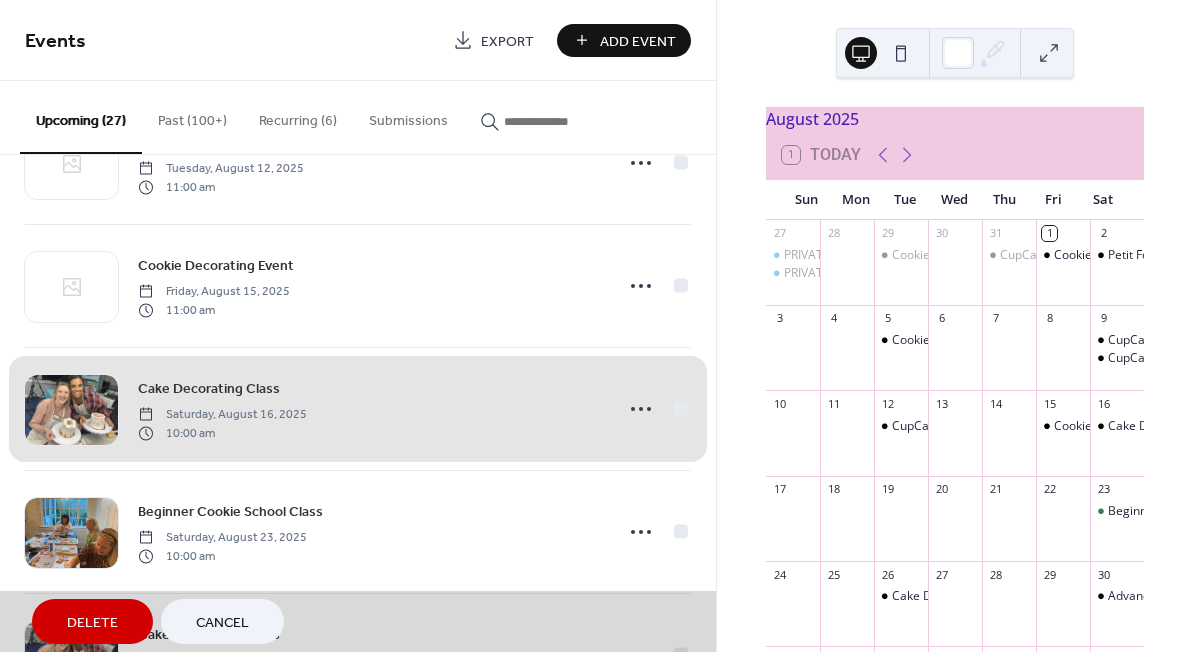 click on "Cake Decorating Class Saturday, August 16, 2025 10:00 am" at bounding box center [358, 408] 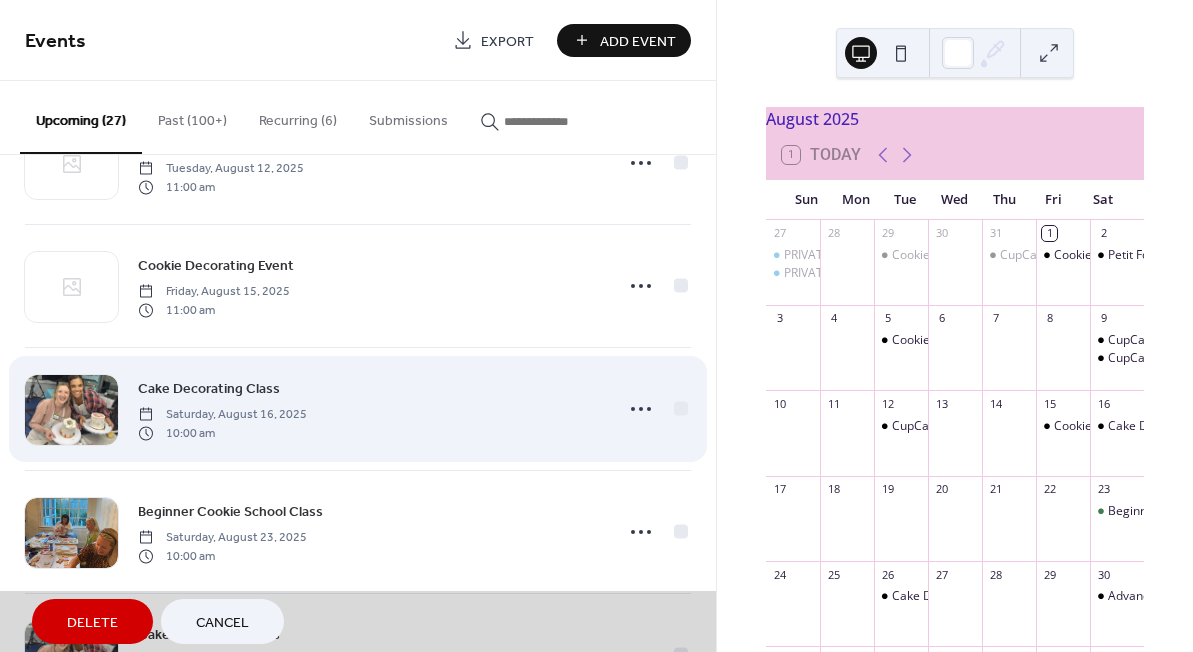 click on "Cake Decorating Class Saturday, August 16, 2025 10:00 am" at bounding box center [358, 408] 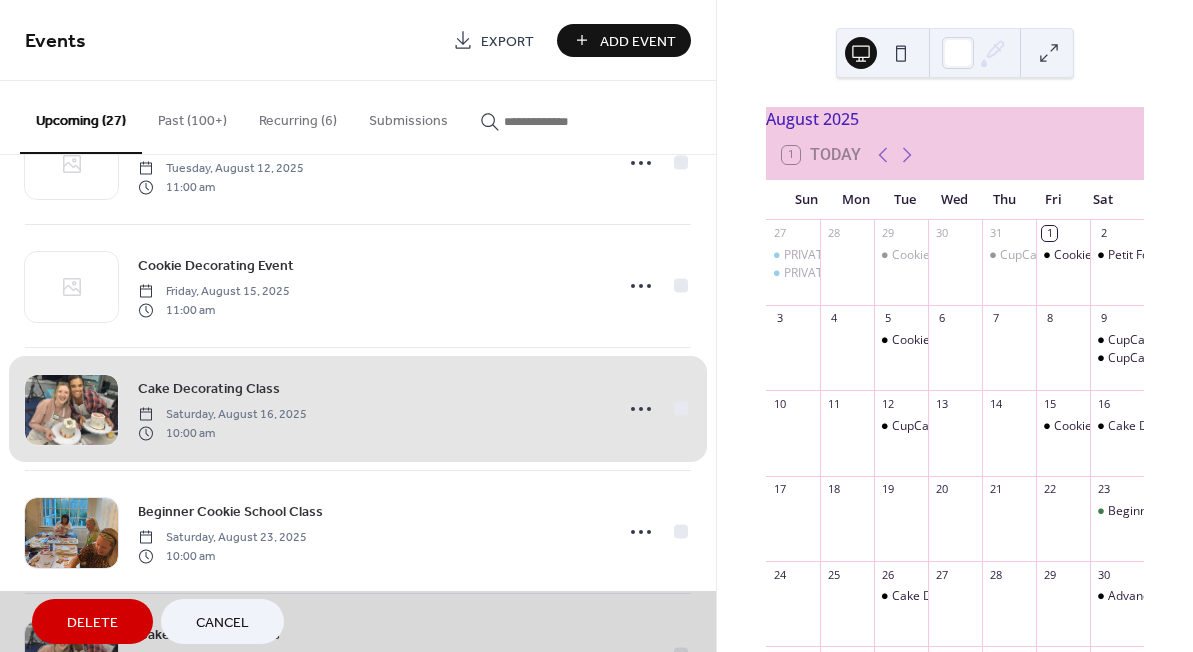 click on "Cake Decorating Class Saturday, August 16, 2025 10:00 am" at bounding box center [358, 408] 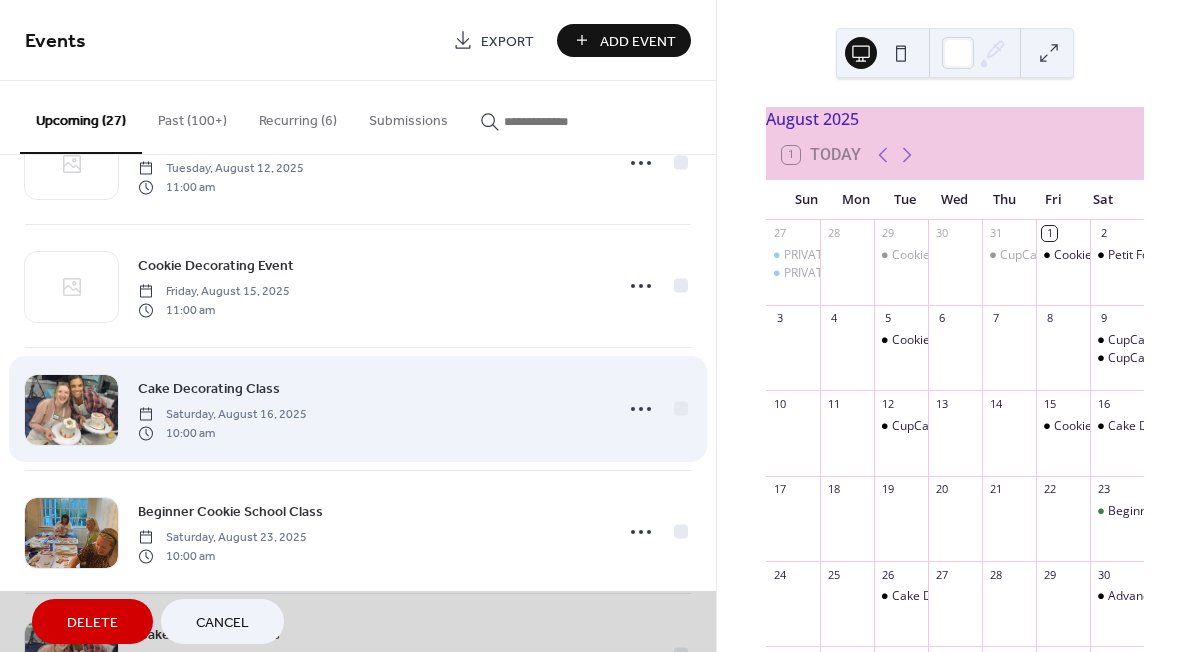 click on "Cake Decorating Class Saturday, August 16, 2025 10:00 am" at bounding box center [358, 408] 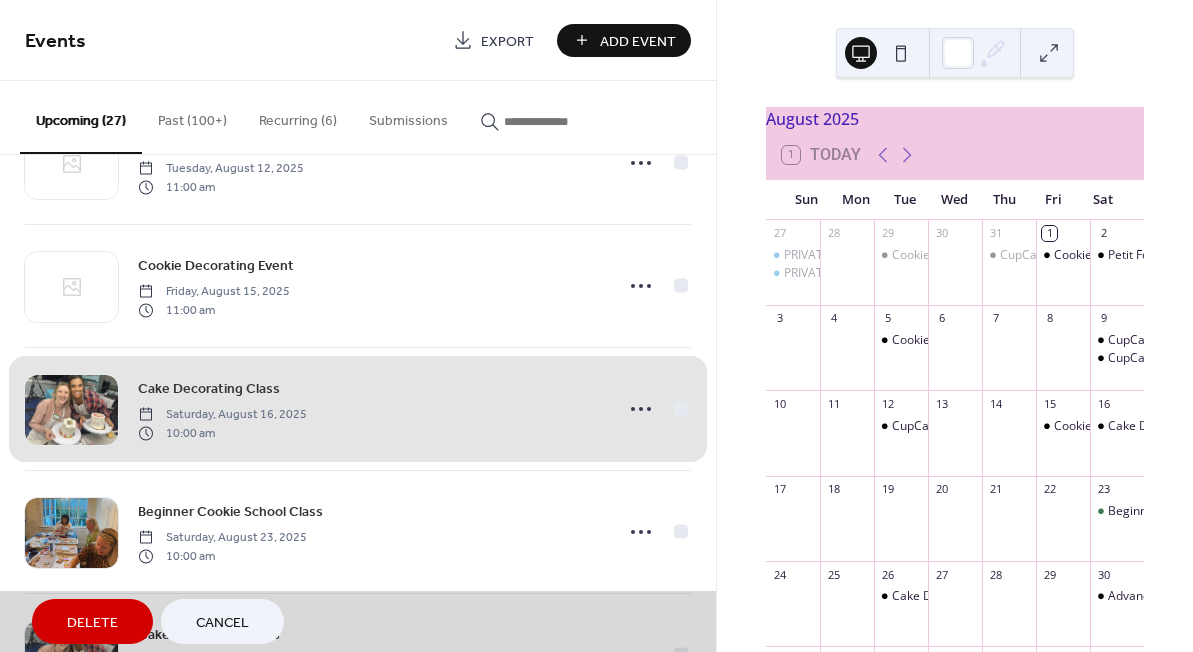 click on "Cake Decorating Class Saturday, August 16, 2025 10:00 am" at bounding box center (358, 408) 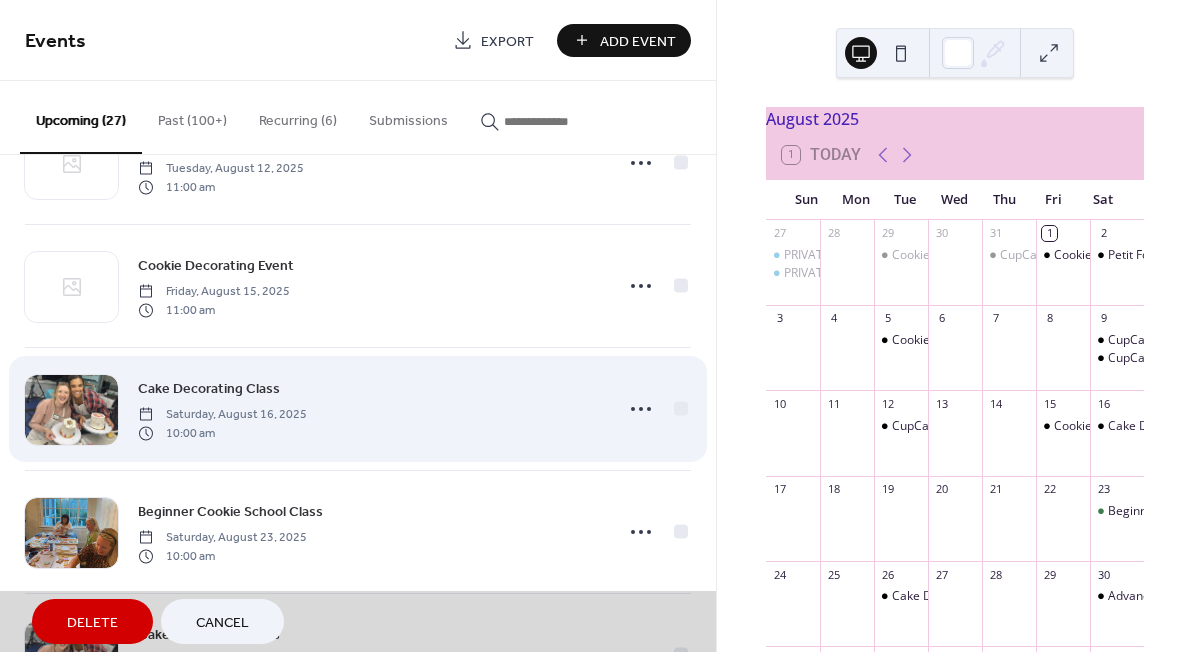 click on "Cake Decorating Class Saturday, August 16, 2025 10:00 am" at bounding box center (358, 408) 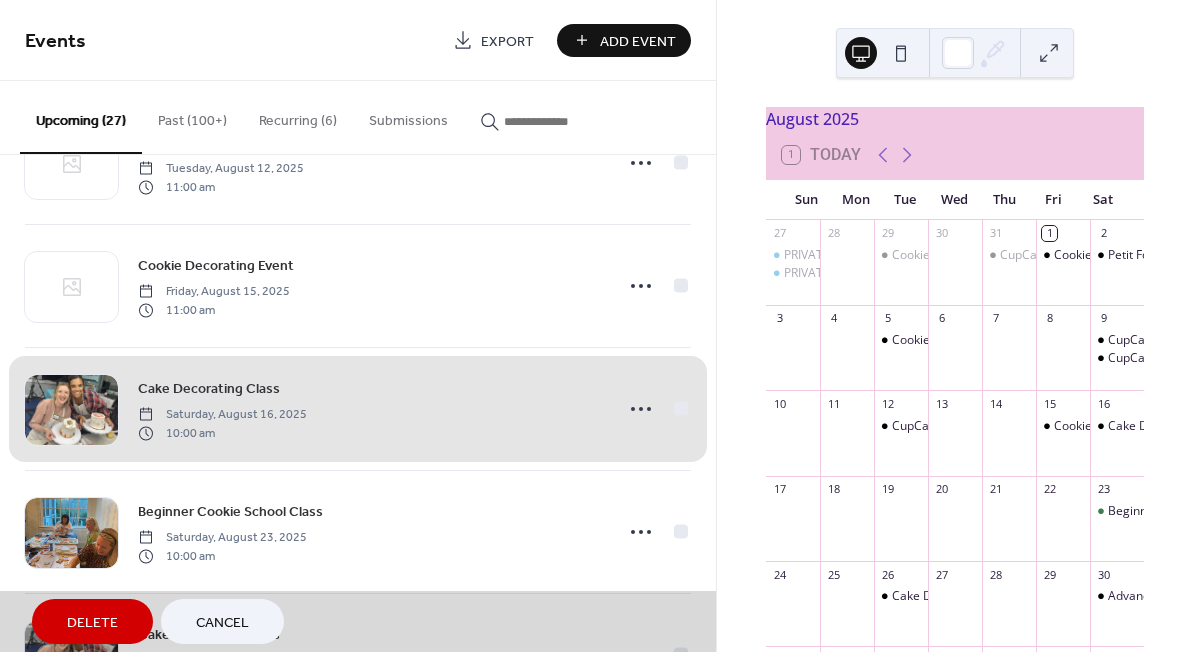 scroll, scrollTop: 694, scrollLeft: 0, axis: vertical 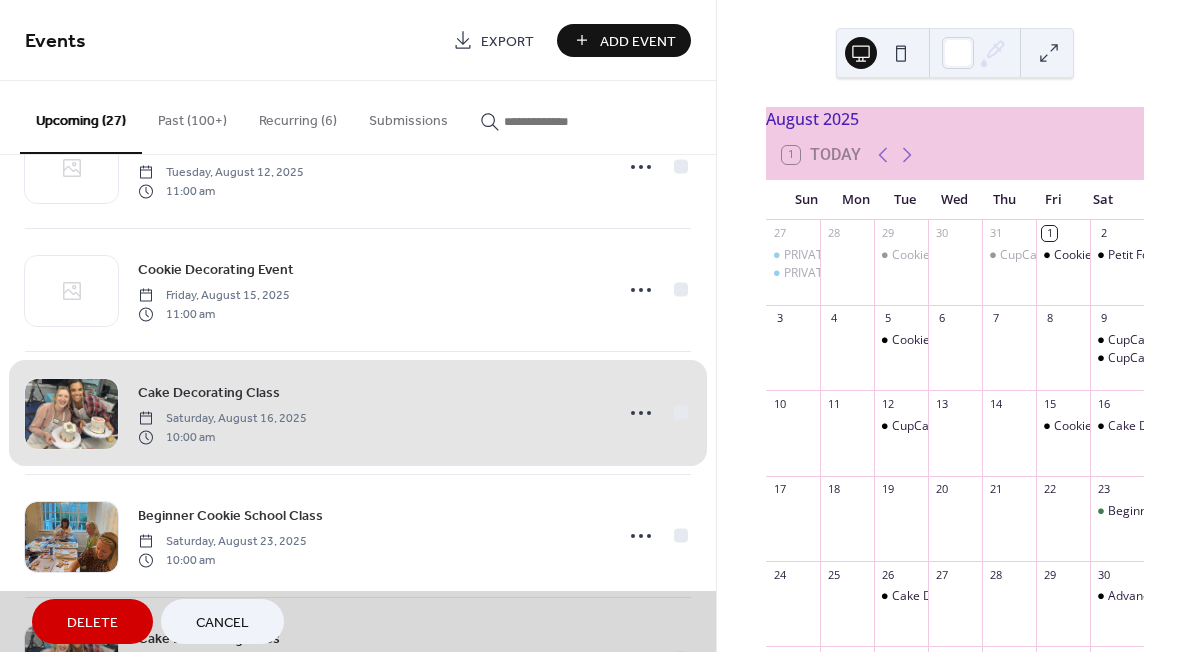 click on "Cake Decorating Class Saturday, August 16, 2025 10:00 am" at bounding box center (358, 412) 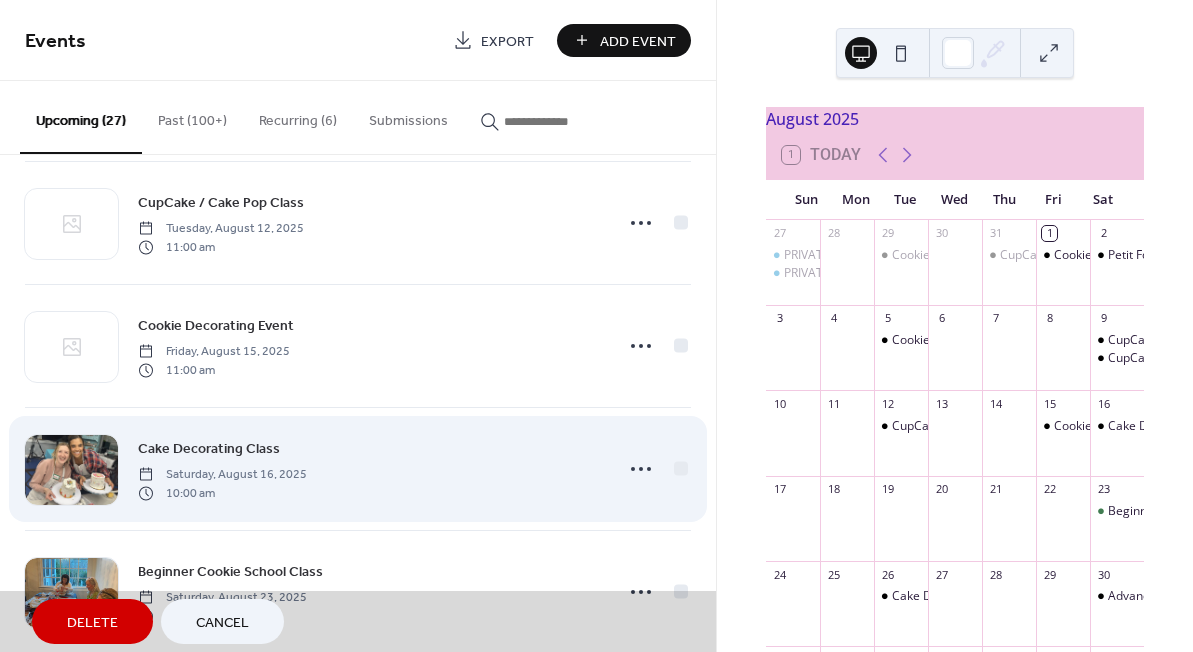 scroll, scrollTop: 636, scrollLeft: 0, axis: vertical 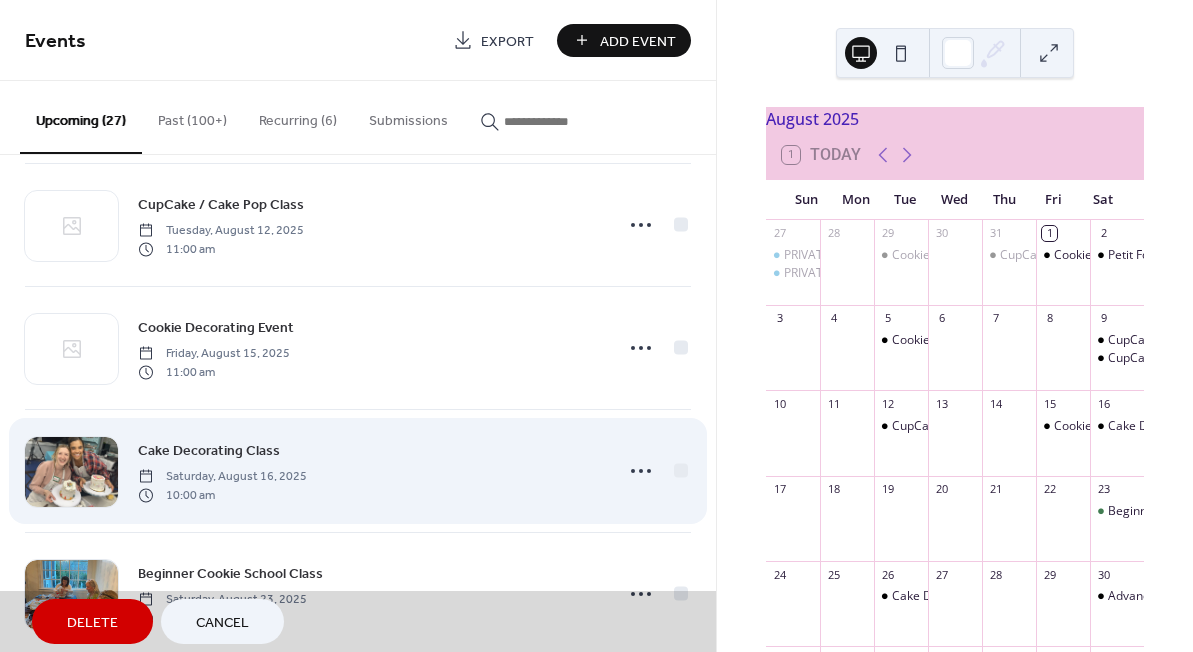 click on "Cake Decorating Class Saturday, August 16, 2025 10:00 am" at bounding box center [358, 470] 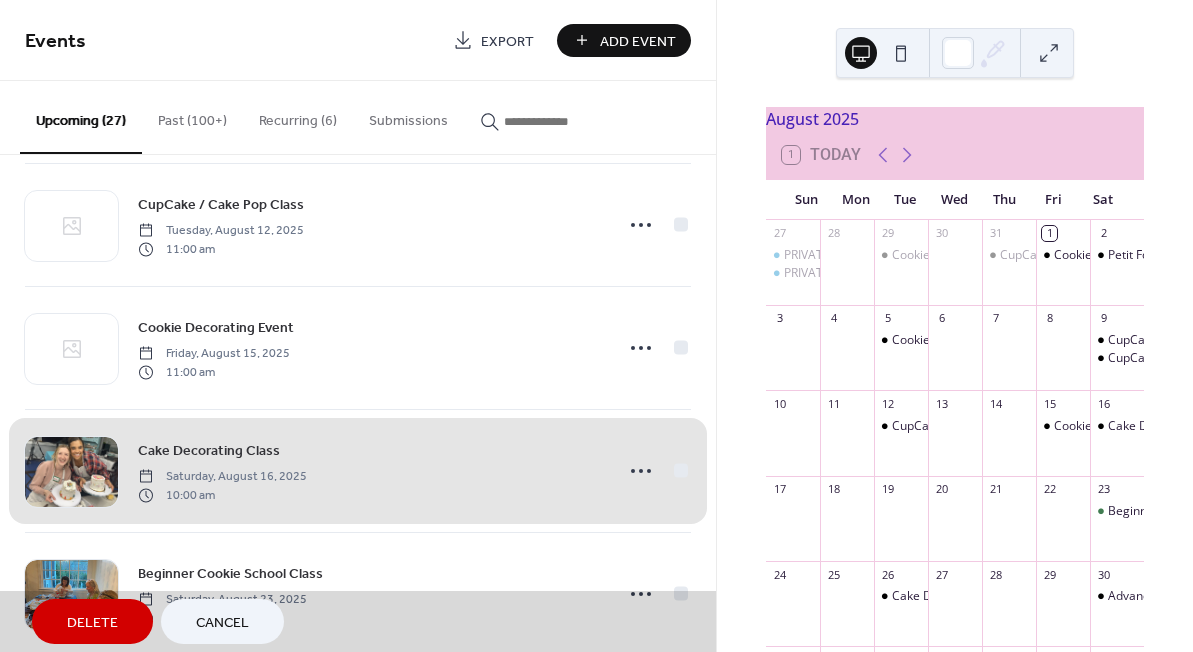 click on "Cake Decorating Class Saturday, August 16, 2025 10:00 am" at bounding box center [358, 470] 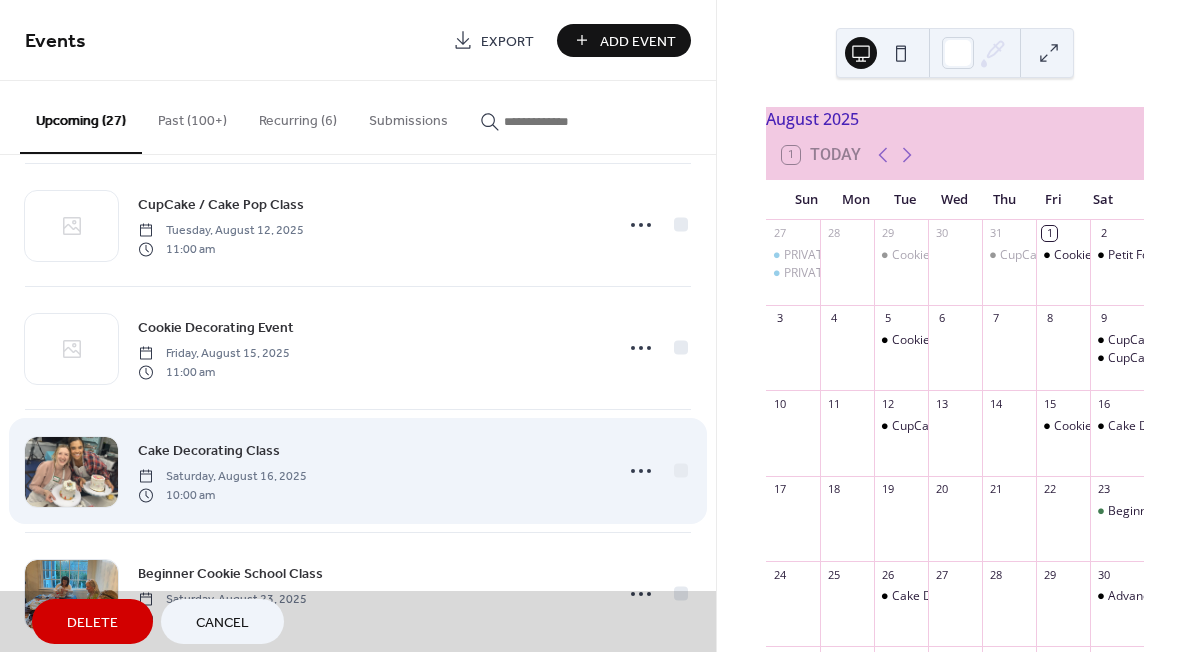 click on "Cake Decorating Class Saturday, August 16, 2025 10:00 am" at bounding box center (358, 470) 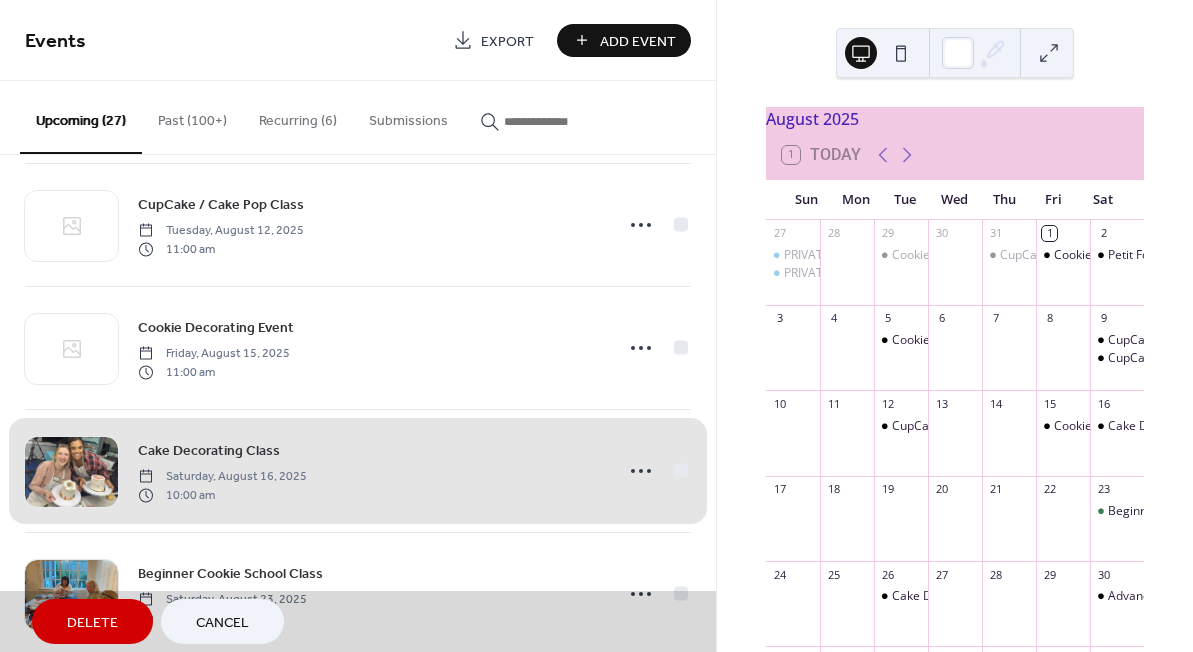 click on "Cake Decorating Class Saturday, August 16, 2025 10:00 am" at bounding box center (358, 470) 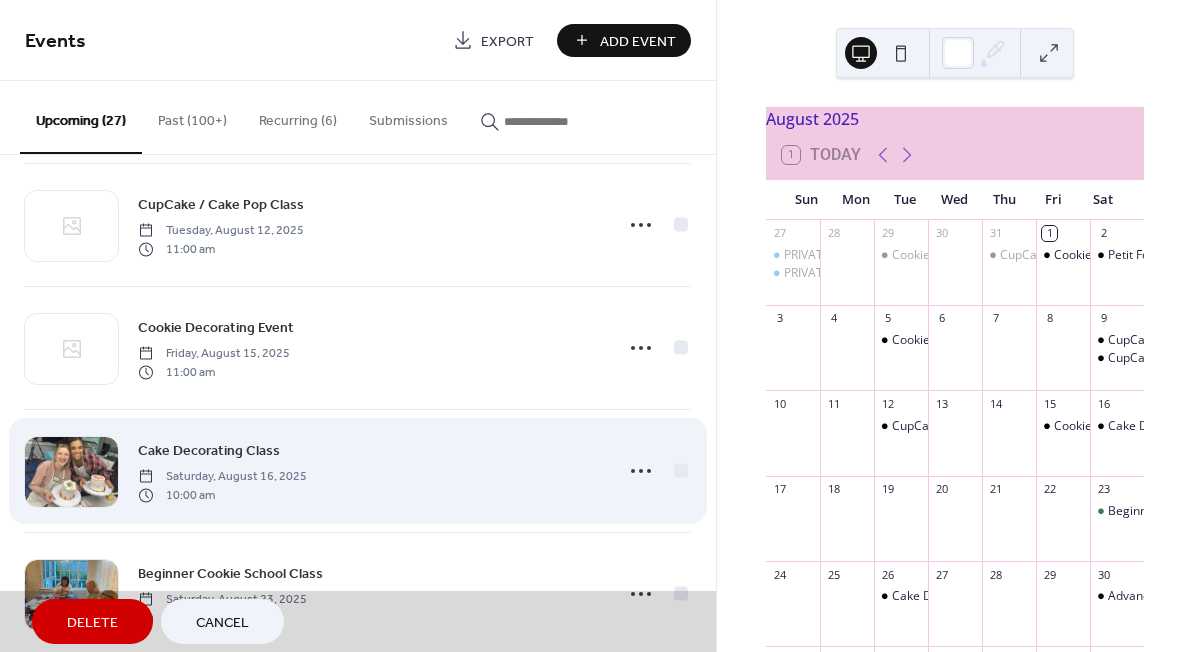 click on "Cake Decorating Class Saturday, August 16, 2025 10:00 am" at bounding box center (358, 470) 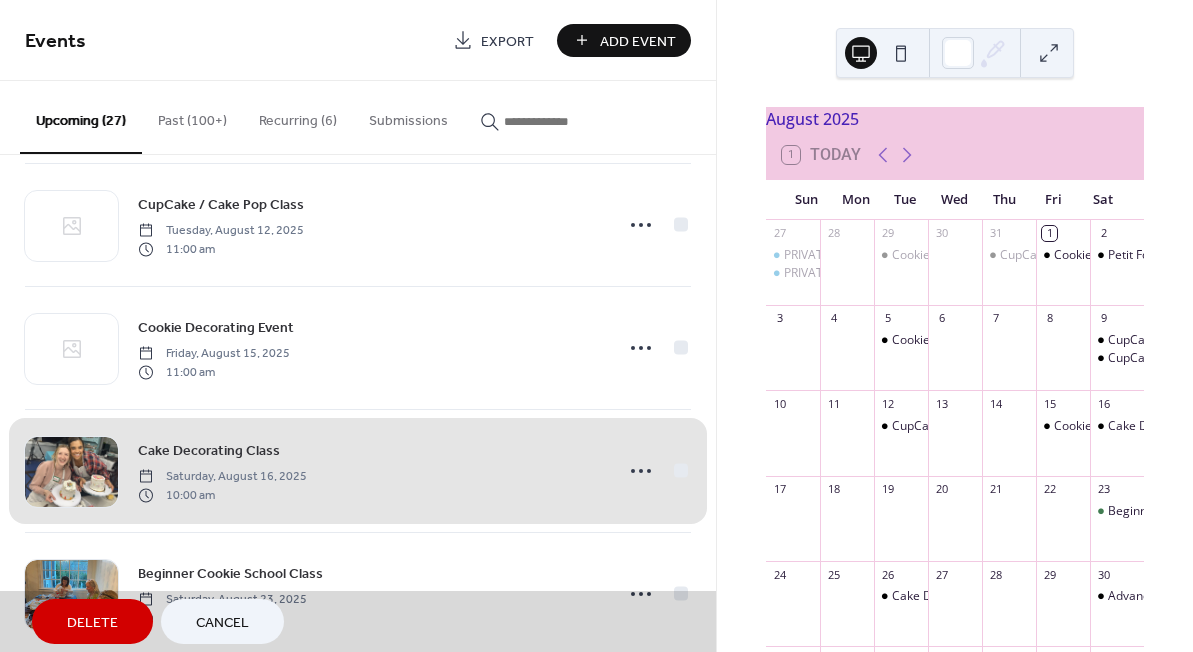 click on "Cake Decorating Class Saturday, August 16, 2025 10:00 am" at bounding box center [358, 470] 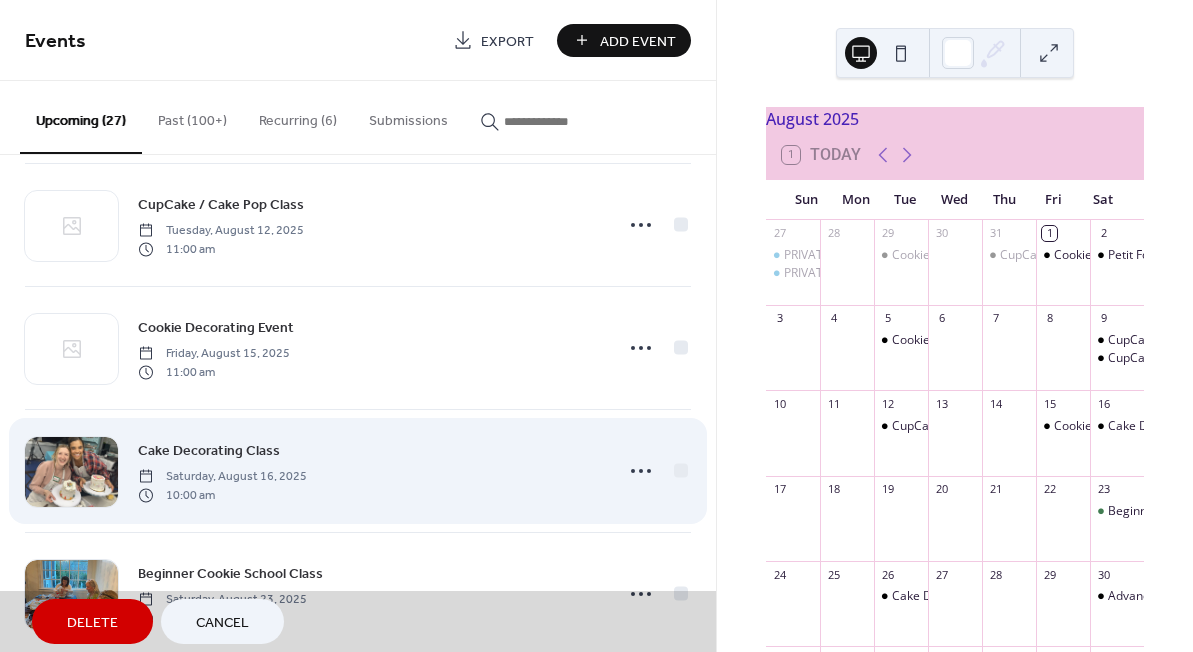 click on "Cake Decorating Class Saturday, August 16, 2025 10:00 am" at bounding box center (358, 470) 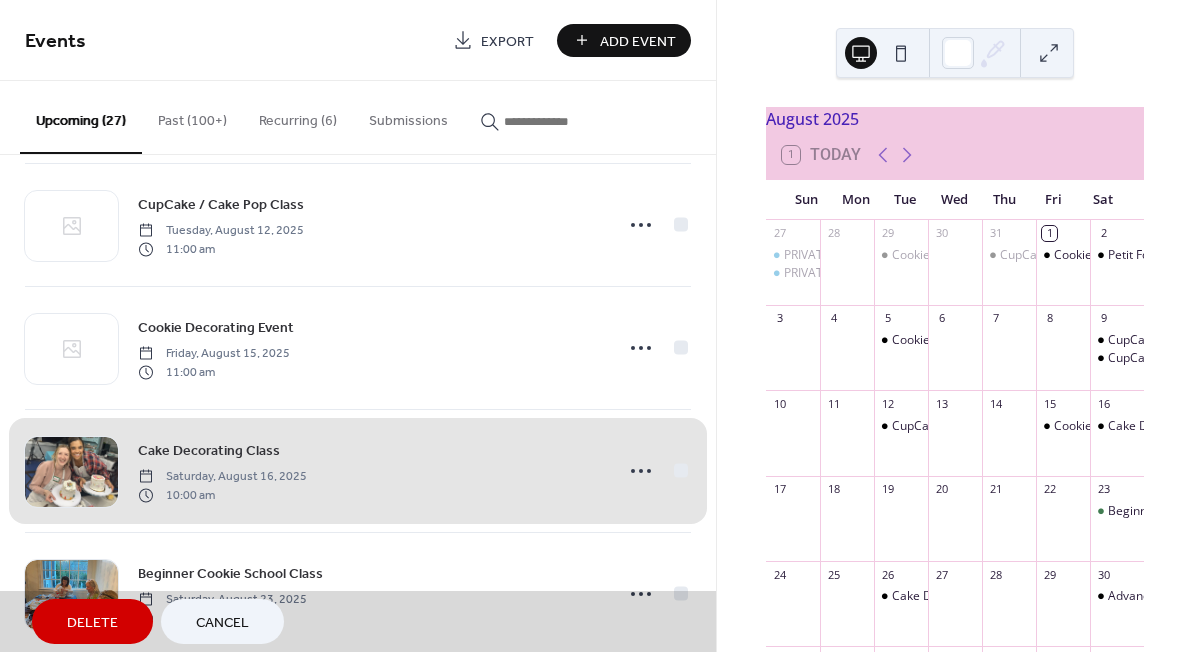 click on "Cake Decorating Class Saturday, August 16, 2025 10:00 am" at bounding box center [358, 470] 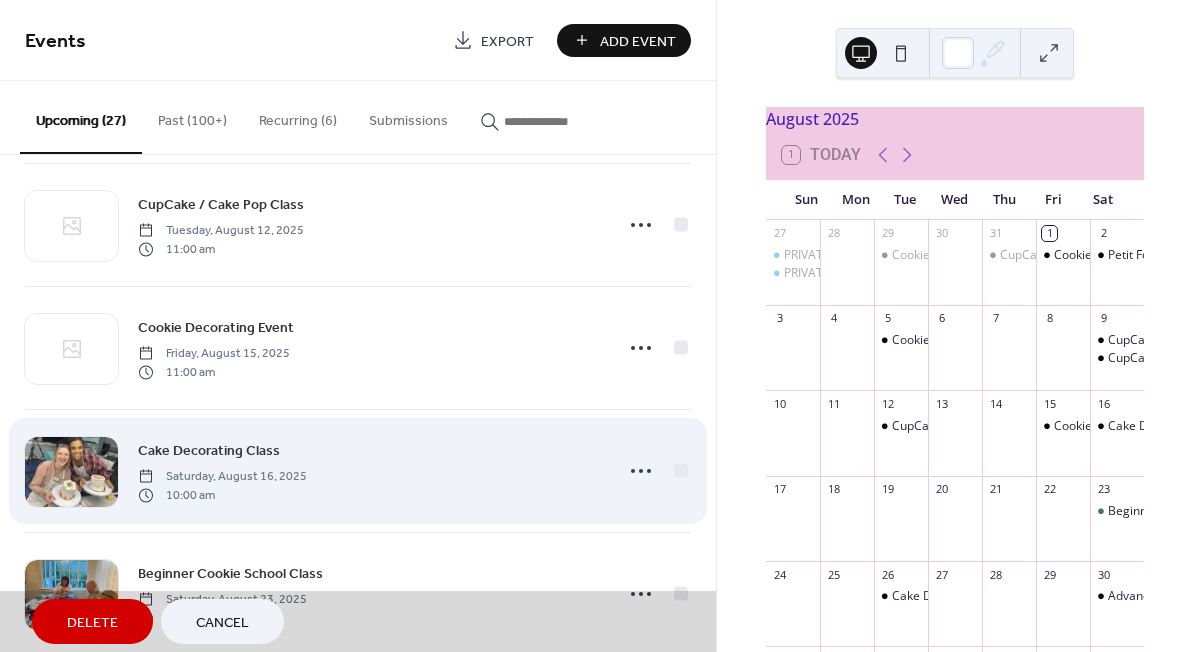 click on "Cake Decorating Class Saturday, August 16, 2025 10:00 am" at bounding box center [358, 470] 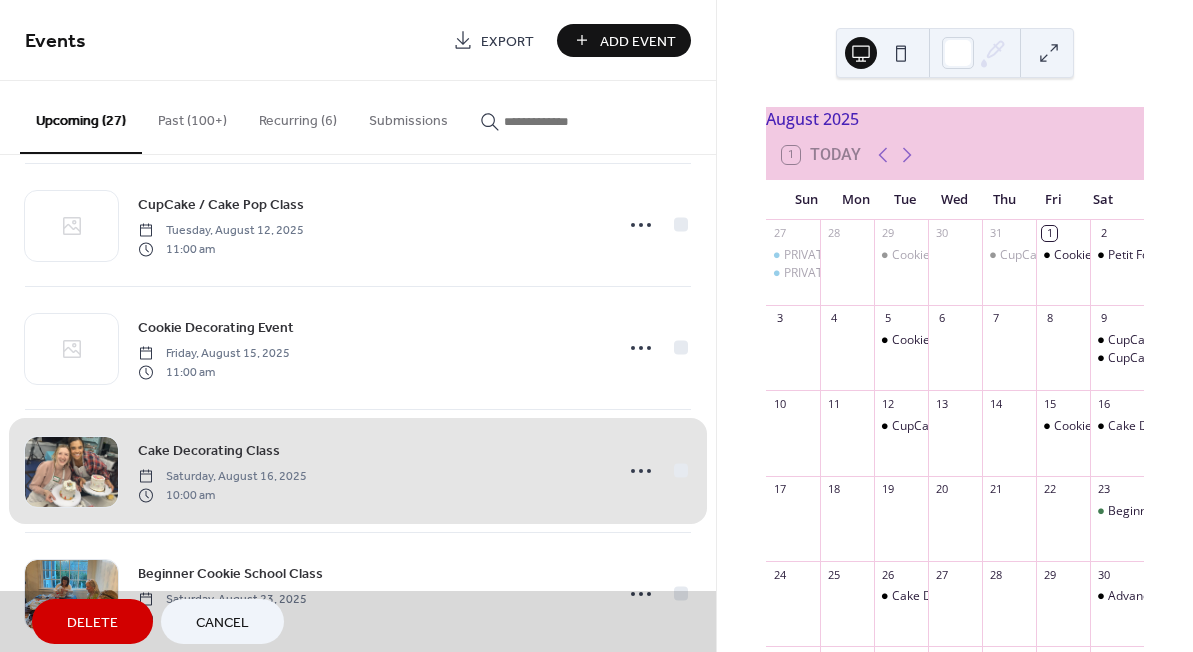 click on "Cake Decorating Class Saturday, August 16, 2025 10:00 am" at bounding box center [358, 470] 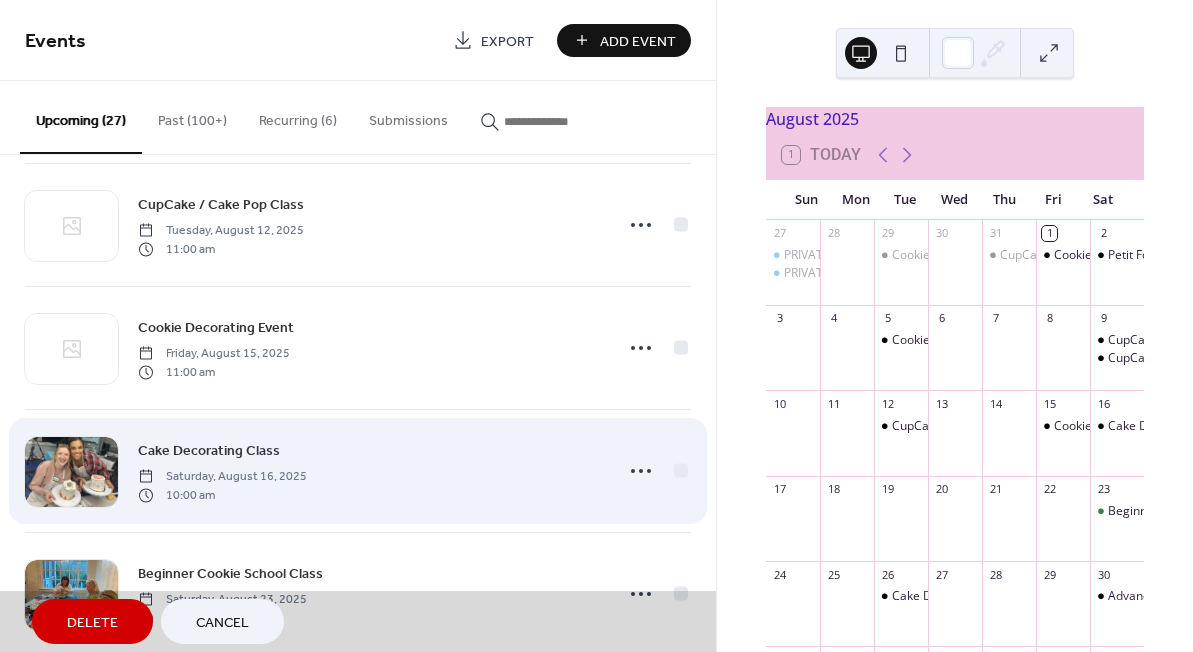 click on "Cake Decorating Class Saturday, August 16, 2025 10:00 am" at bounding box center [358, 470] 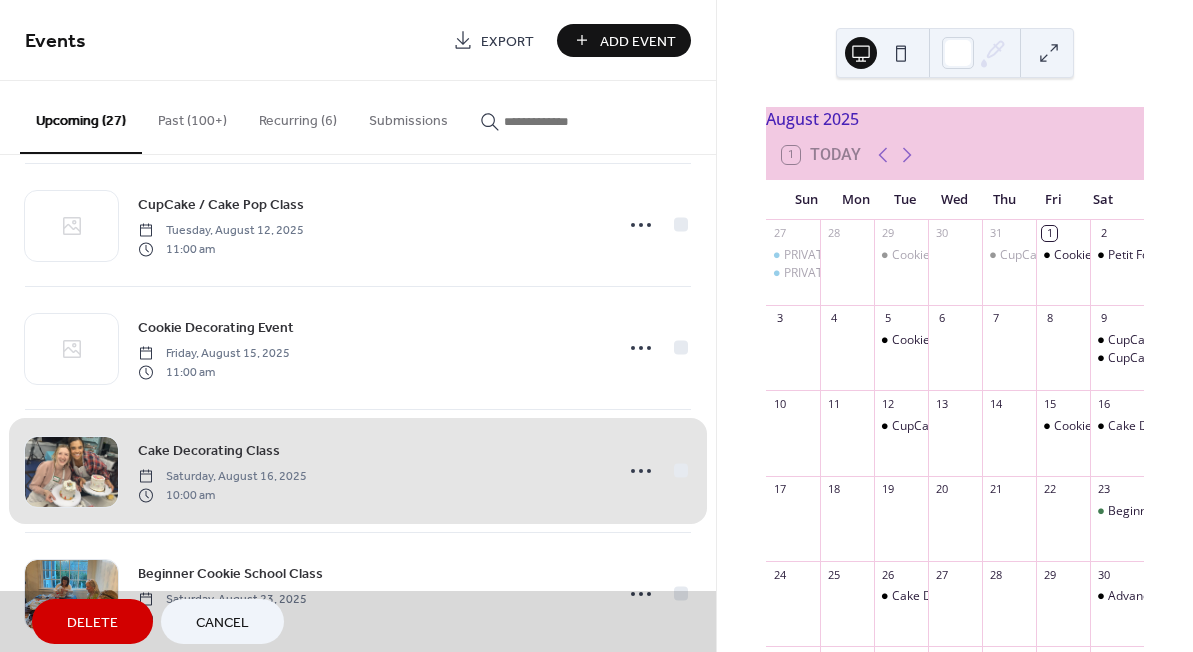 click on "Cake Decorating Class Saturday, August 16, 2025 10:00 am" at bounding box center (358, 470) 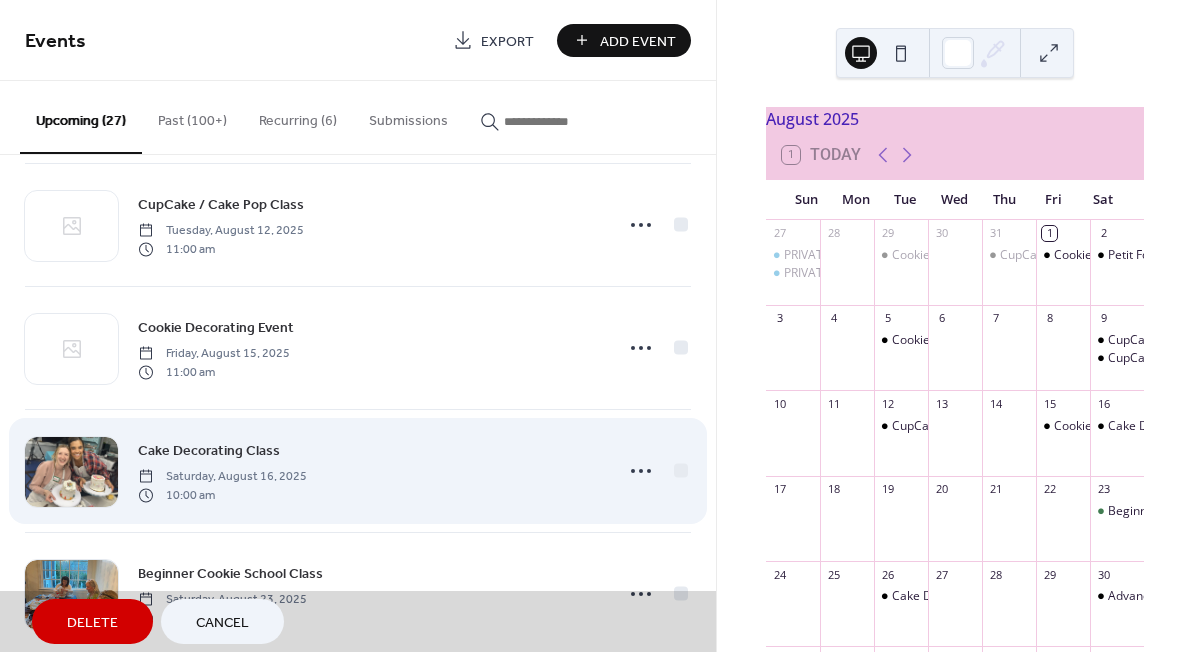 click on "Cake Decorating Class Saturday, August 16, 2025 10:00 am" at bounding box center [358, 470] 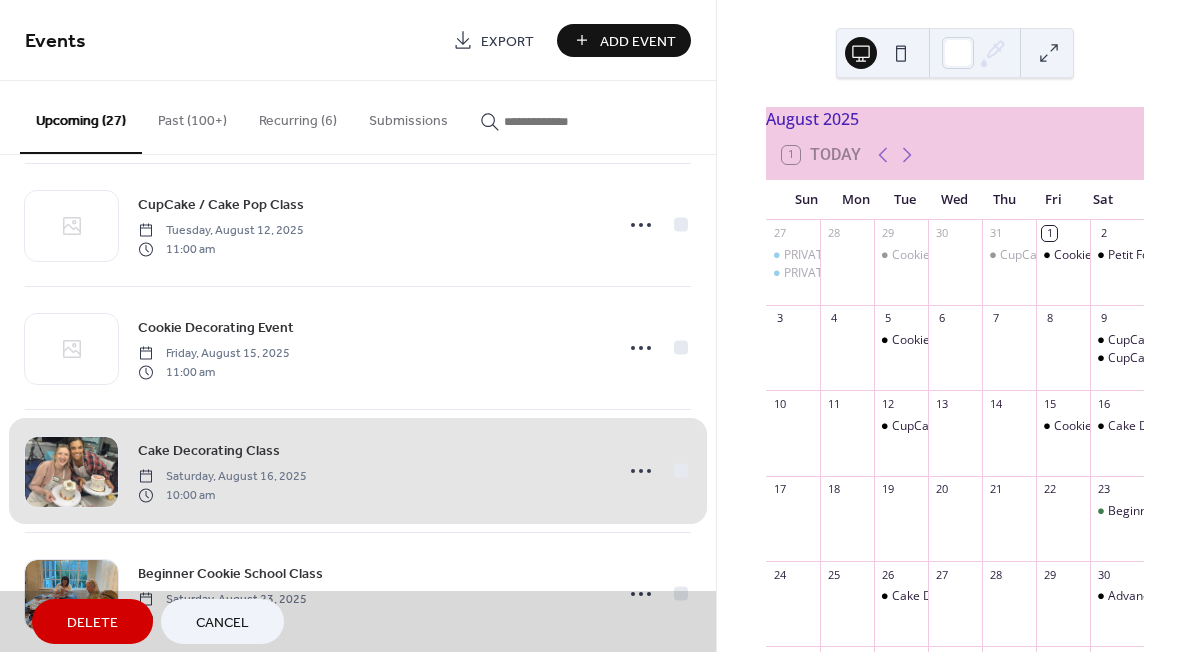click on "Cake Decorating Class Saturday, August 16, 2025 10:00 am" at bounding box center [358, 470] 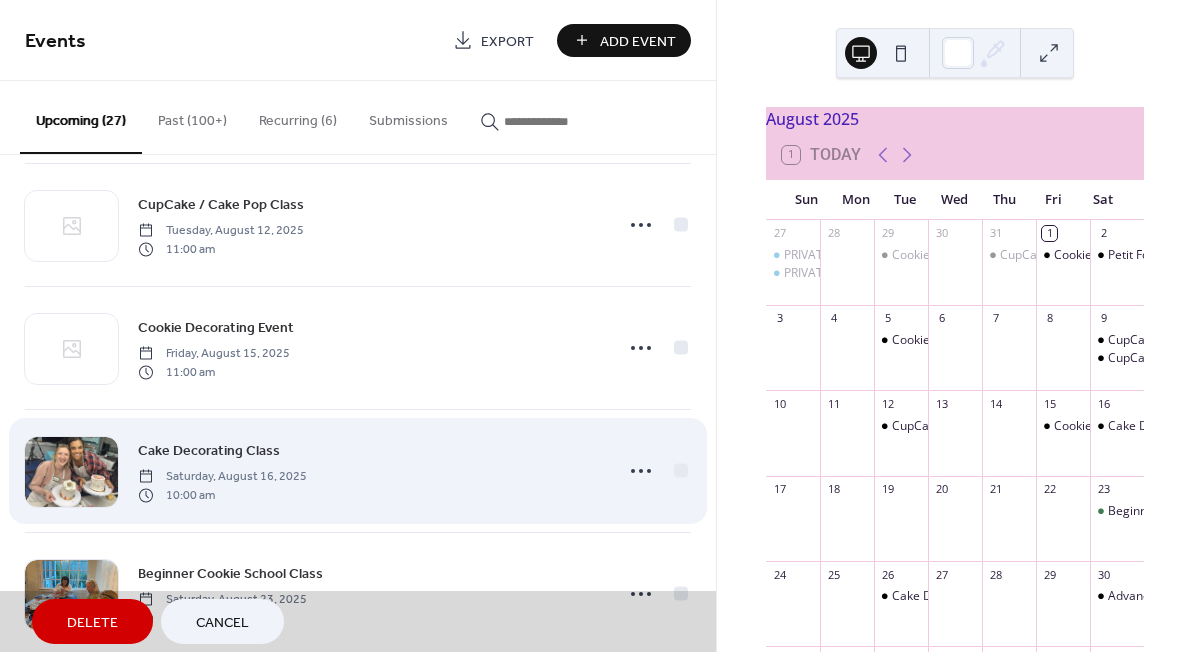 click on "Cake Decorating Class Saturday, August 16, 2025 10:00 am" at bounding box center [358, 470] 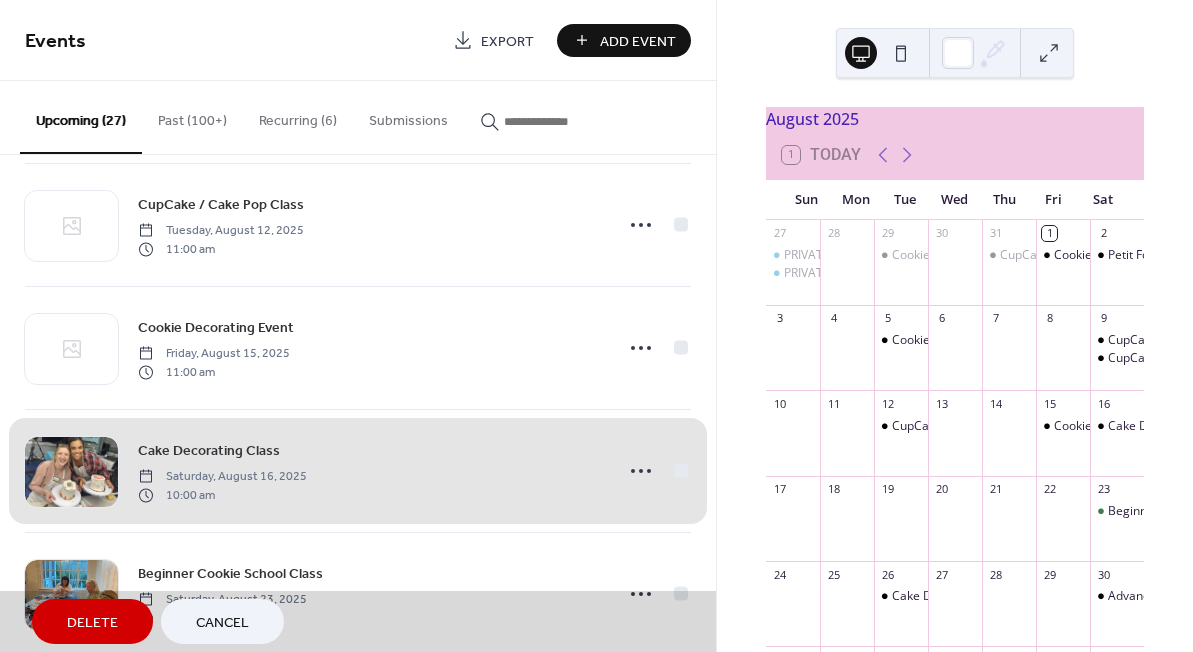 click on "Cake Decorating Class Saturday, August 16, 2025 10:00 am" at bounding box center [358, 470] 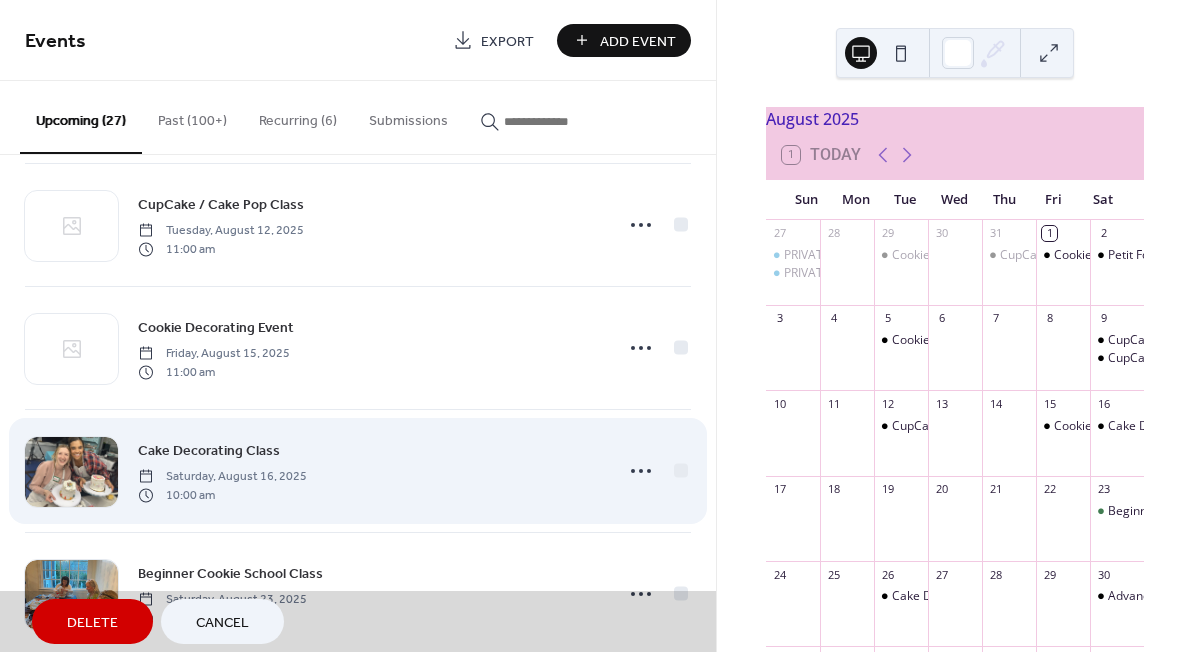 click on "Cake Decorating Class Saturday, August 16, 2025 10:00 am" at bounding box center [358, 470] 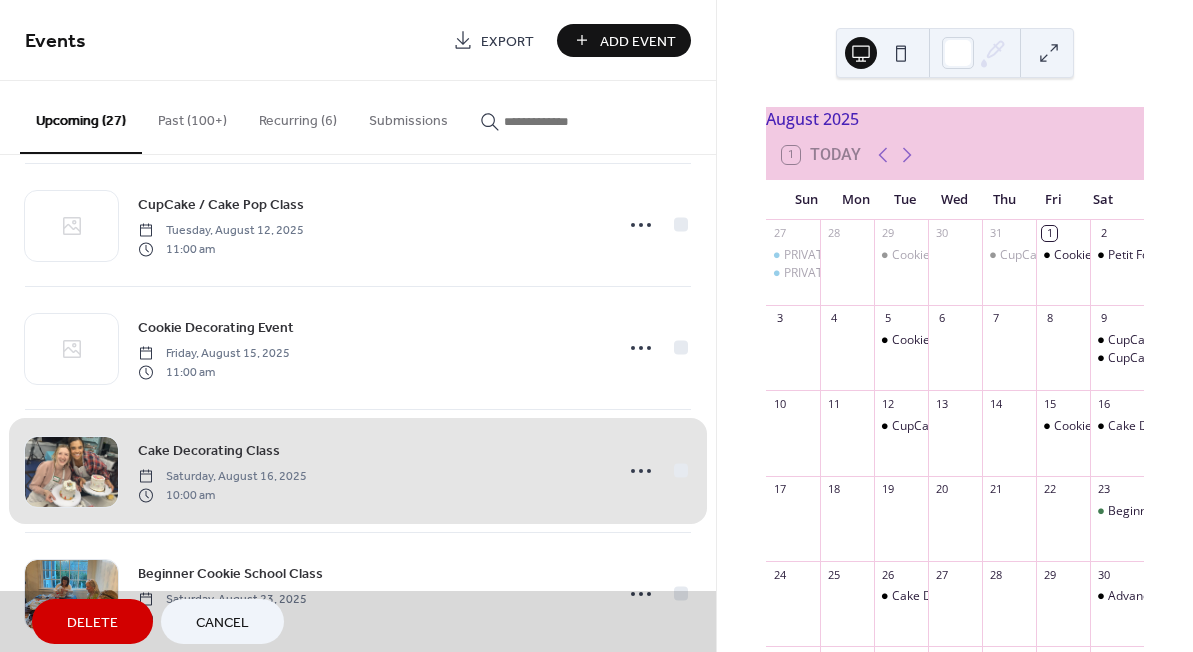 click on "Cake Decorating Class Saturday, August 16, 2025 10:00 am" at bounding box center [358, 470] 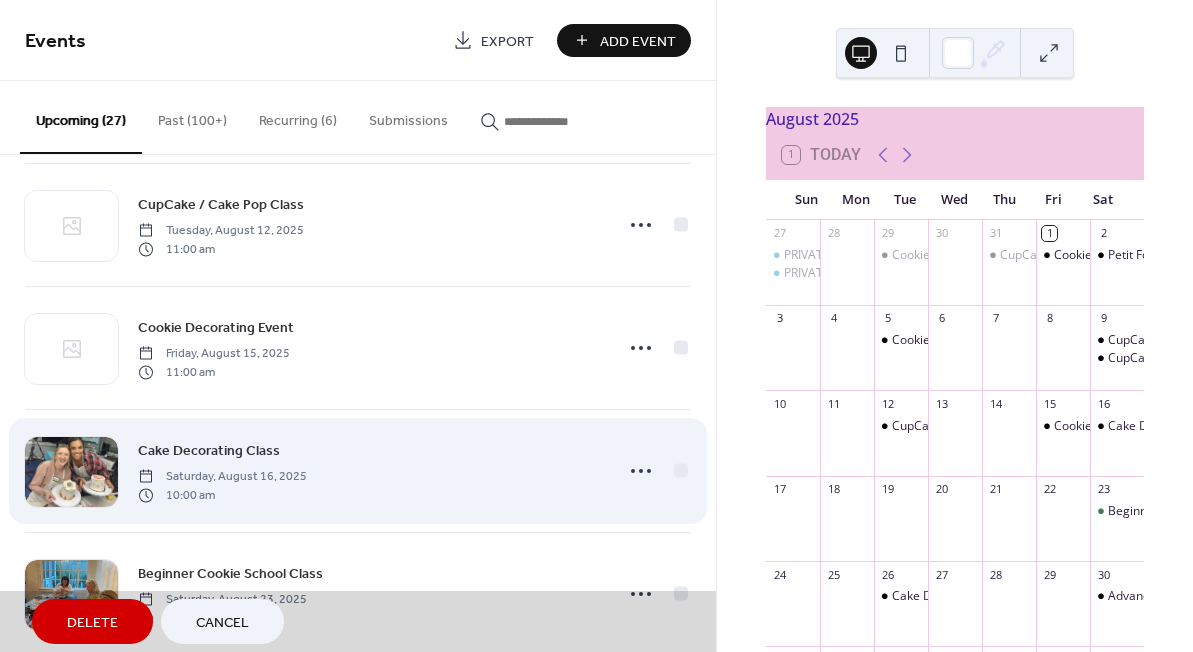 click on "Cake Decorating Class Saturday, August 16, 2025 10:00 am" at bounding box center [358, 470] 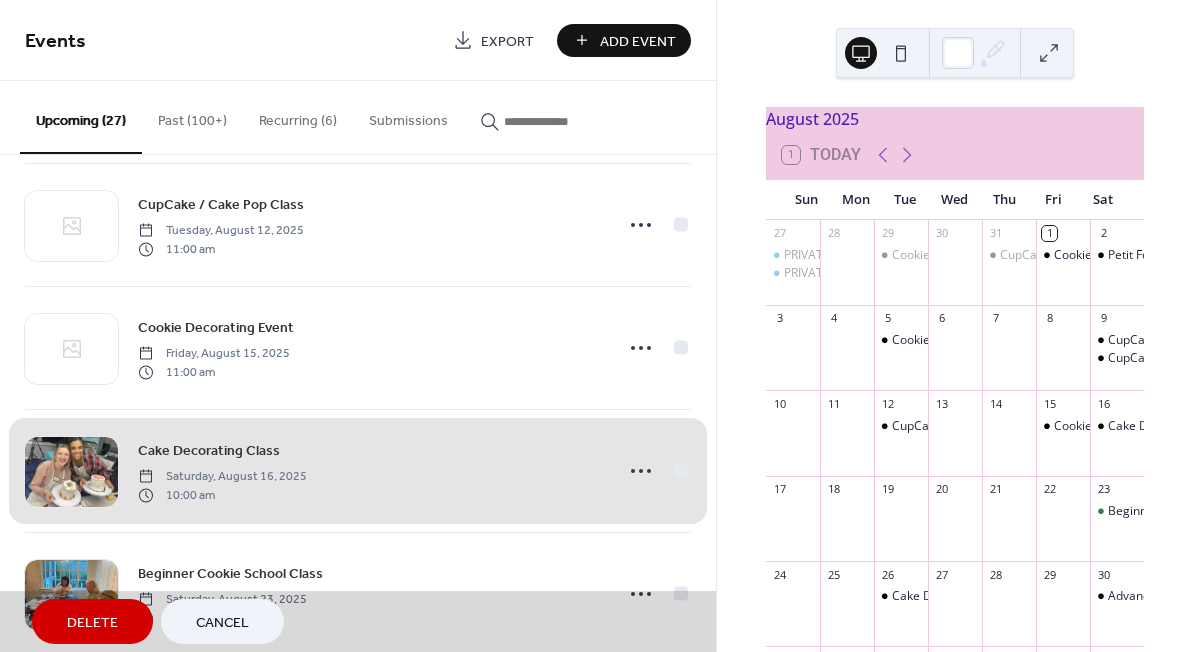 click on "Cake Decorating Class Saturday, August 16, 2025 10:00 am" at bounding box center (358, 470) 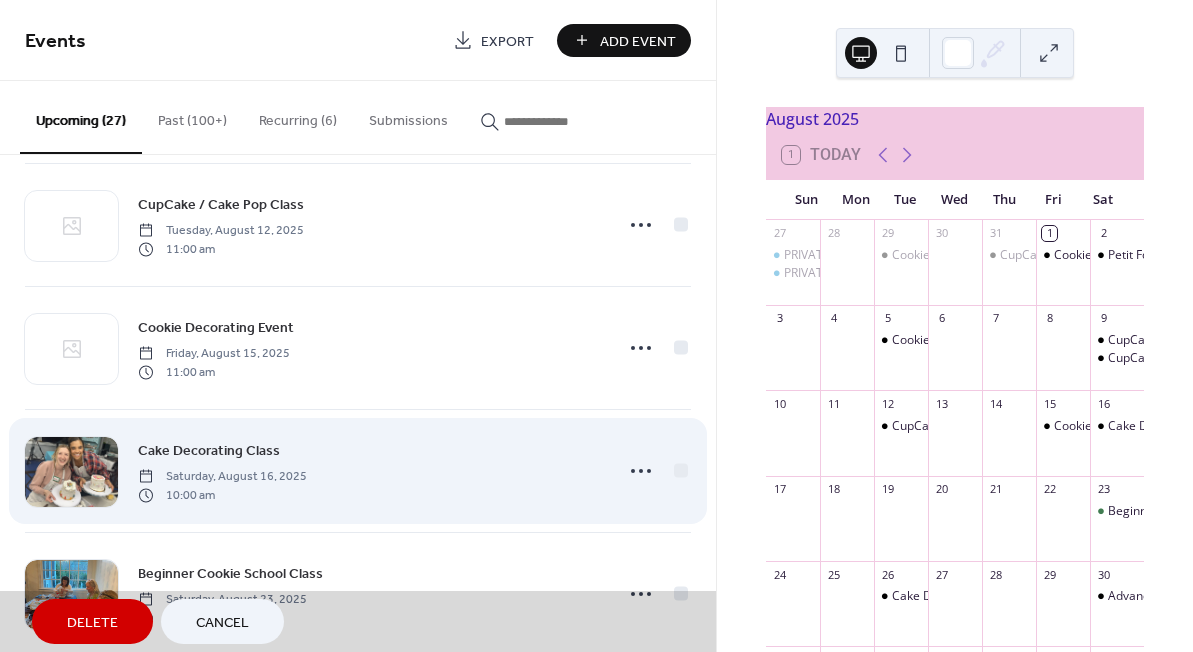 click on "Cake Decorating Class Saturday, August 16, 2025 10:00 am" at bounding box center (358, 470) 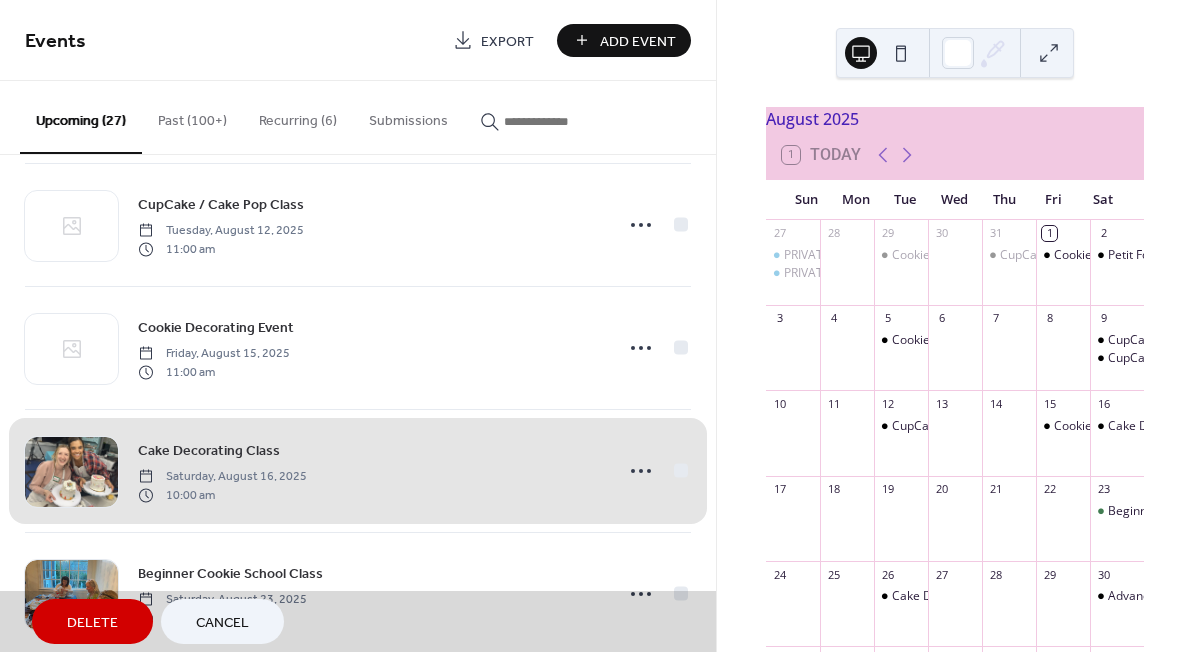 click on "Cake Decorating Class Saturday, August 16, 2025 10:00 am" at bounding box center [358, 470] 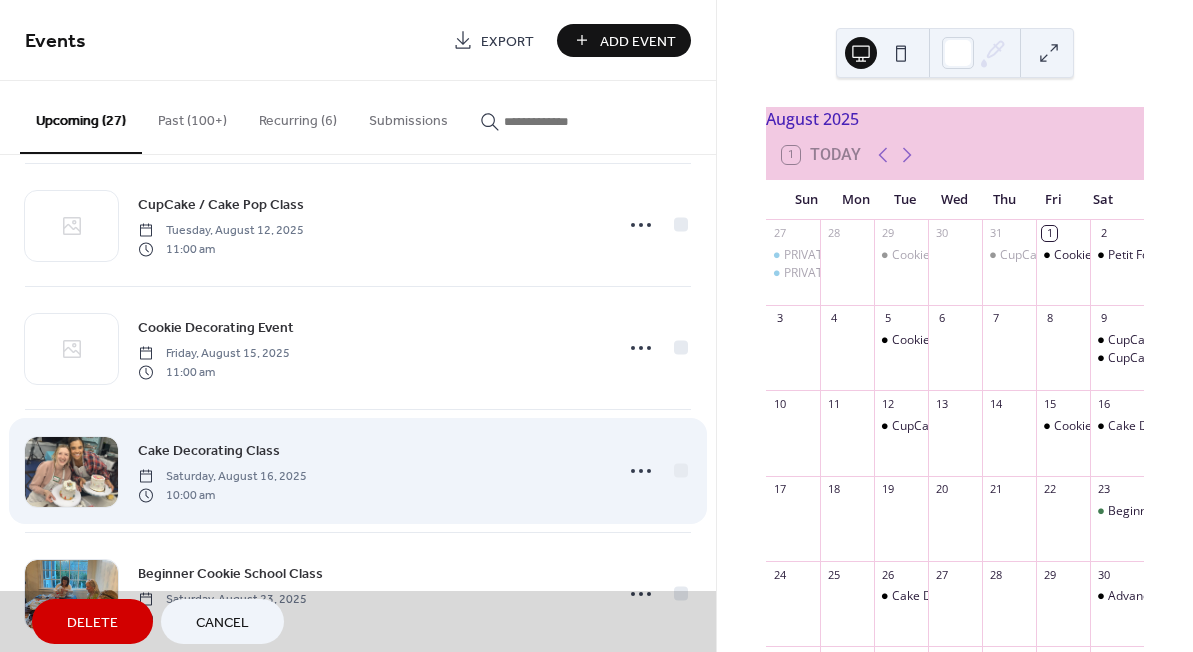 click on "Cake Decorating Class Saturday, August 16, 2025 10:00 am" at bounding box center [358, 470] 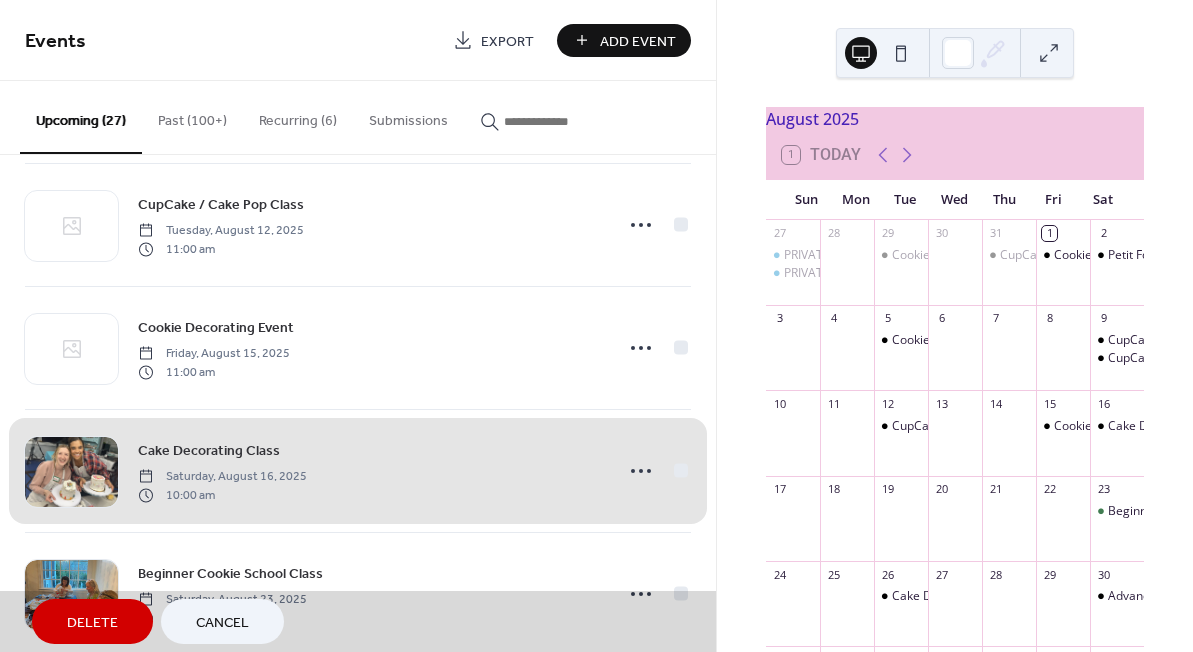 click on "Cake Decorating Class Saturday, August 16, 2025 10:00 am" at bounding box center (358, 470) 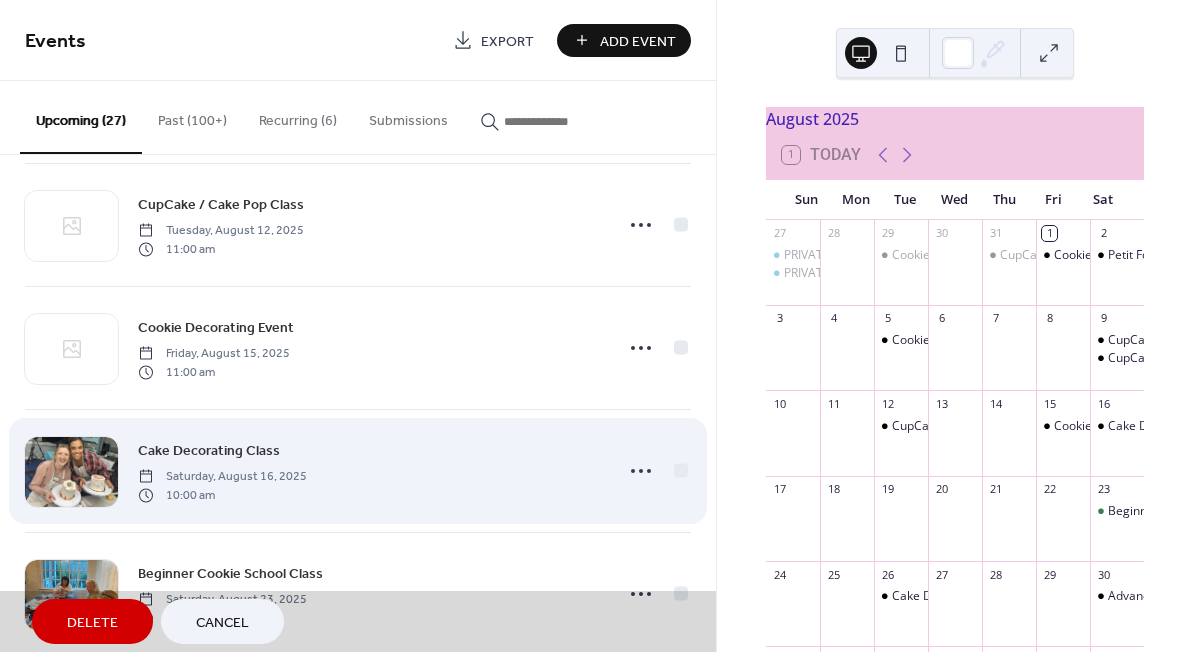 click on "Cake Decorating Class Saturday, August 16, 2025 10:00 am" at bounding box center (358, 470) 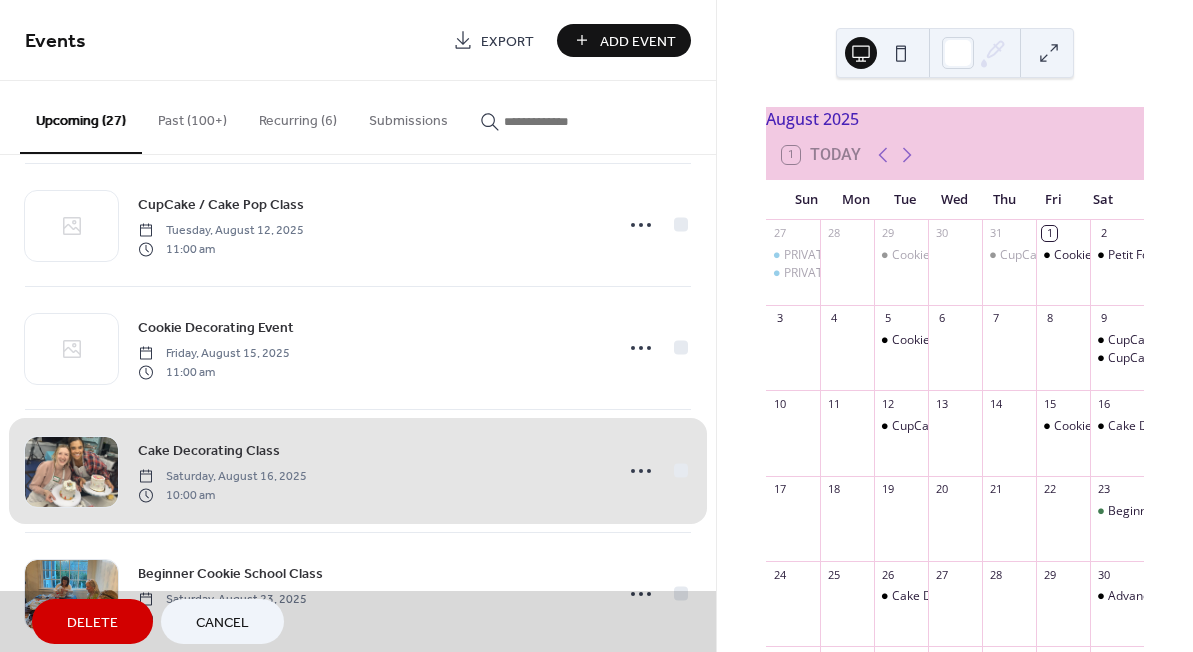 click on "Cake Decorating Class Saturday, August 16, 2025 10:00 am" at bounding box center [358, 470] 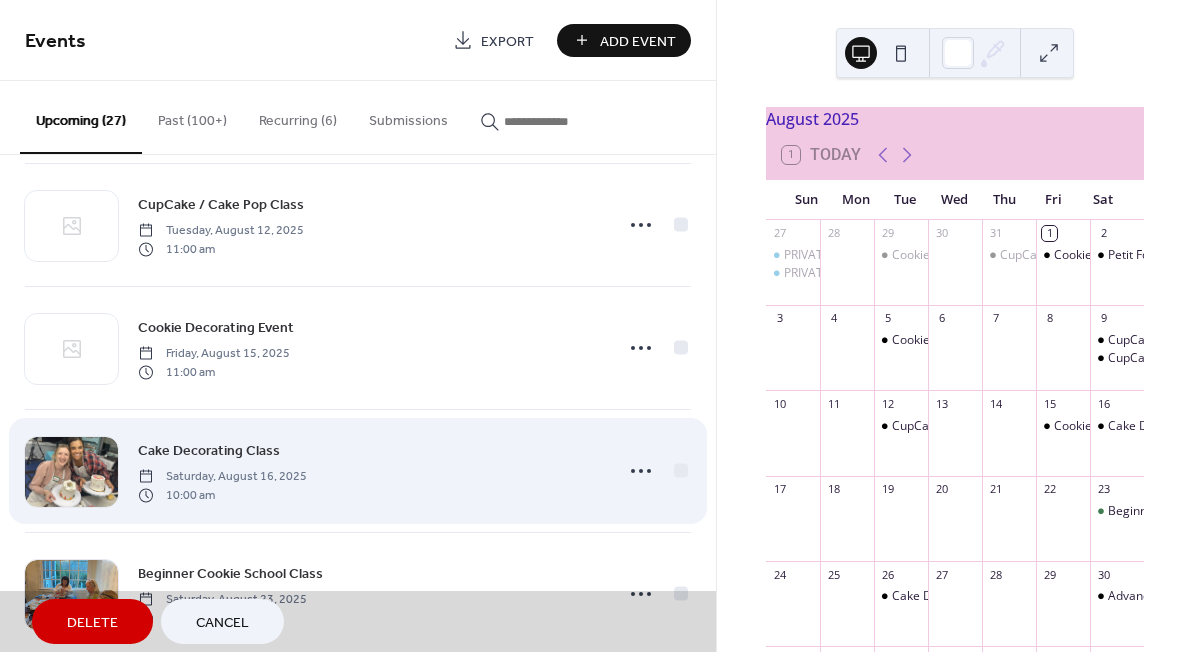 click on "Cake Decorating Class Saturday, August 16, 2025 10:00 am" at bounding box center (358, 470) 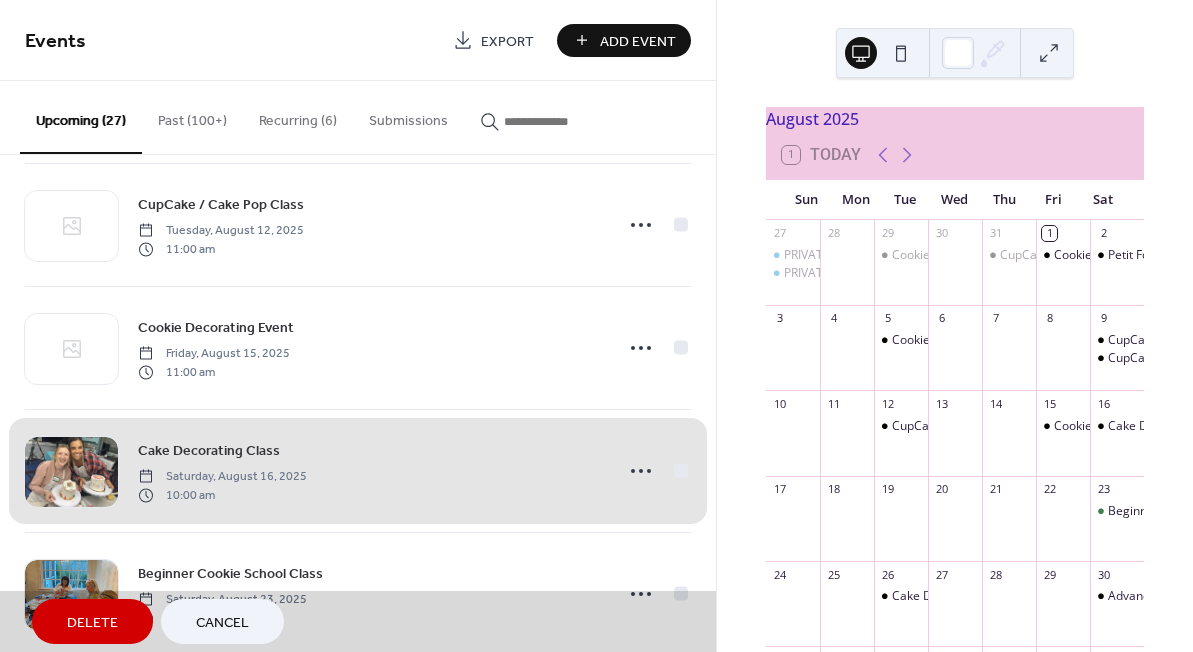 click on "Cake Decorating Class Saturday, August 16, 2025 10:00 am" at bounding box center (358, 470) 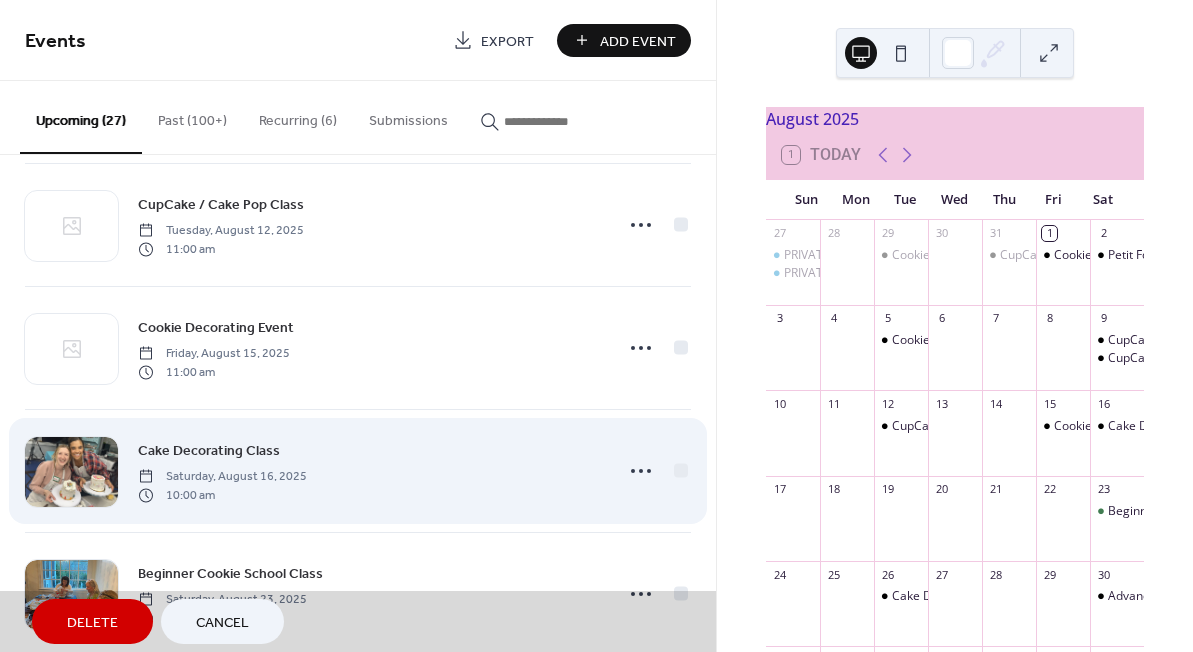 click on "Cake Decorating Class Saturday, August 16, 2025 10:00 am" at bounding box center [358, 470] 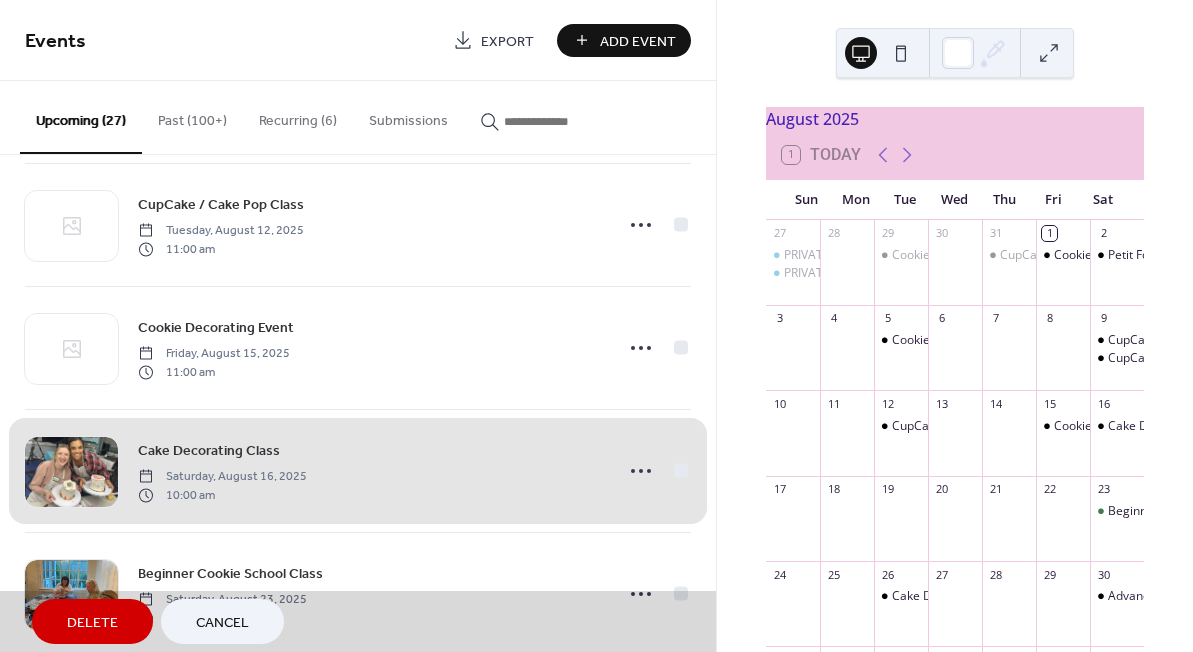 click on "Cake Decorating Class Saturday, August 16, 2025 10:00 am" at bounding box center (358, 470) 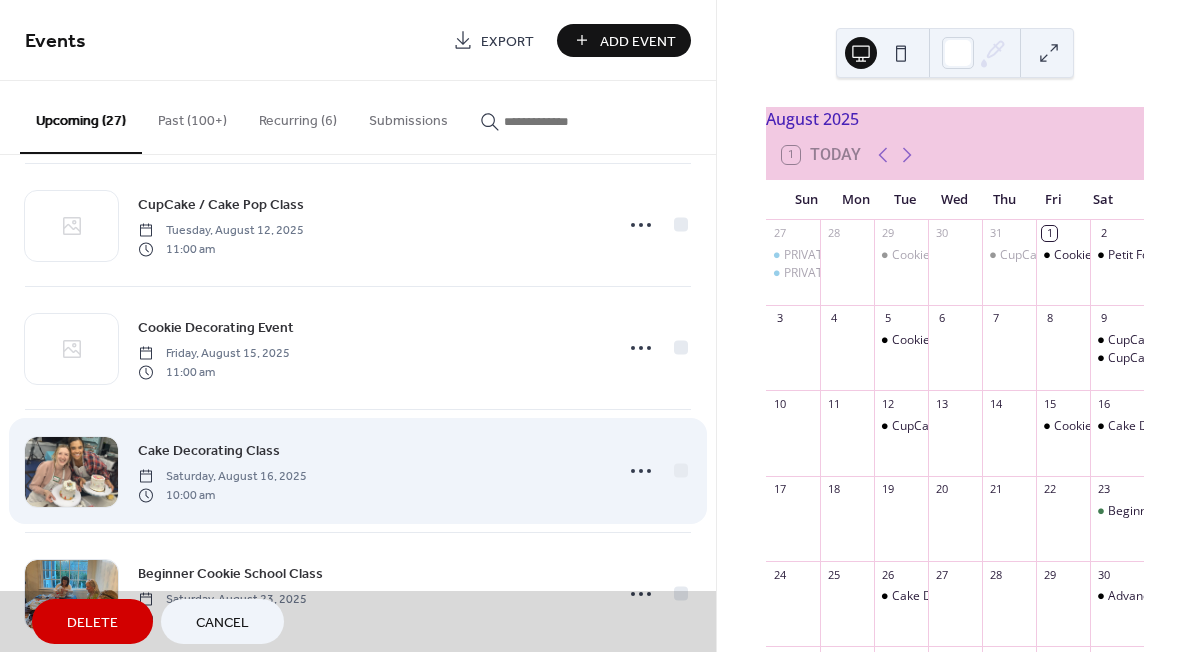 click on "Cake Decorating Class Saturday, August 16, 2025 10:00 am" at bounding box center (358, 470) 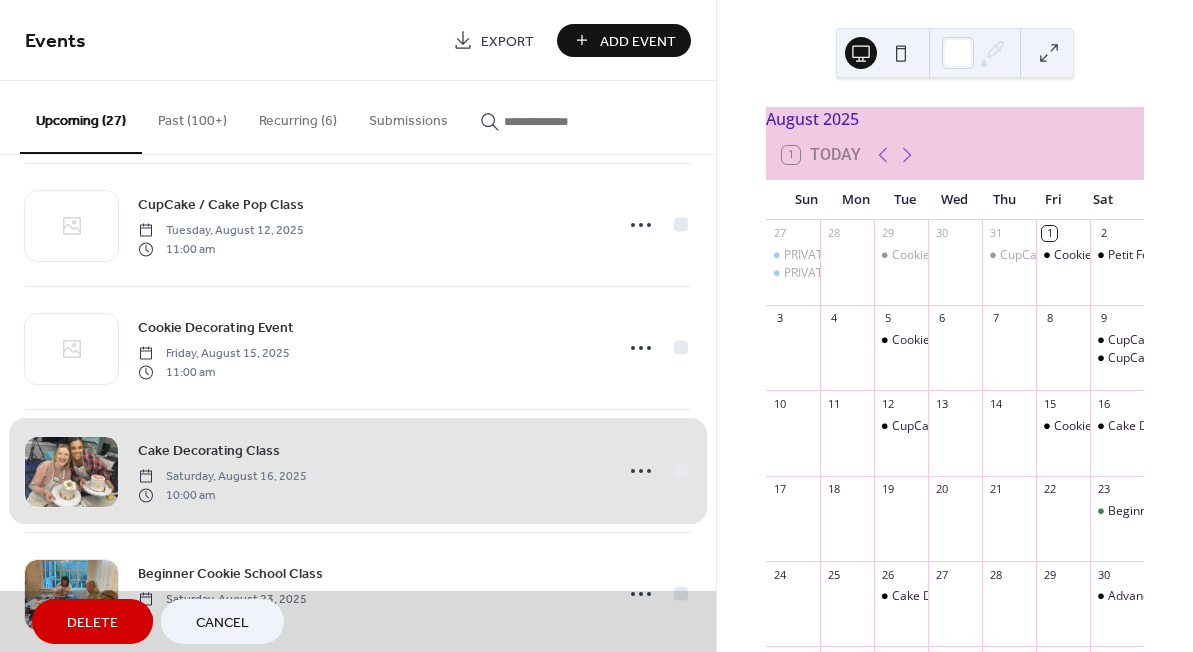 click on "Cake Decorating Class Saturday, August 16, 2025 10:00 am" at bounding box center [358, 470] 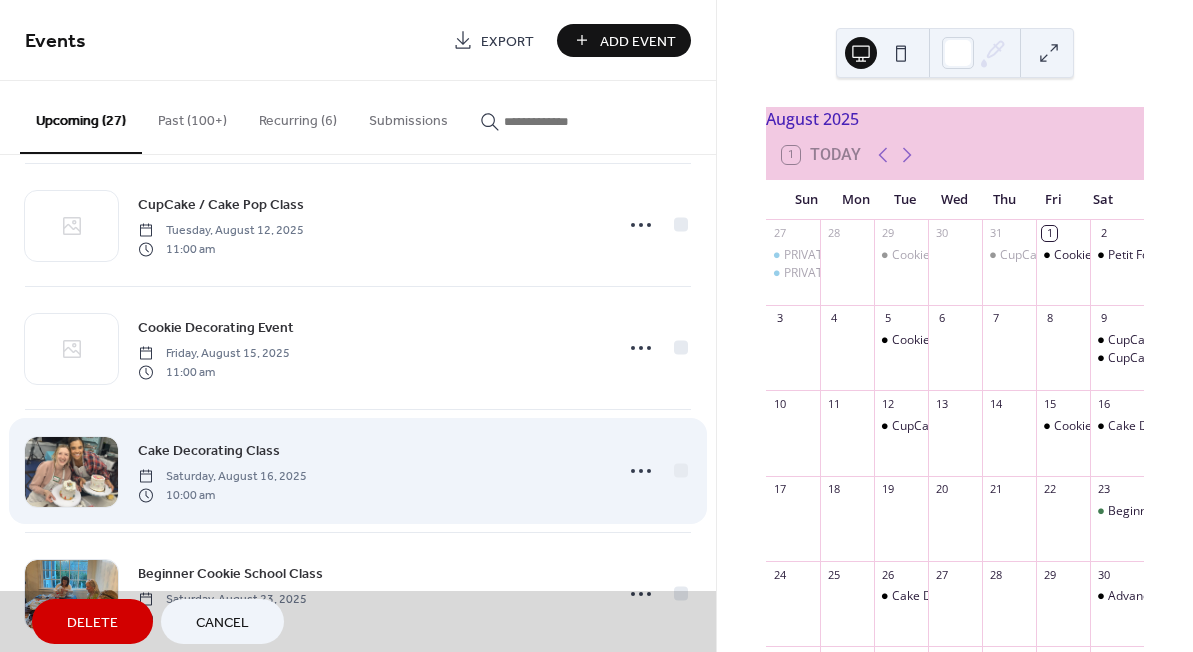 click on "Cake Decorating Class Saturday, August 16, 2025 10:00 am" at bounding box center (358, 470) 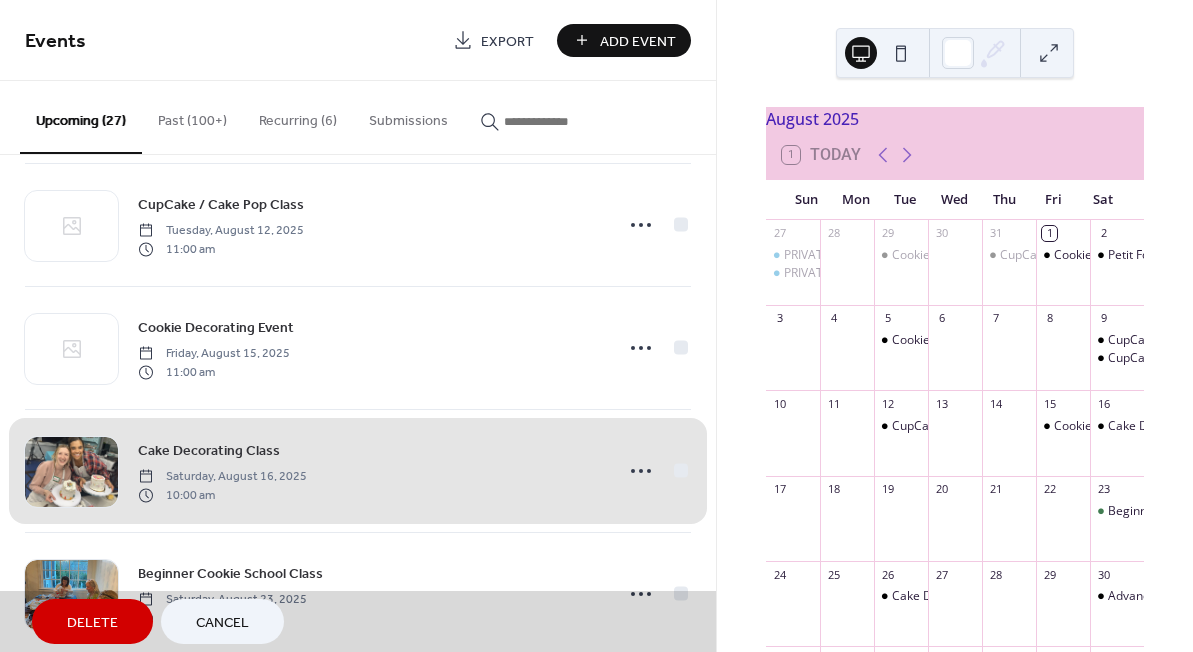 click on "Cake Decorating Class Saturday, August 16, 2025 10:00 am" at bounding box center [358, 470] 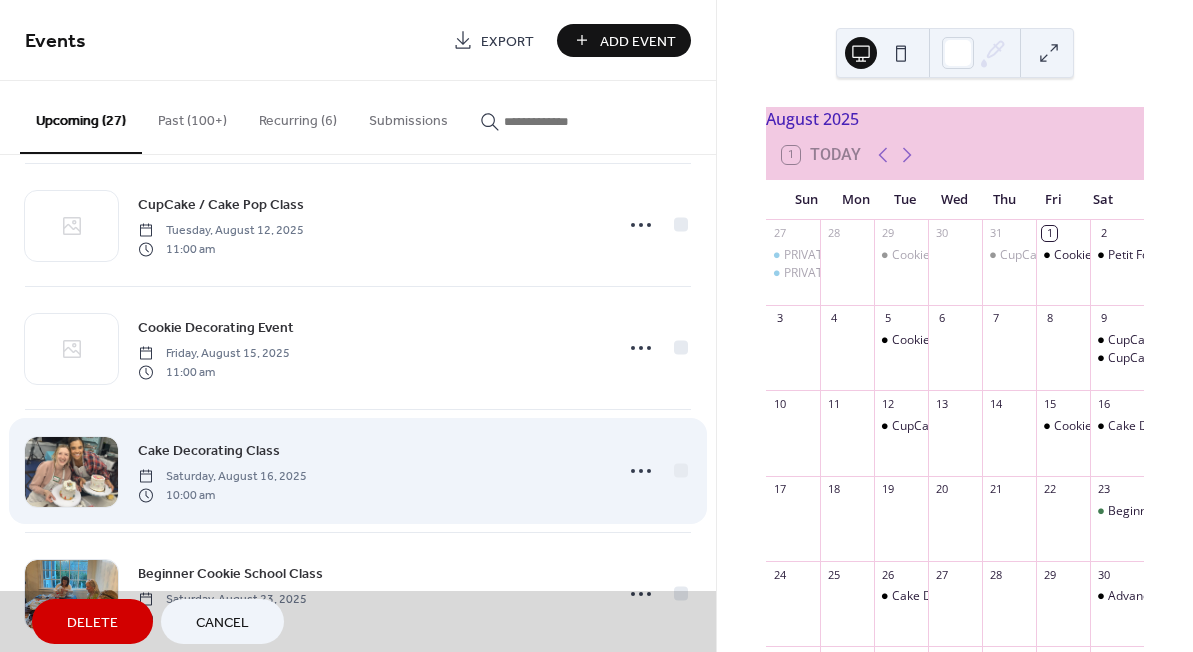 click on "Cake Decorating Class Saturday, August 16, 2025 10:00 am" at bounding box center [358, 470] 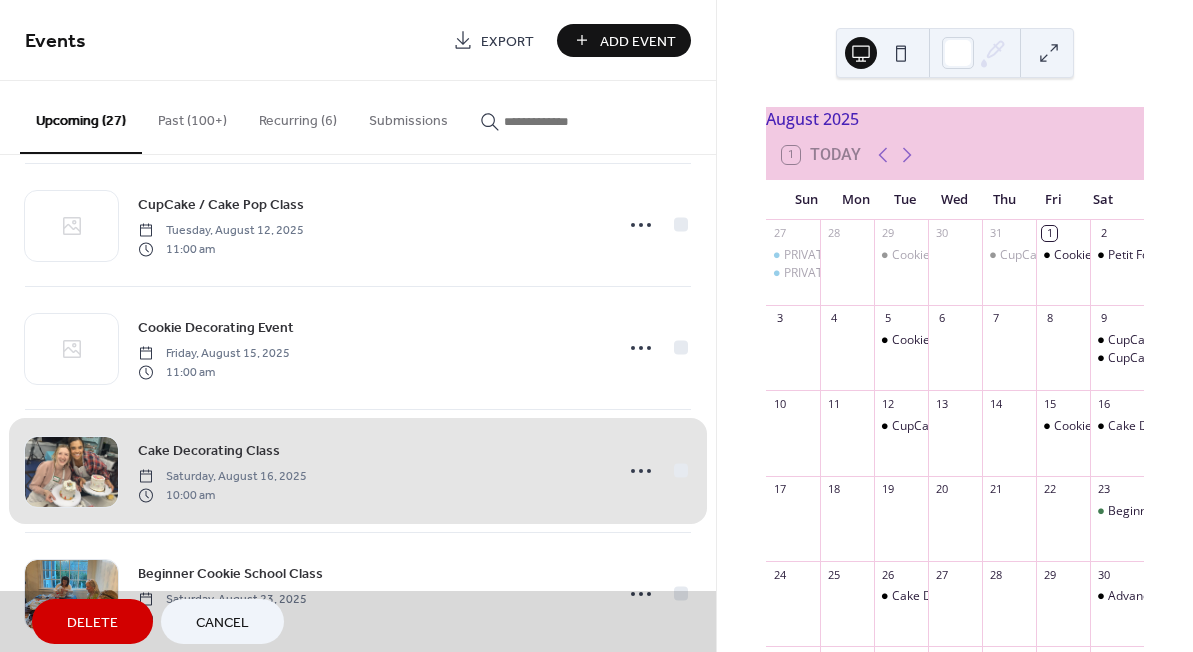 click on "Cake Decorating Class Saturday, August 16, 2025 10:00 am" at bounding box center [358, 470] 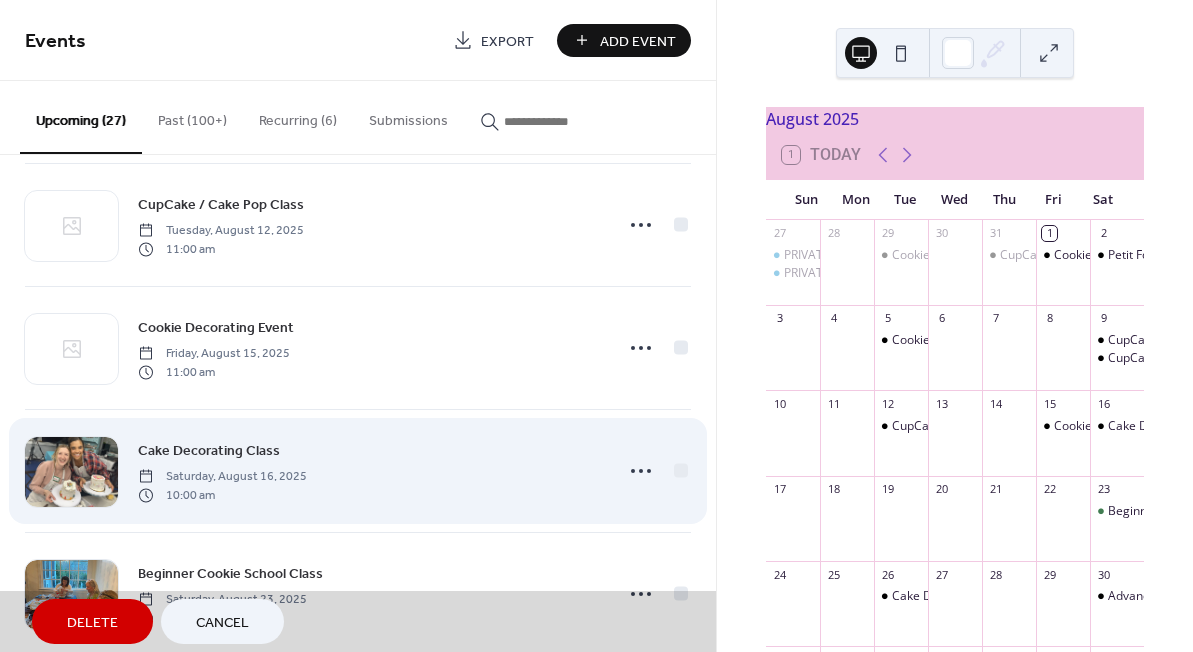 click on "Cake Decorating Class Saturday, August 16, 2025 10:00 am" at bounding box center (358, 470) 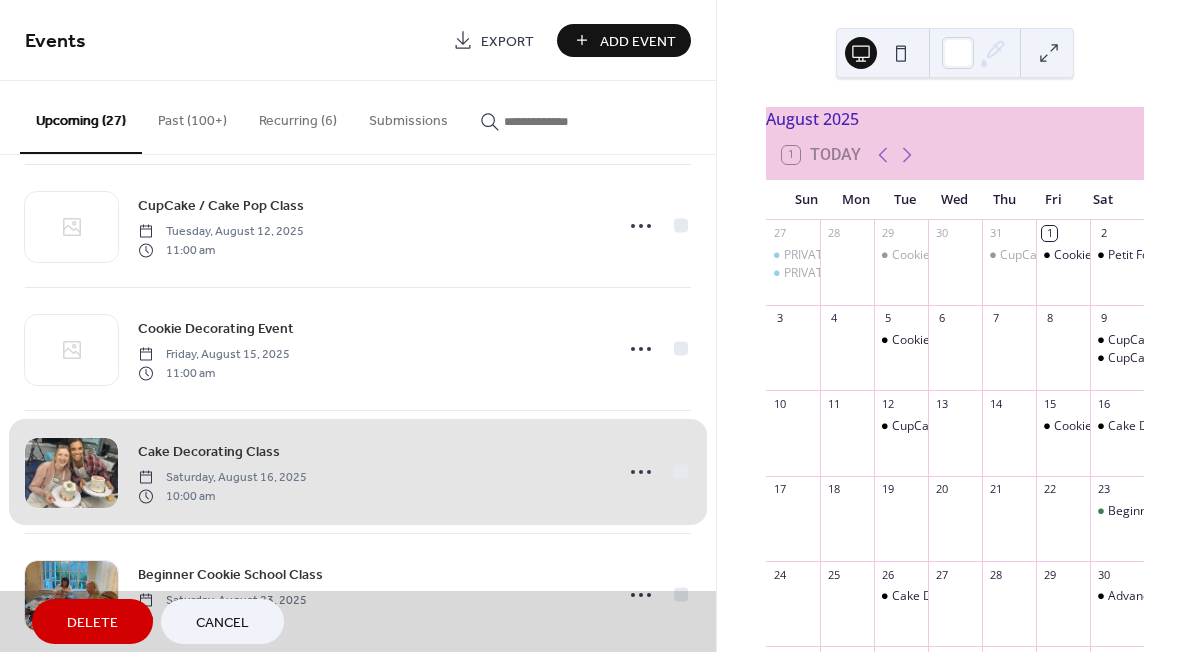 scroll, scrollTop: 634, scrollLeft: 0, axis: vertical 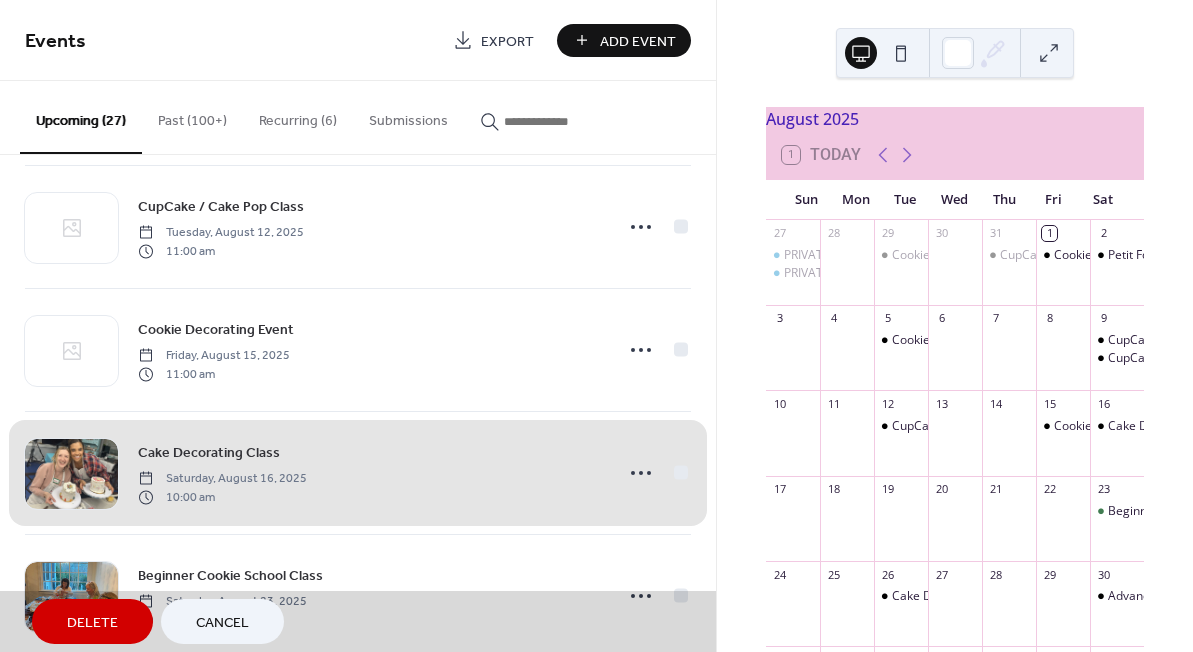 click on "Cake Decorating Class Saturday, August 16, 2025 10:00 am" at bounding box center [358, 472] 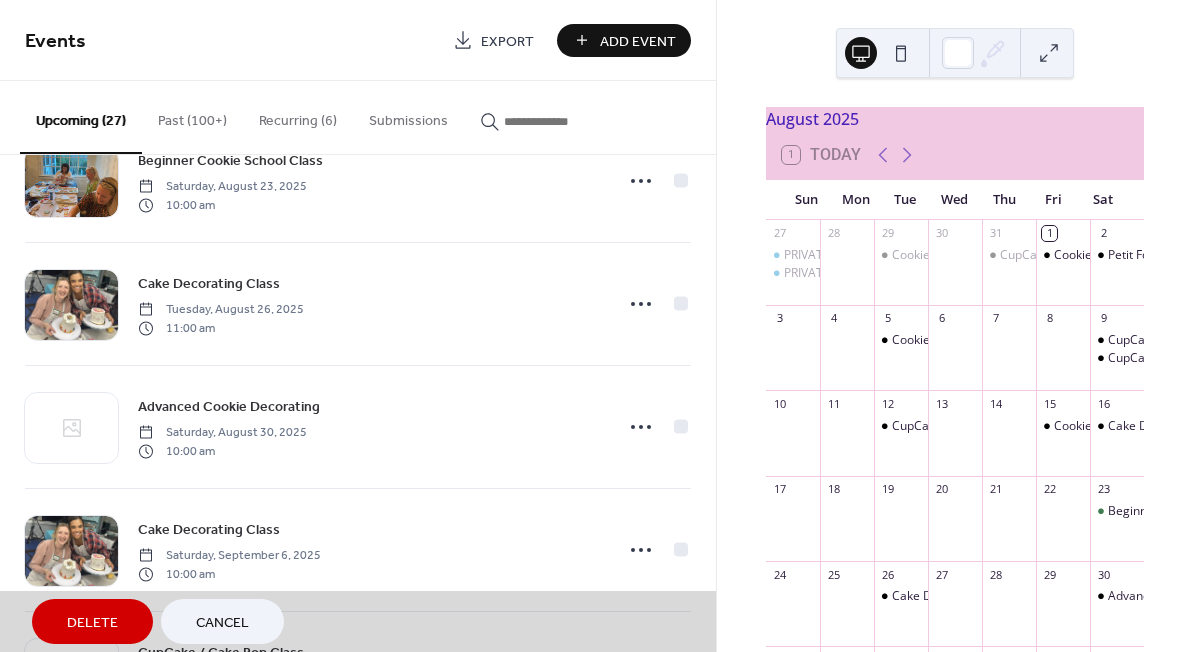 scroll, scrollTop: 1045, scrollLeft: 0, axis: vertical 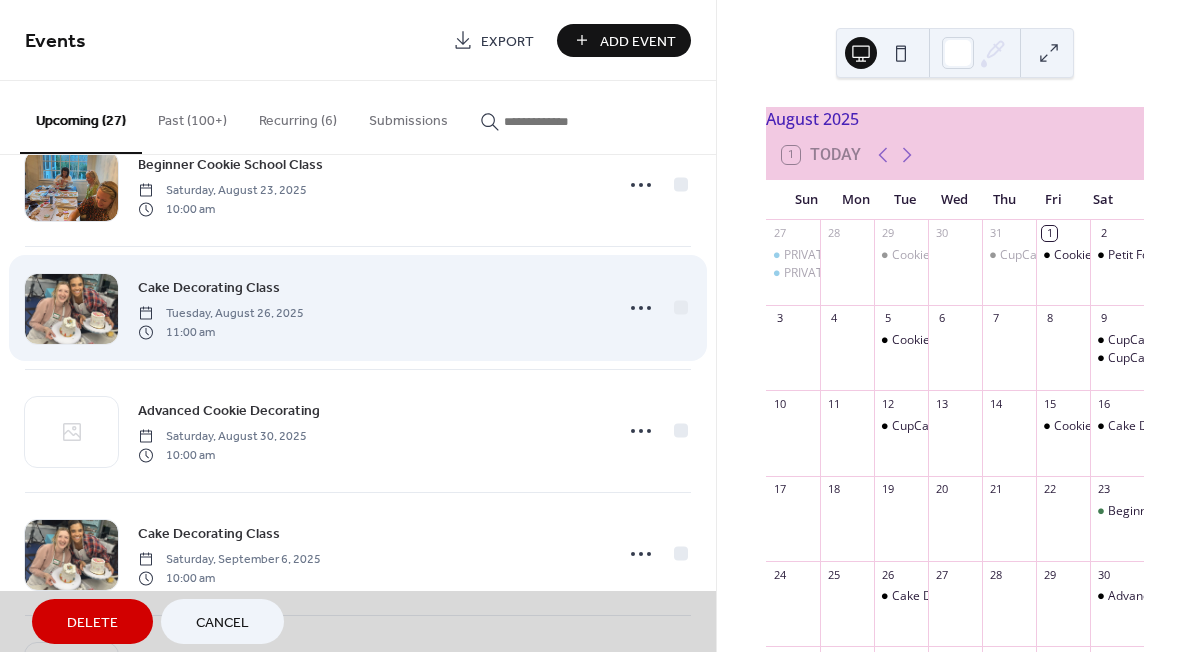 click on "Cake Decorating Class Tuesday, August 26, 2025 11:00 am" at bounding box center (358, 307) 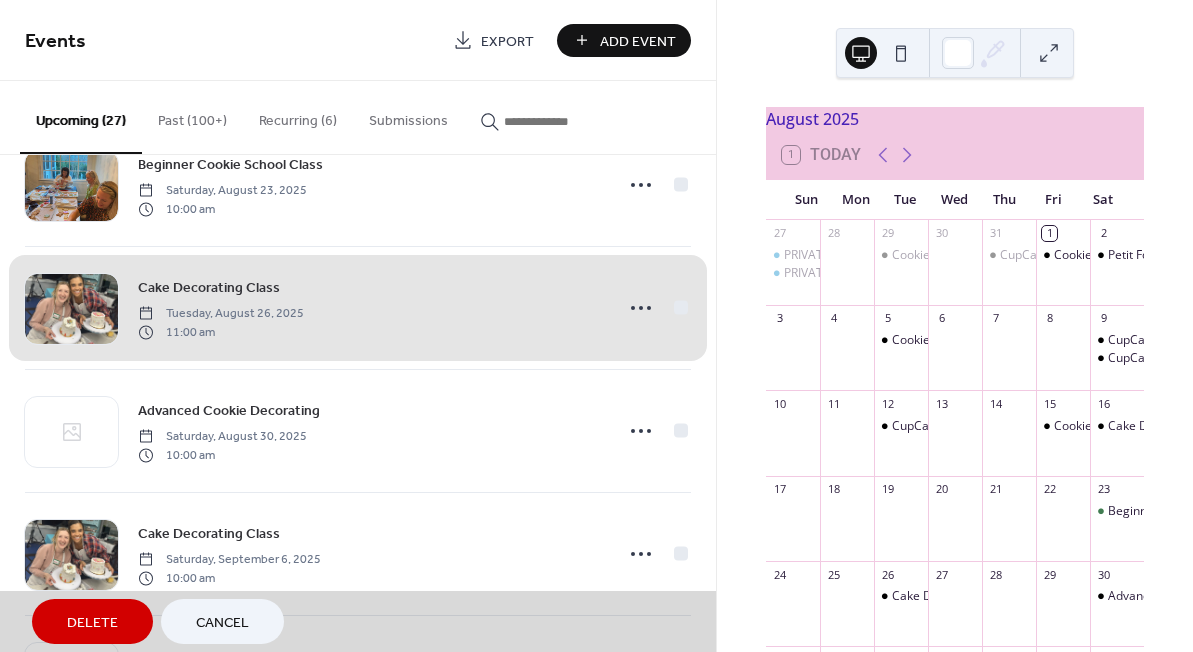click on "Cake Decorating Class Tuesday, August 26, 2025 11:00 am" at bounding box center [358, 307] 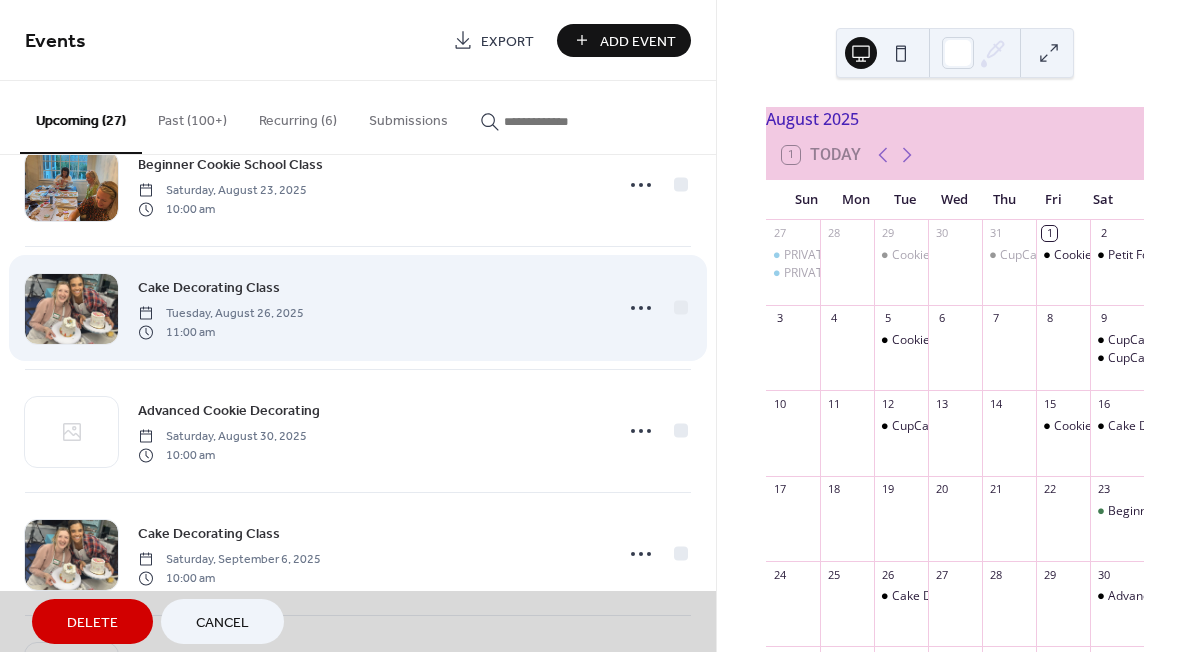 click on "Cake Decorating Class Tuesday, August 26, 2025 11:00 am" at bounding box center [358, 307] 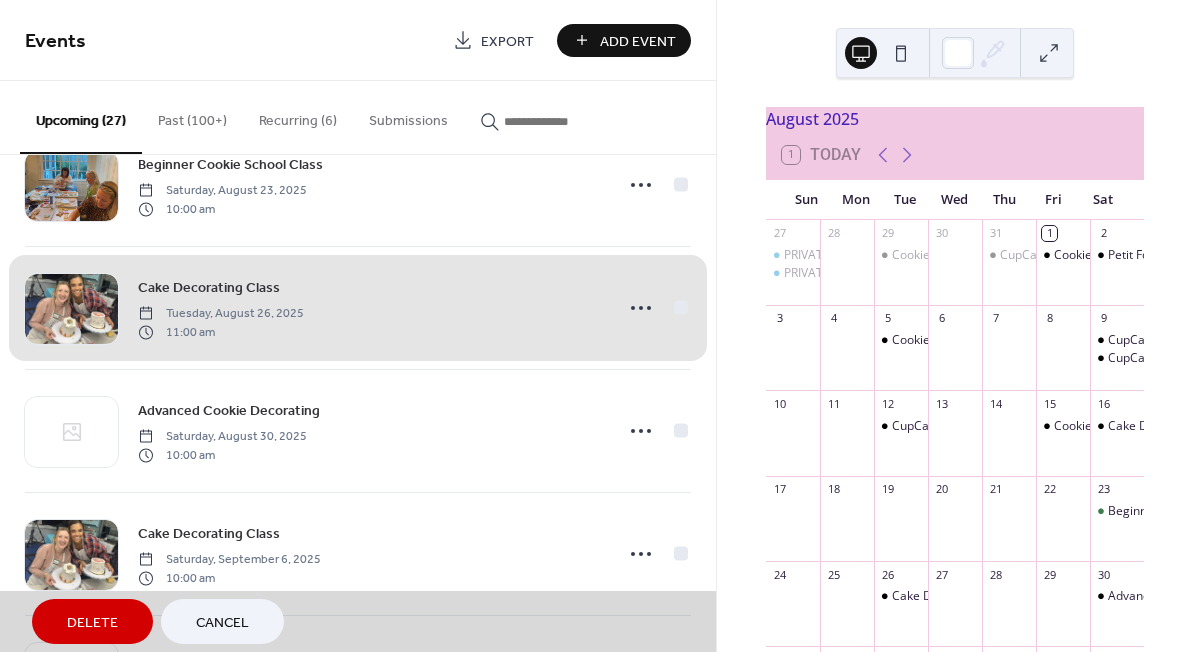 click on "Cake Decorating Class Tuesday, August 26, 2025 11:00 am" at bounding box center (358, 307) 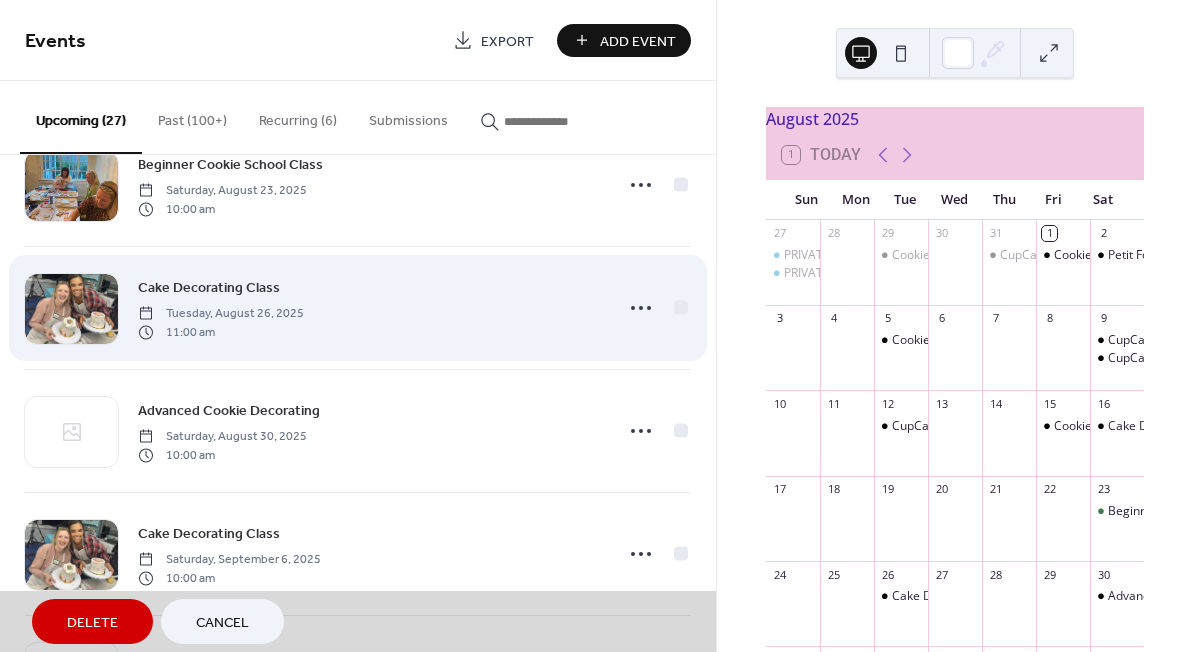click on "Cake Decorating Class Tuesday, August 26, 2025 11:00 am" at bounding box center [358, 307] 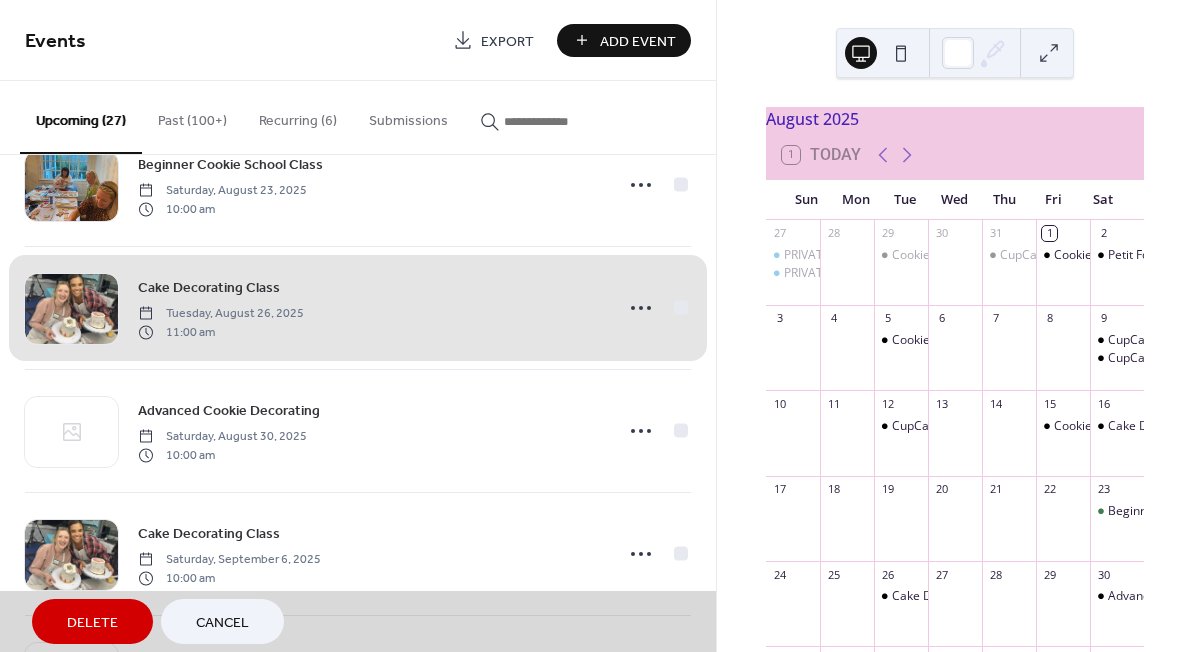 click on "Cake Decorating Class Tuesday, August 26, 2025 11:00 am" at bounding box center [358, 307] 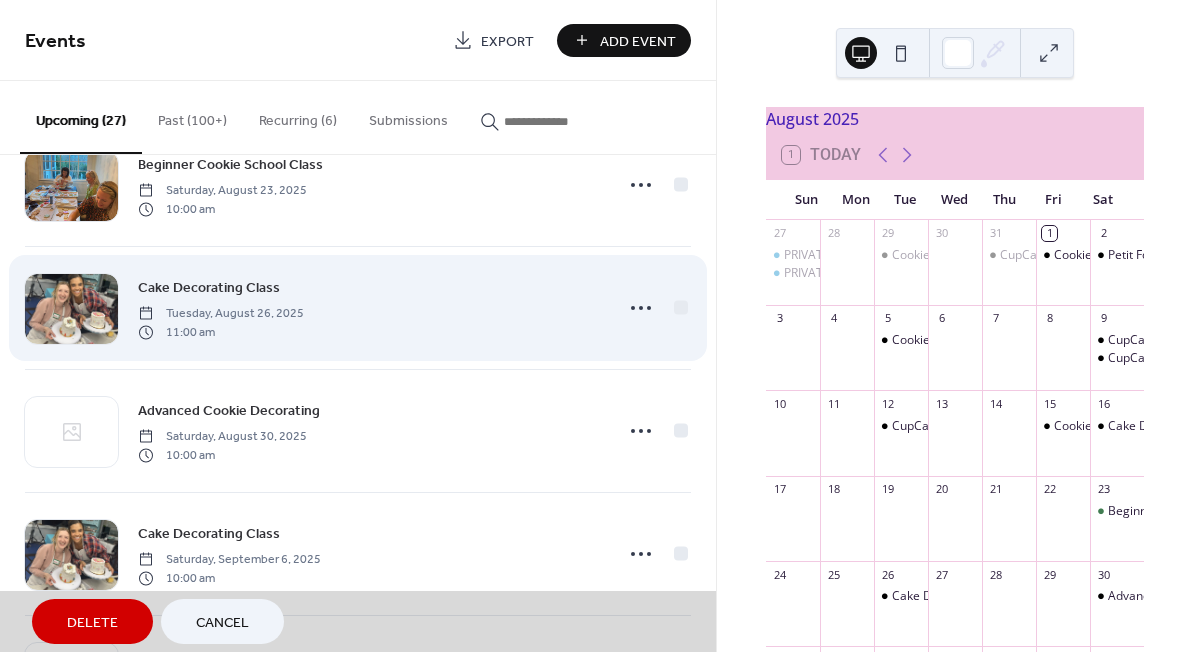 click on "Cake Decorating Class Tuesday, August 26, 2025 11:00 am" at bounding box center [358, 307] 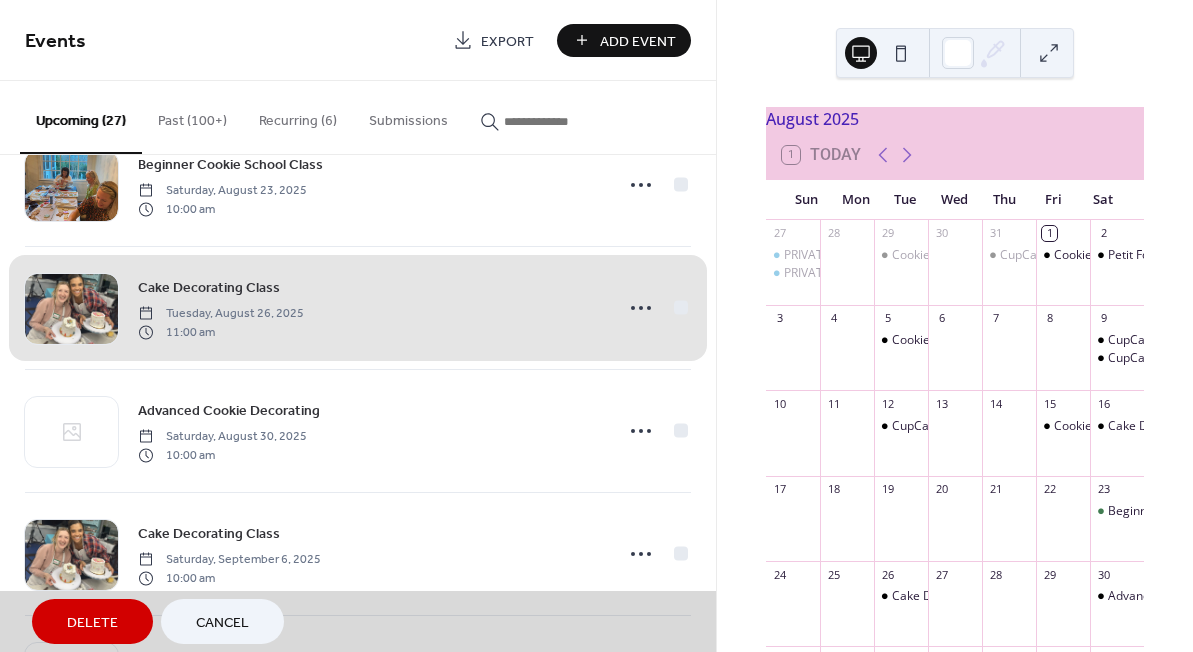 click on "Cake Decorating Class Tuesday, August 26, 2025 11:00 am" at bounding box center [358, 307] 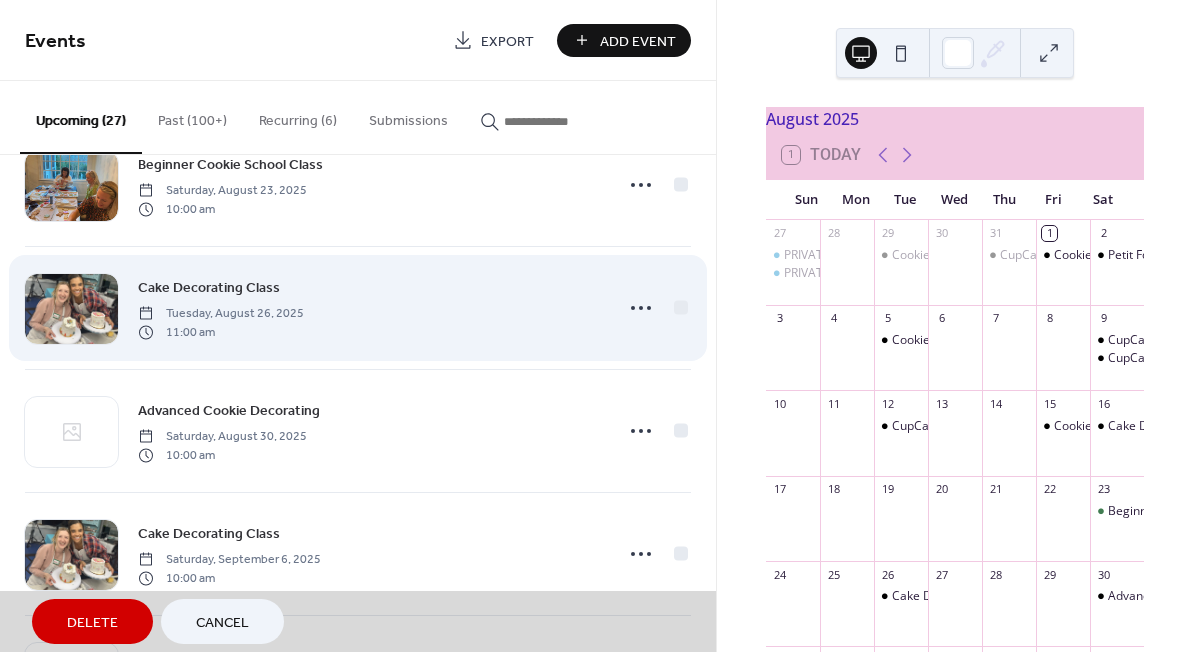 click on "Cake Decorating Class Tuesday, August 26, 2025 11:00 am" at bounding box center (358, 307) 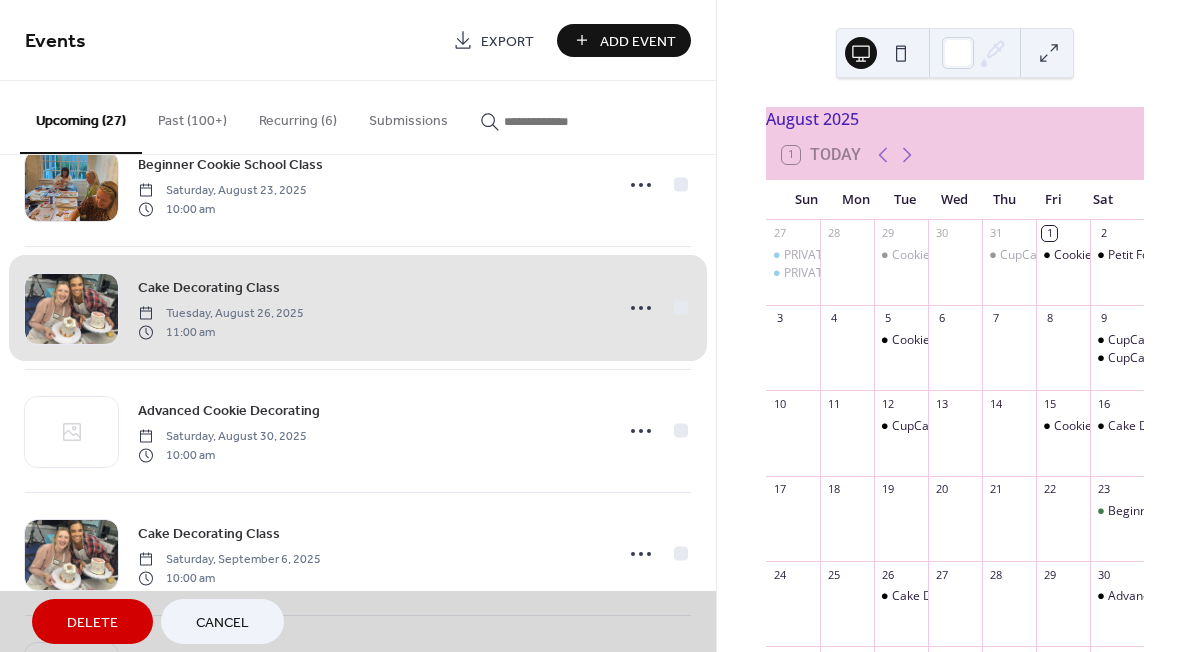 click on "Cake Decorating Class Tuesday, August 26, 2025 11:00 am" at bounding box center (358, 307) 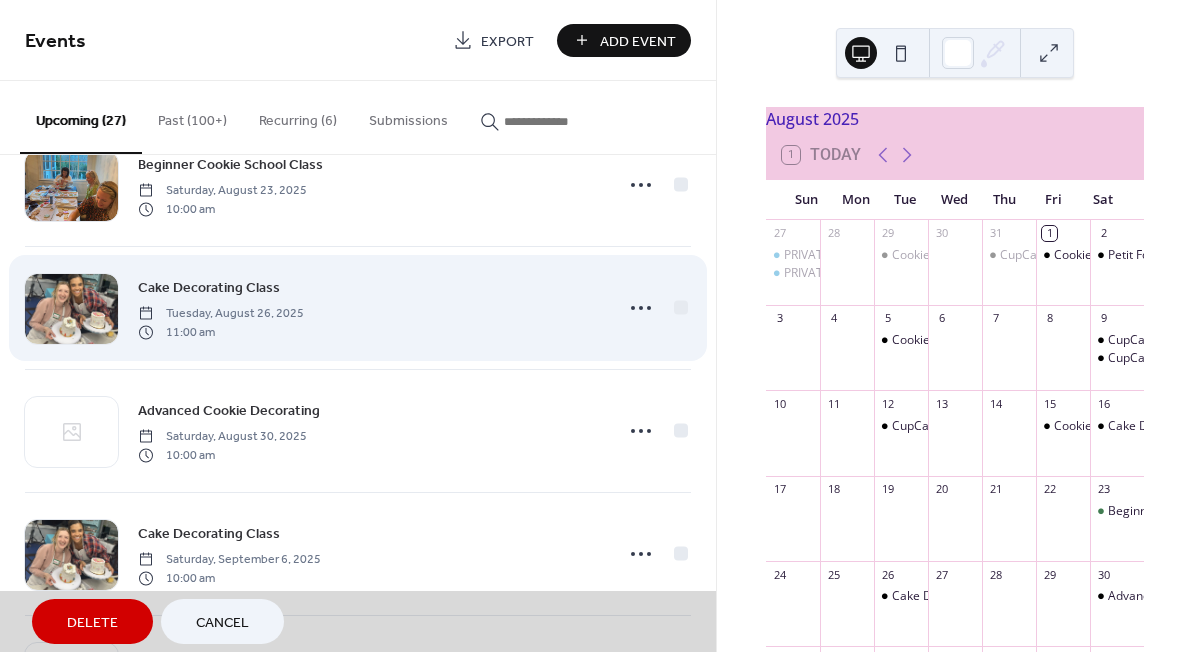 click on "Cake Decorating Class Tuesday, August 26, 2025 11:00 am" at bounding box center (358, 307) 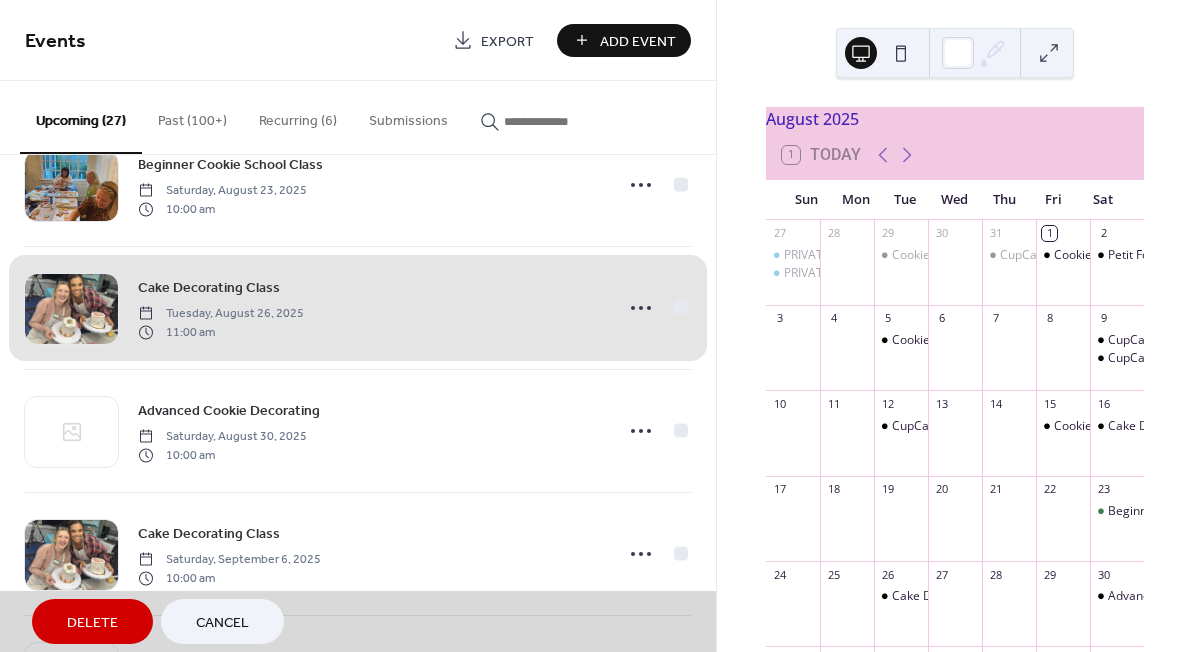 click on "Cake Decorating Class Tuesday, August 26, 2025 11:00 am" at bounding box center (358, 307) 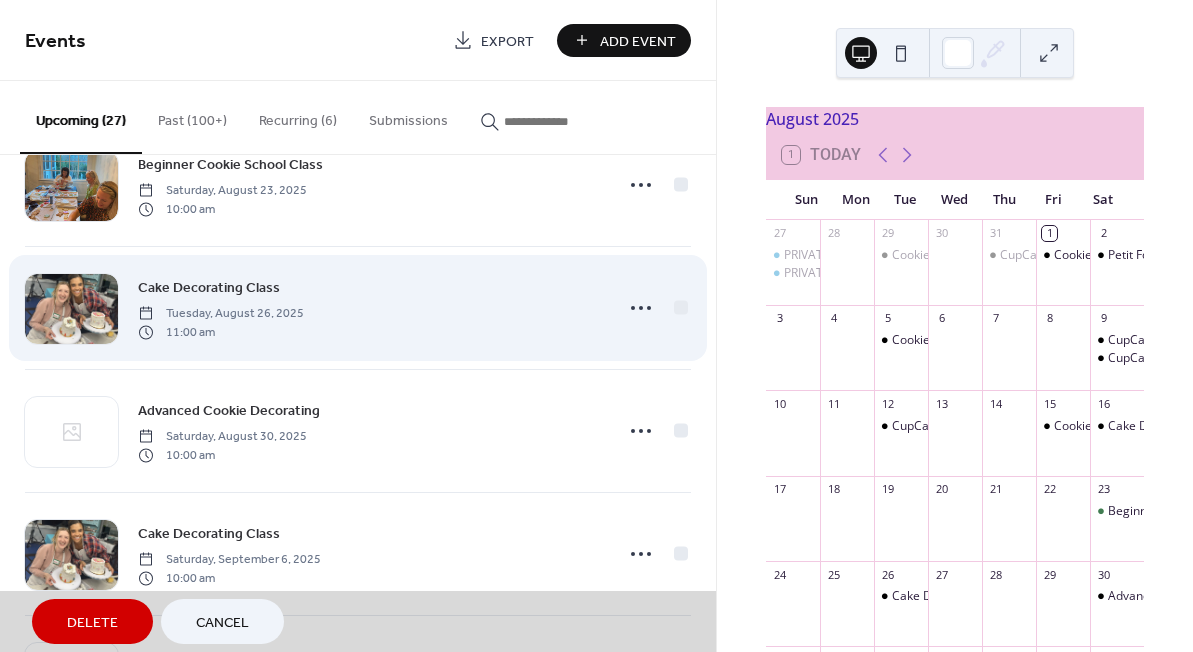 click on "Cake Decorating Class Tuesday, August 26, 2025 11:00 am" at bounding box center [358, 307] 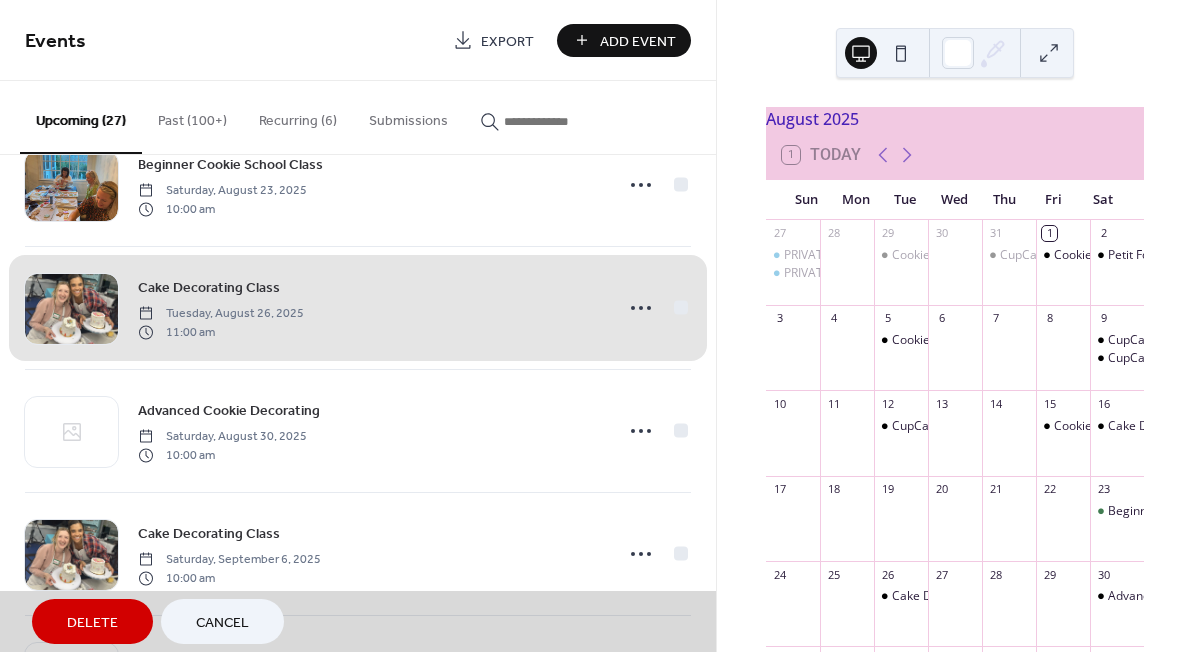 click on "Cake Decorating Class Tuesday, August 26, 2025 11:00 am" at bounding box center (358, 307) 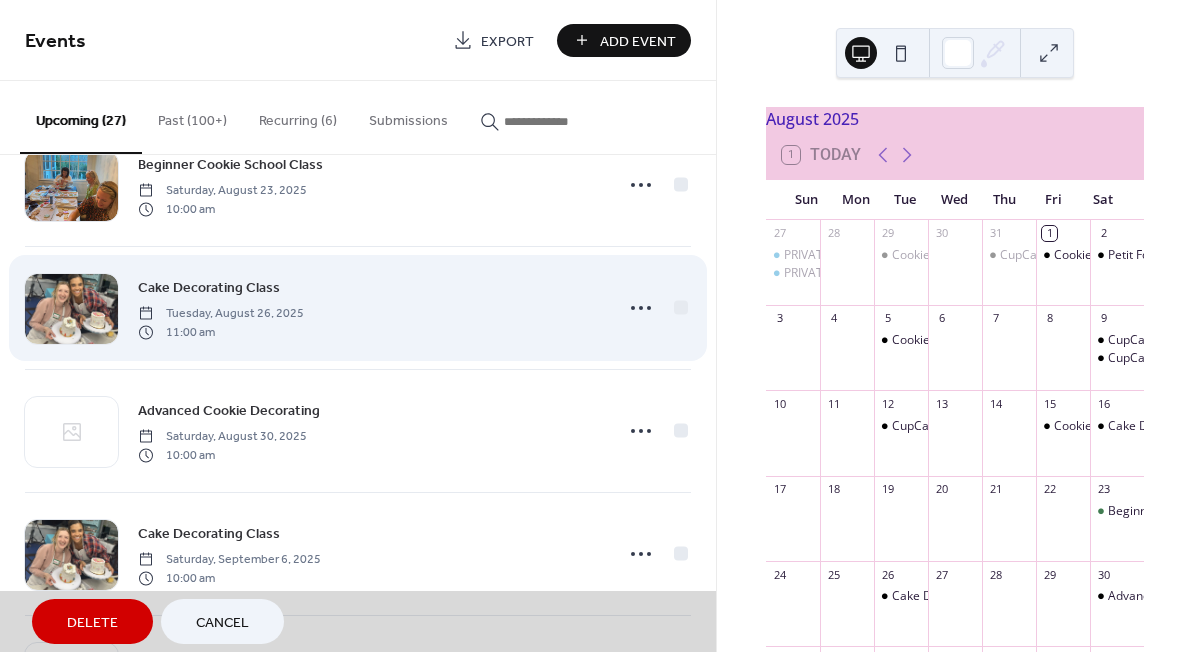 click on "Cake Decorating Class Tuesday, August 26, 2025 11:00 am" at bounding box center [358, 307] 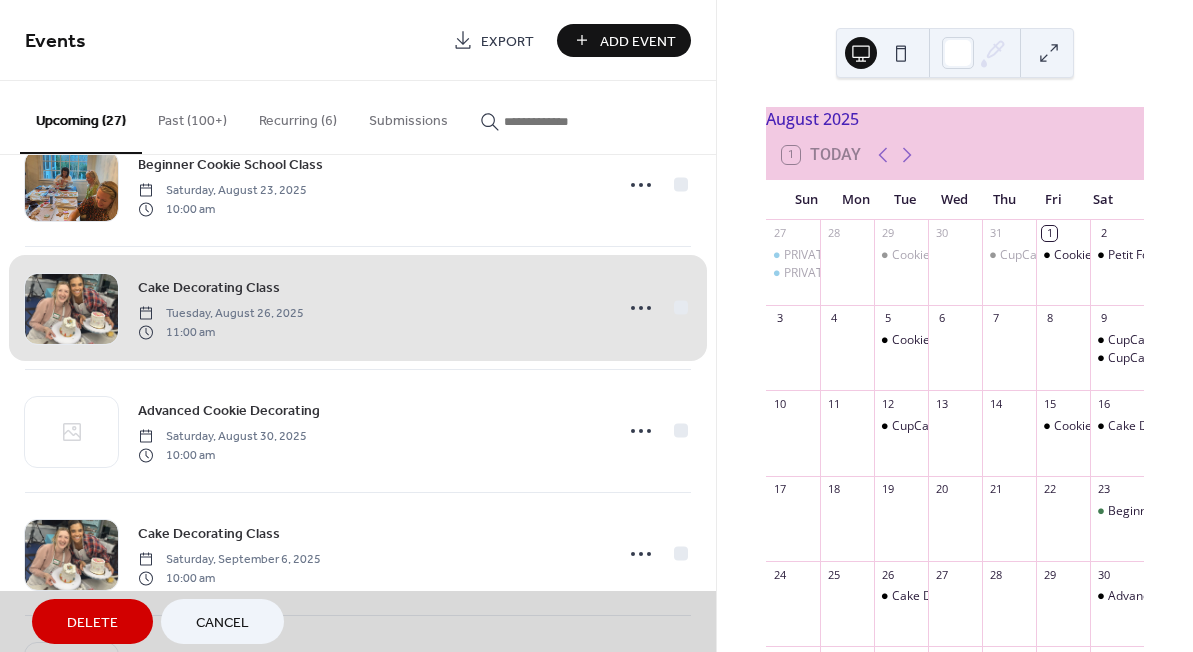 click on "Cake Decorating Class Tuesday, August 26, 2025 11:00 am" at bounding box center (358, 307) 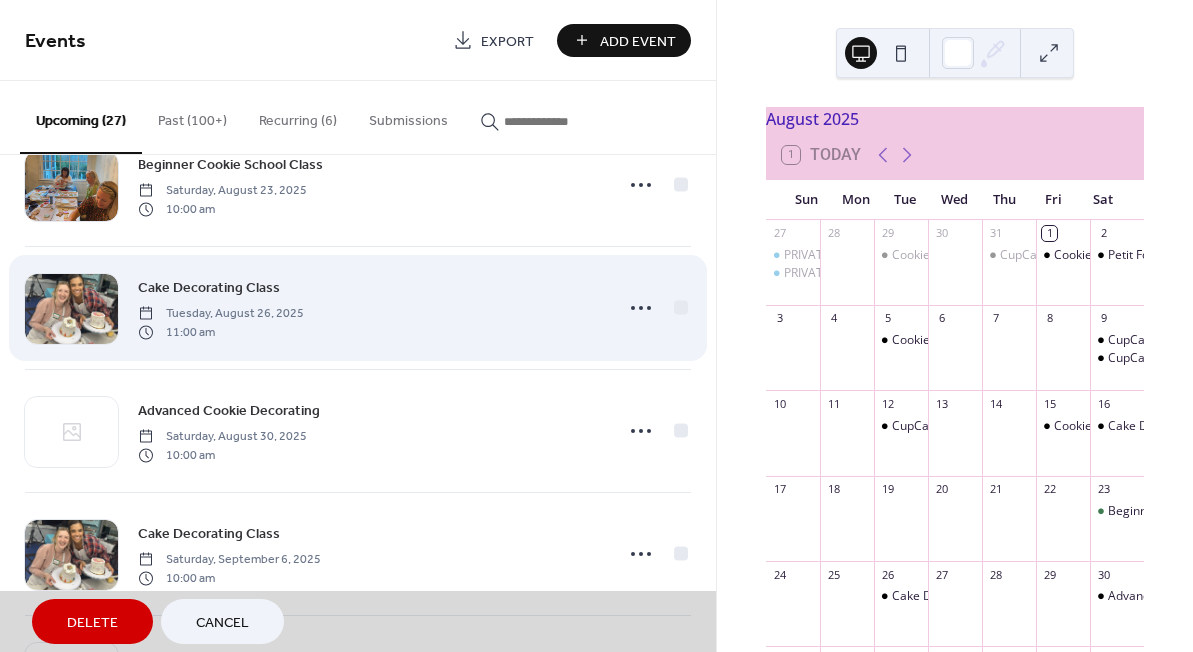 click on "Cake Decorating Class Tuesday, August 26, 2025 11:00 am" at bounding box center [358, 307] 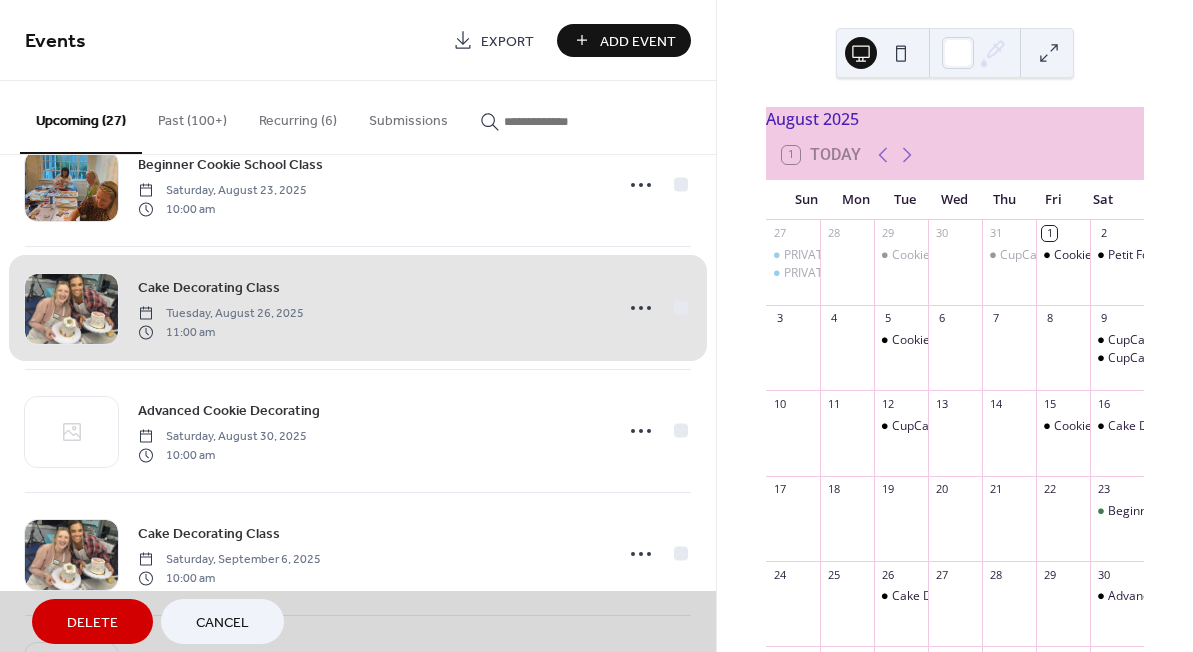 click on "Cake Decorating Class Tuesday, August 26, 2025 11:00 am" at bounding box center [358, 307] 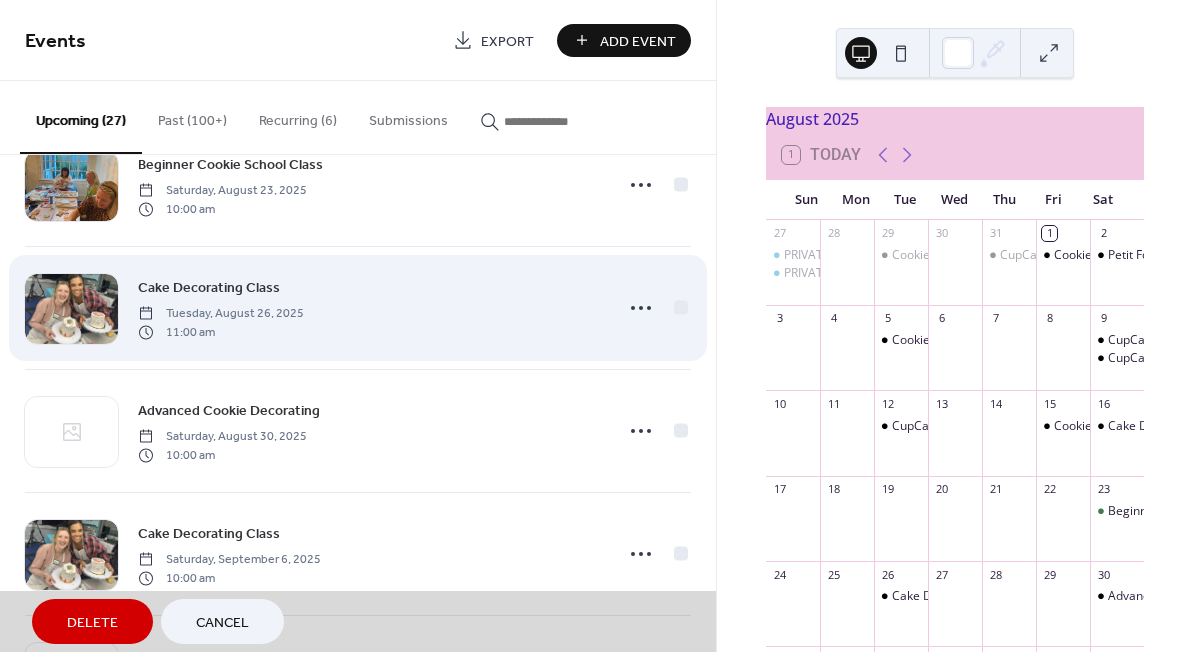 click on "Cake Decorating Class Tuesday, August 26, 2025 11:00 am" at bounding box center [358, 307] 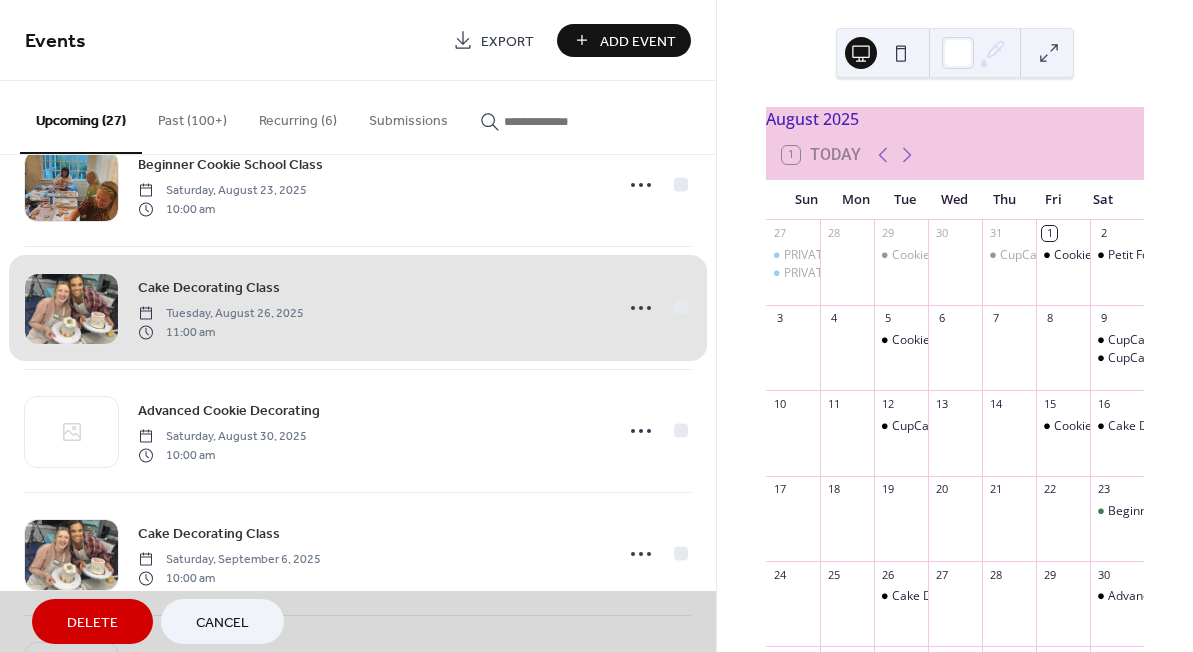 click on "Cake Decorating Class Tuesday, August 26, 2025 11:00 am" at bounding box center [358, 307] 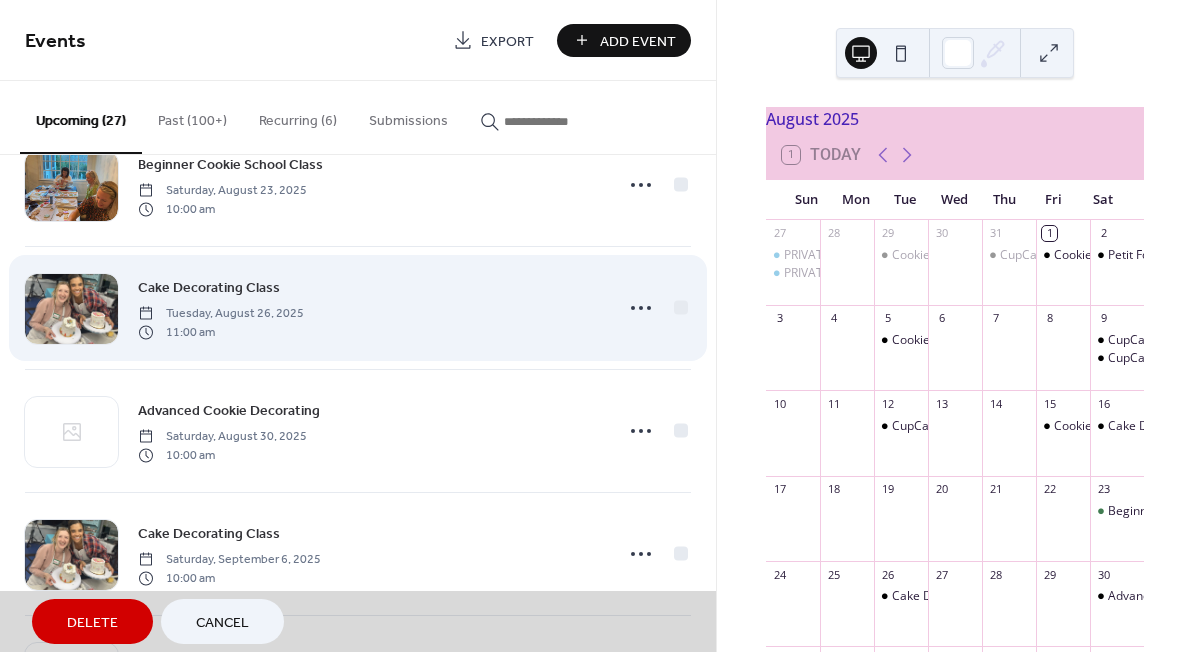 click on "Cake Decorating Class Tuesday, August 26, 2025 11:00 am" at bounding box center (358, 307) 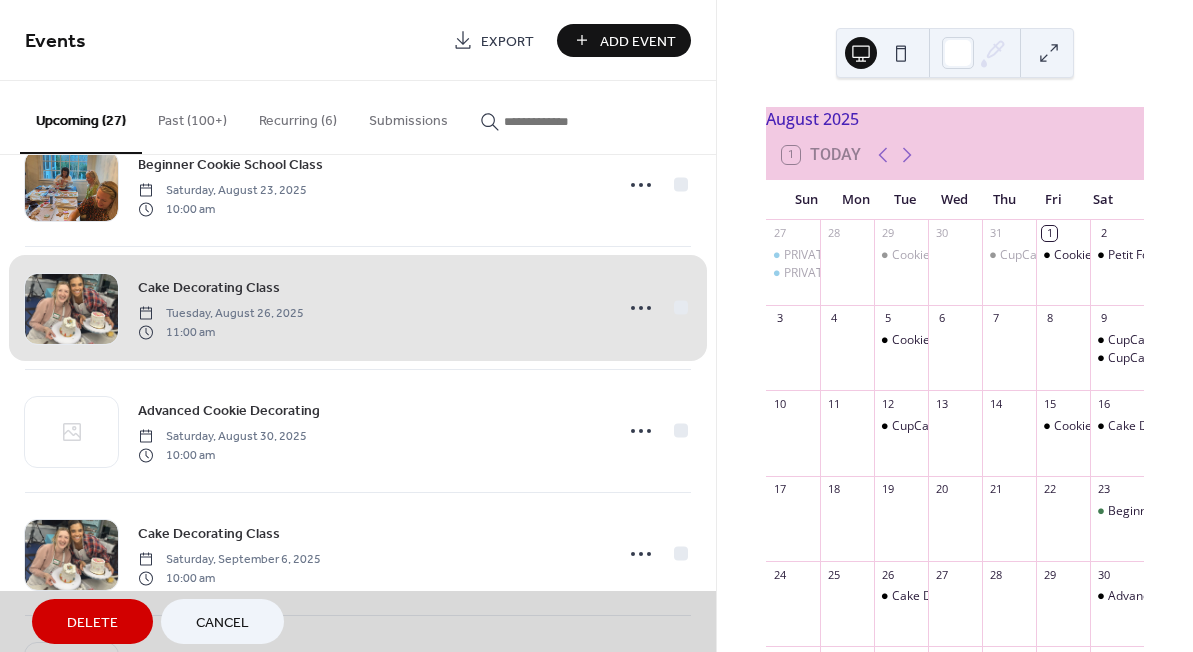 click on "Cake Decorating Class Tuesday, August 26, 2025 11:00 am" at bounding box center [358, 307] 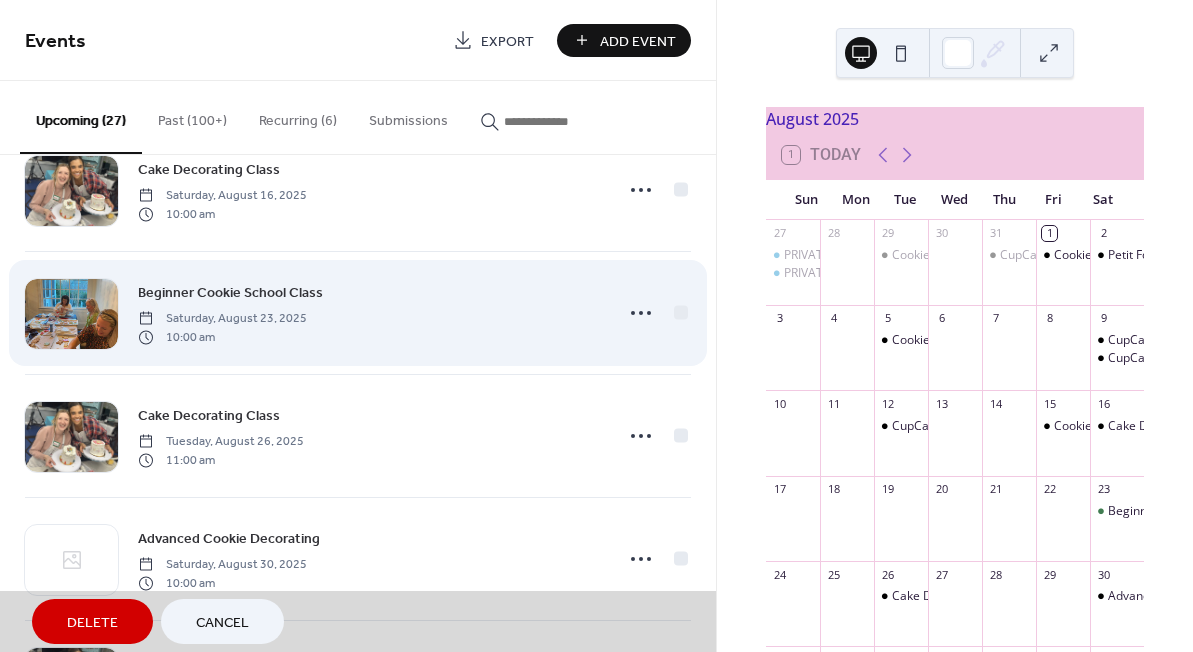 scroll, scrollTop: 918, scrollLeft: 0, axis: vertical 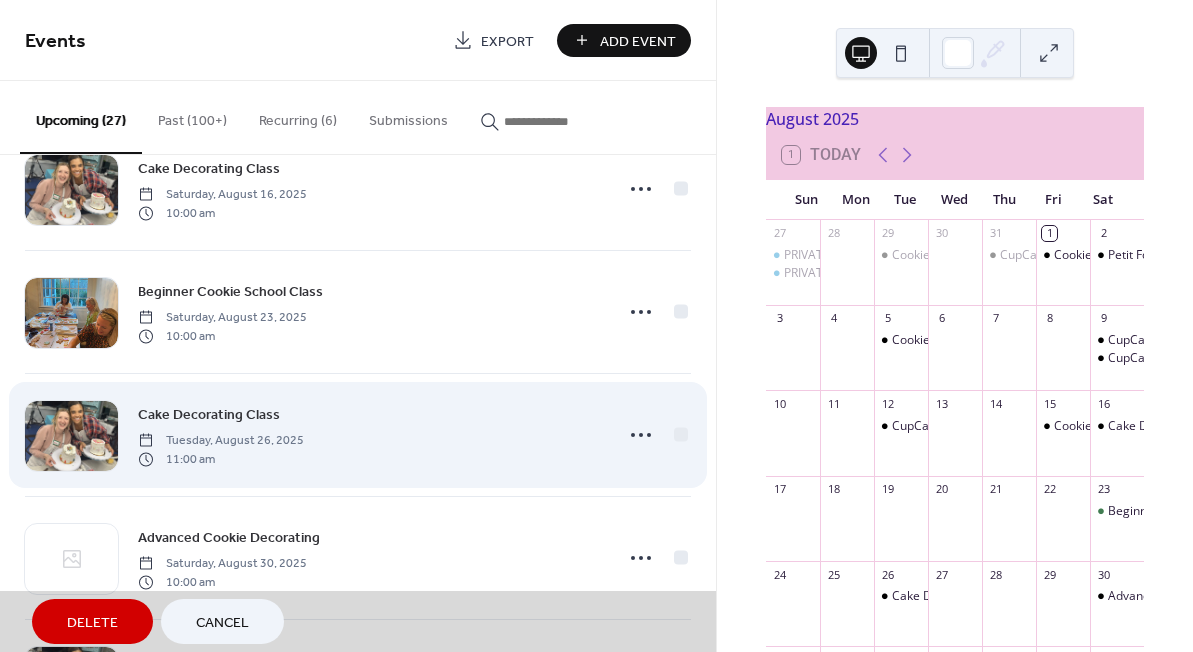 click on "Cake Decorating Class Tuesday, August 26, 2025 11:00 am" at bounding box center (358, 434) 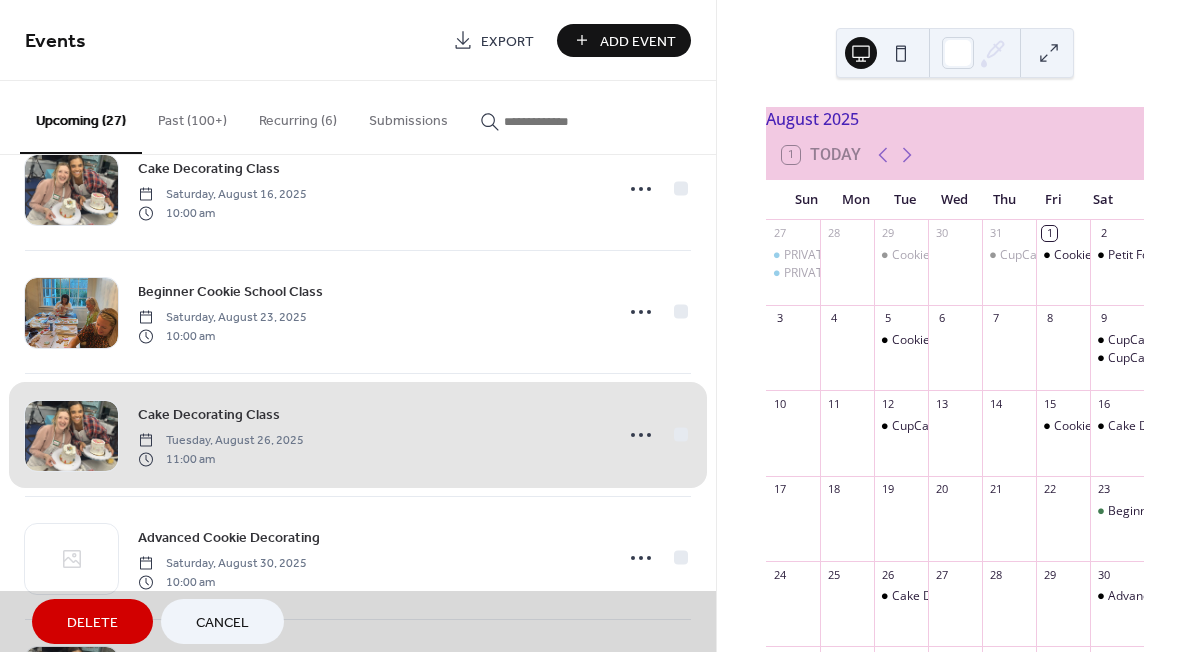 click on "Cake Decorating Class Tuesday, August 26, 2025 11:00 am" at bounding box center [358, 434] 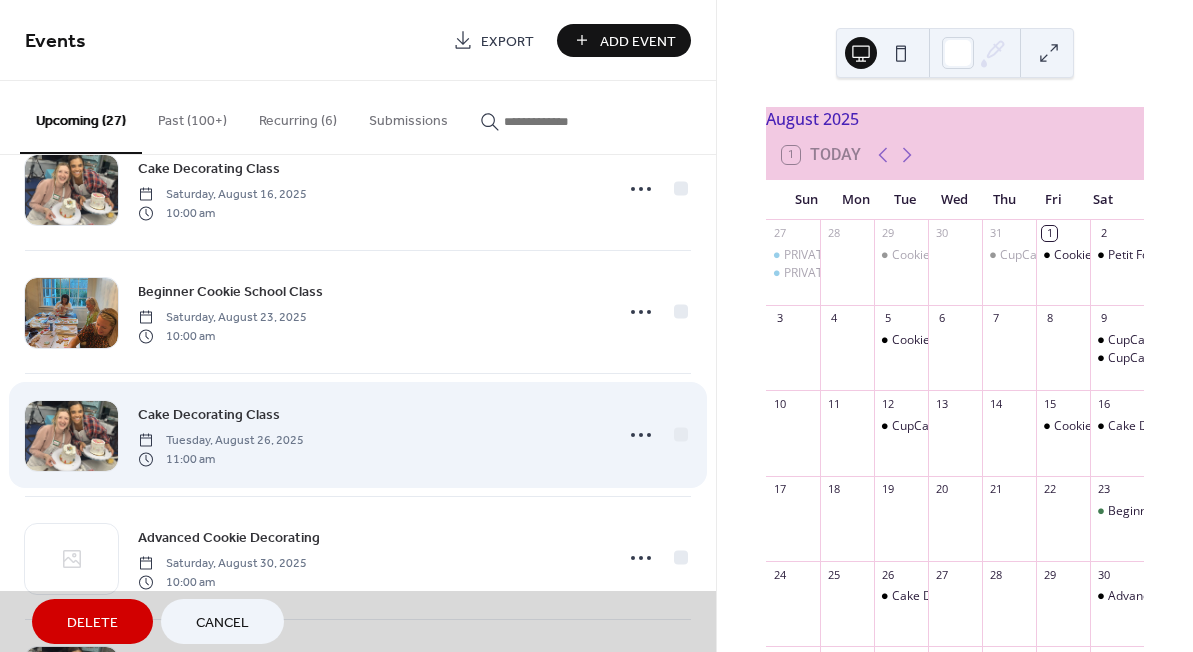 click on "Cake Decorating Class Tuesday, August 26, 2025 11:00 am" at bounding box center [358, 434] 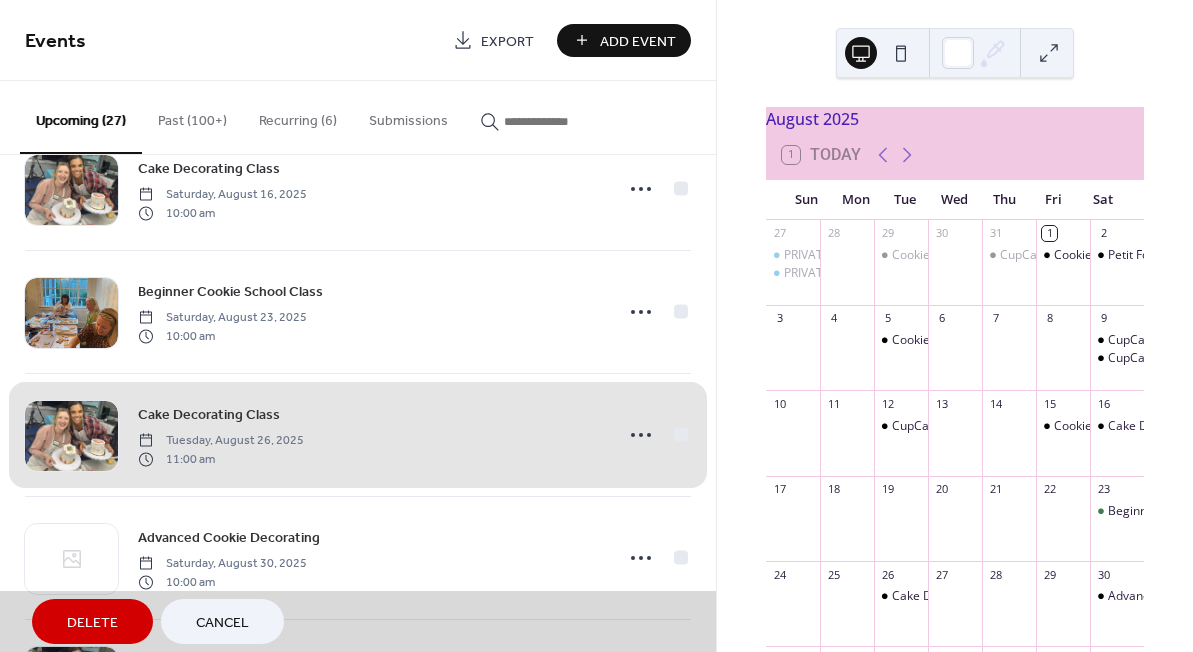 click on "Cake Decorating Class Tuesday, August 26, 2025 11:00 am" at bounding box center [358, 434] 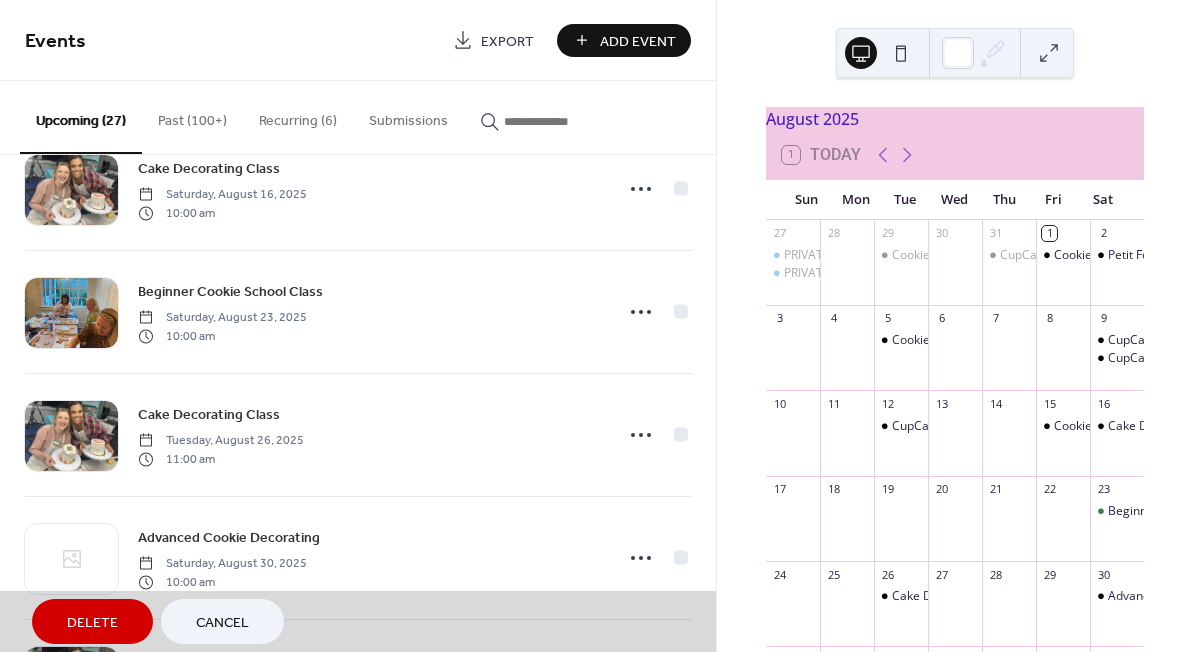 click on "Cancel" at bounding box center (222, 623) 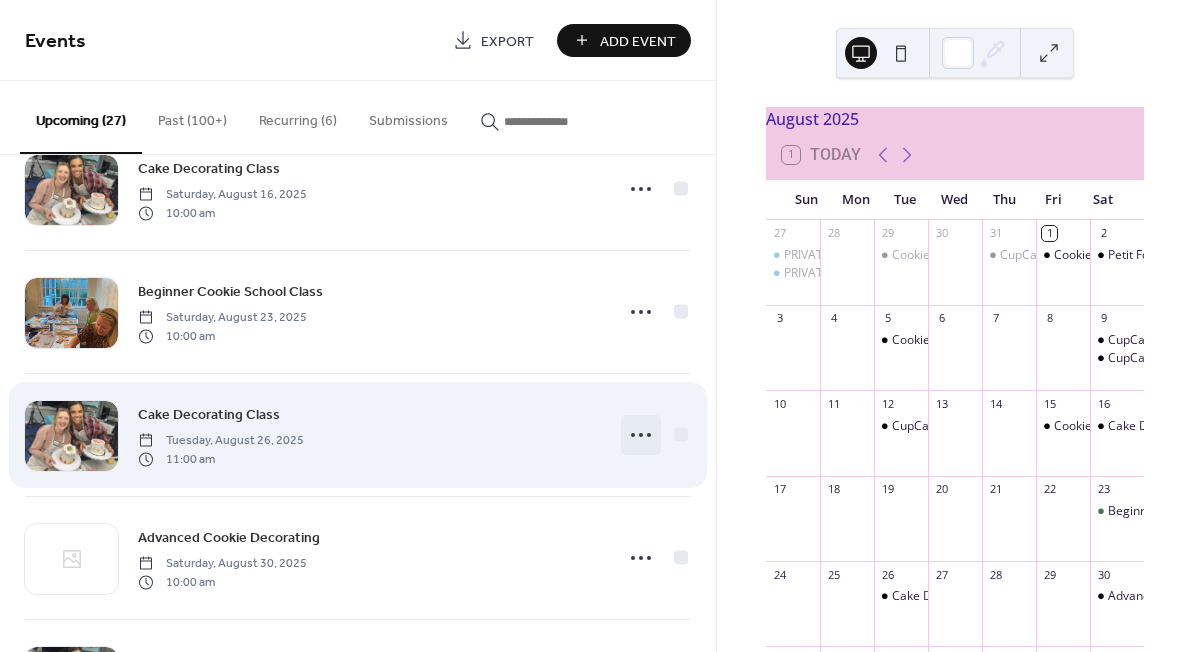 click 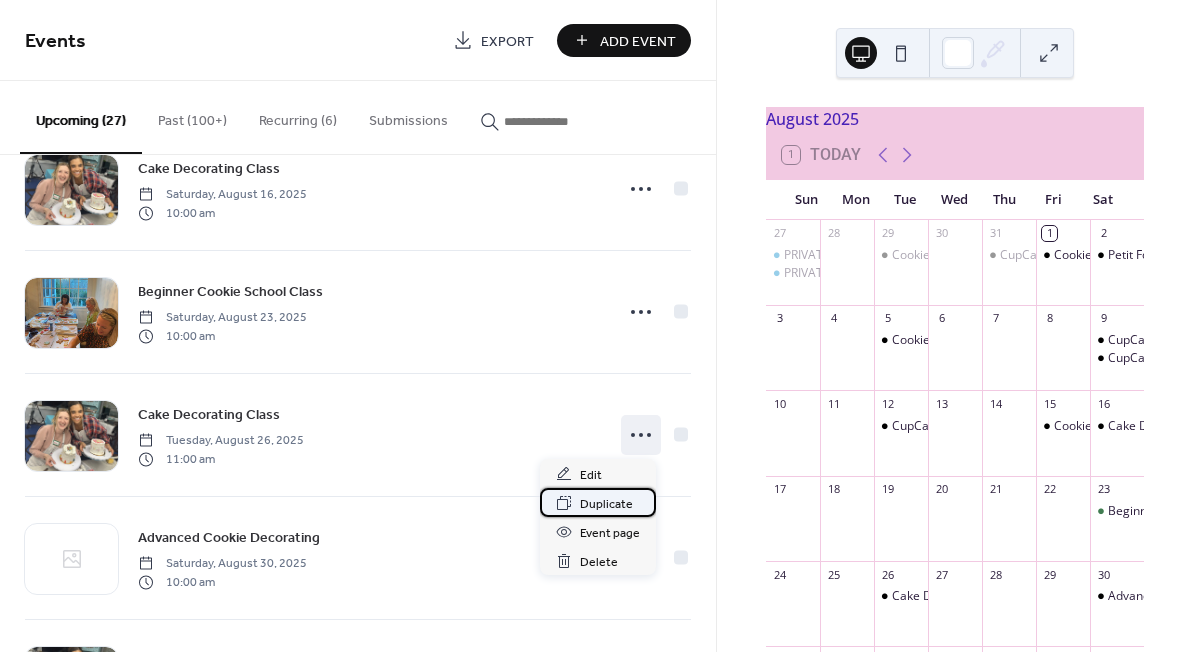 click on "Duplicate" at bounding box center (606, 504) 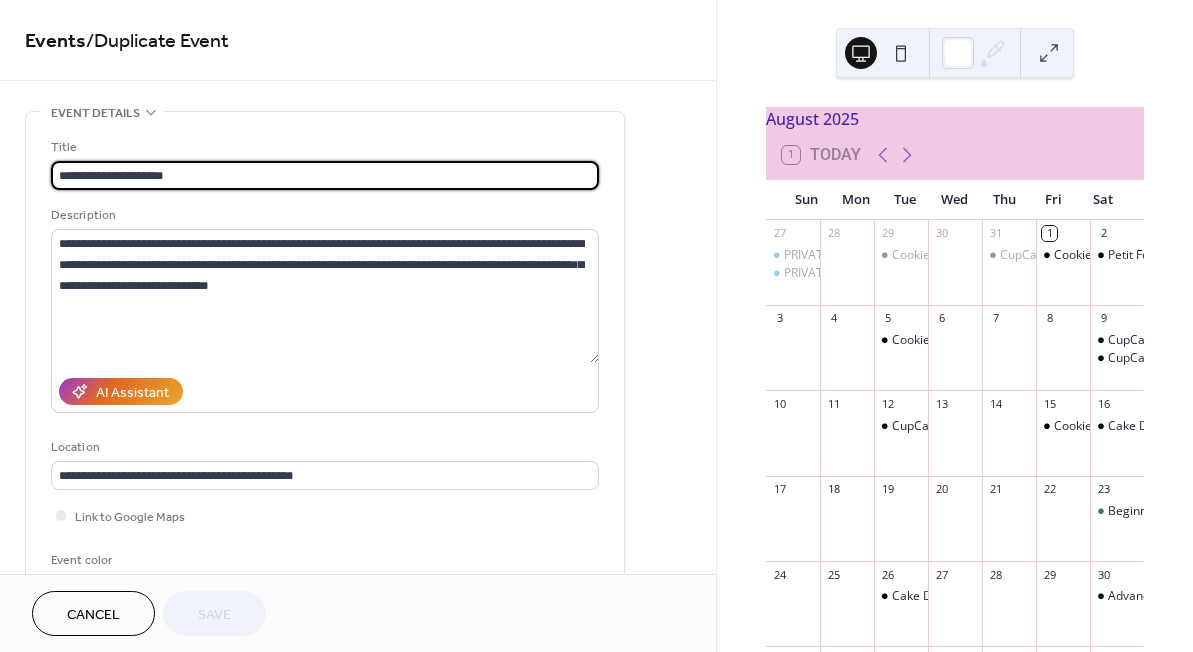 scroll, scrollTop: 284, scrollLeft: 0, axis: vertical 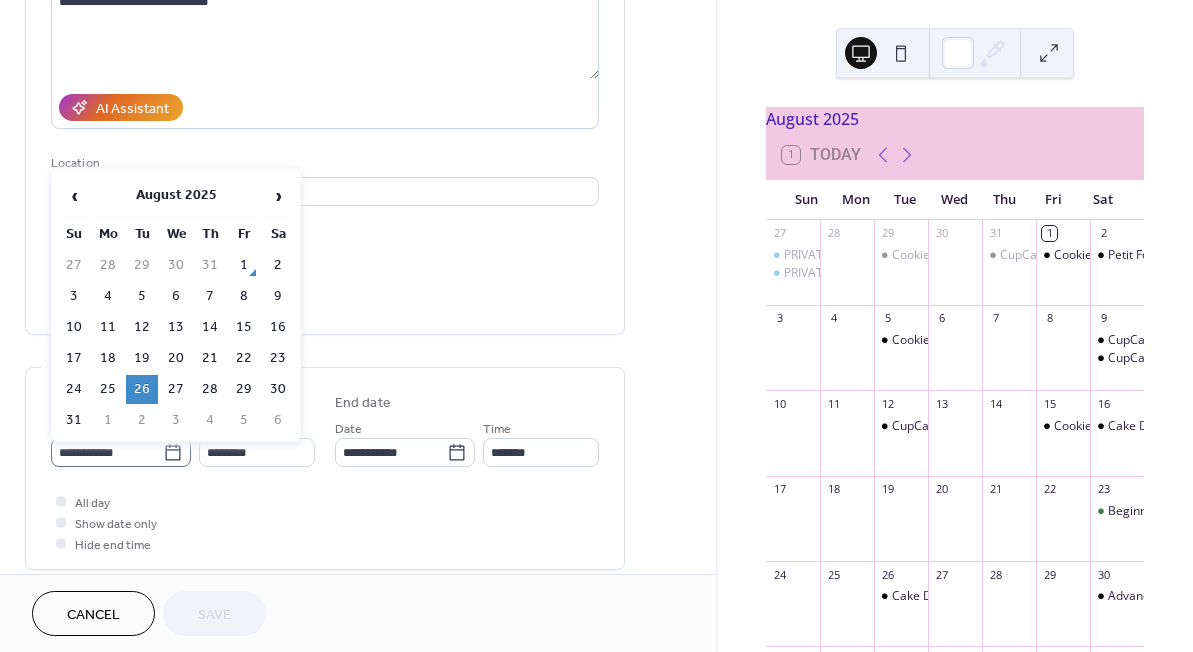 click 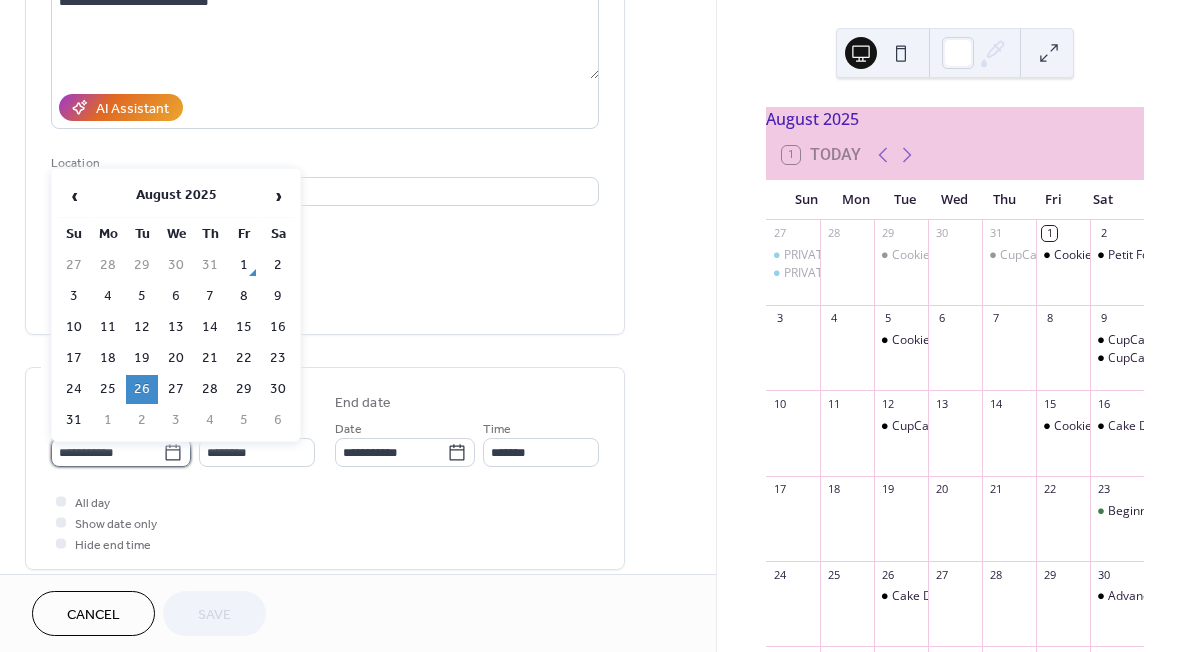 click on "**********" at bounding box center (107, 452) 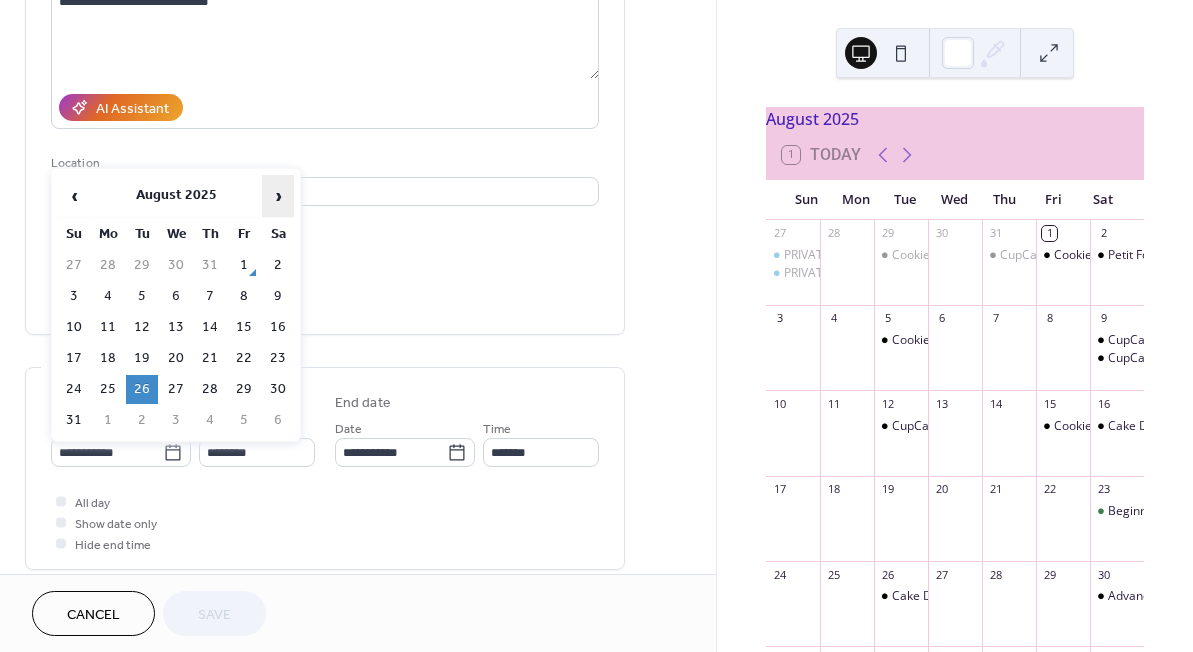 click on "›" at bounding box center (278, 196) 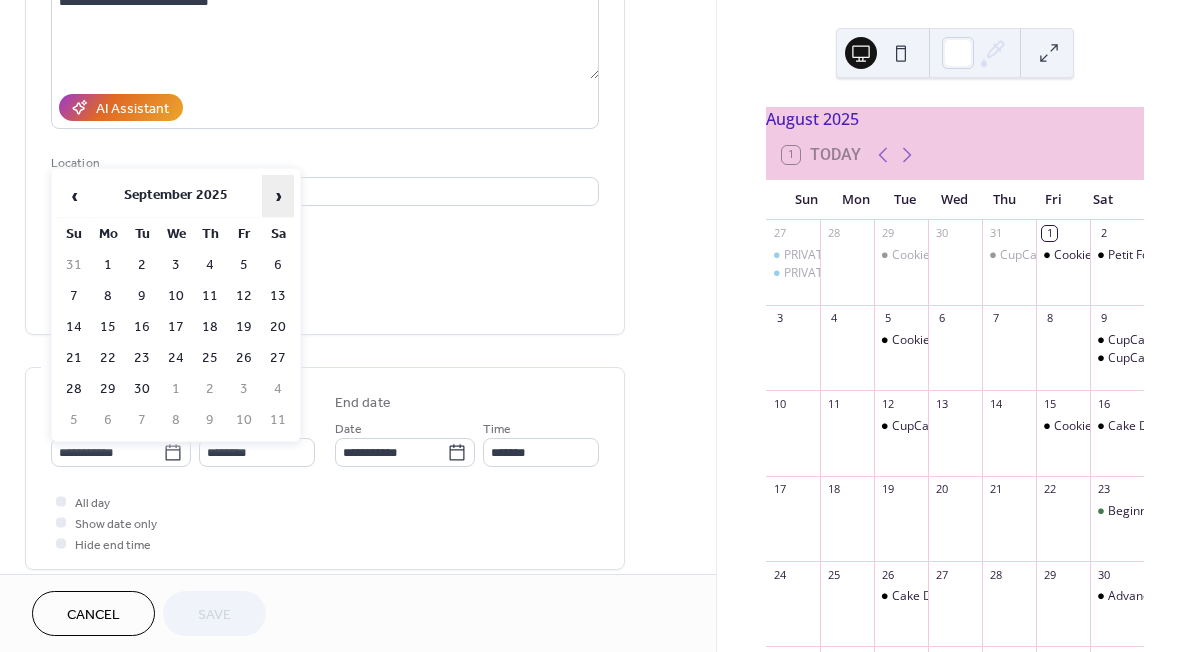 click on "›" at bounding box center [278, 196] 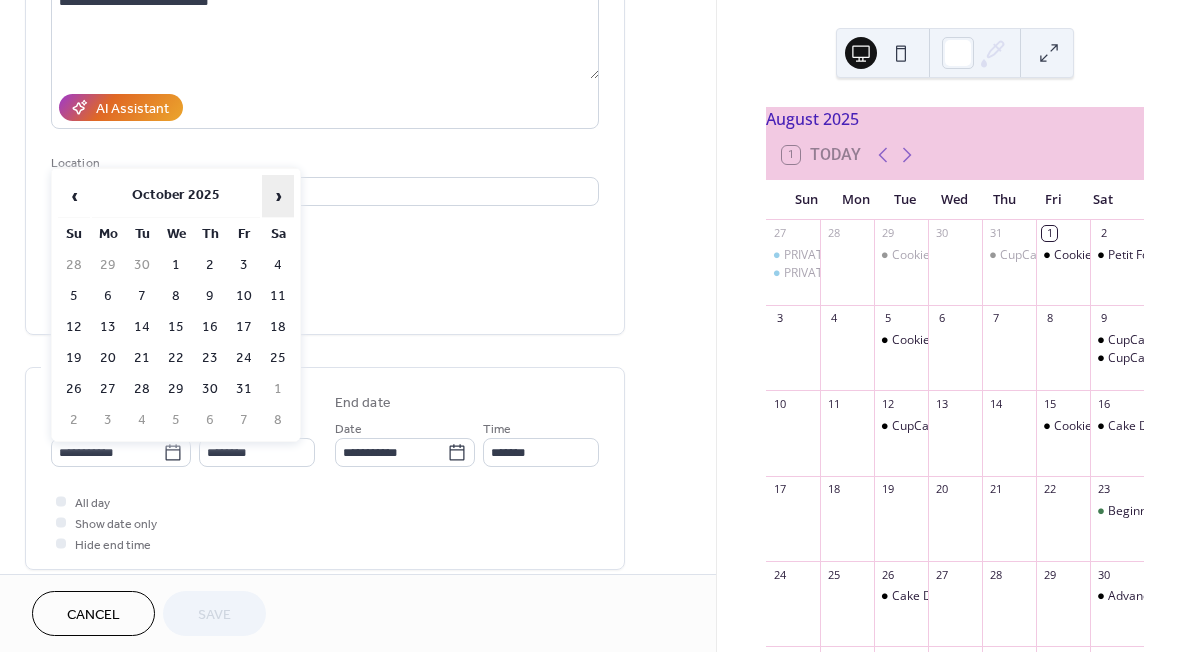 click on "›" at bounding box center (278, 196) 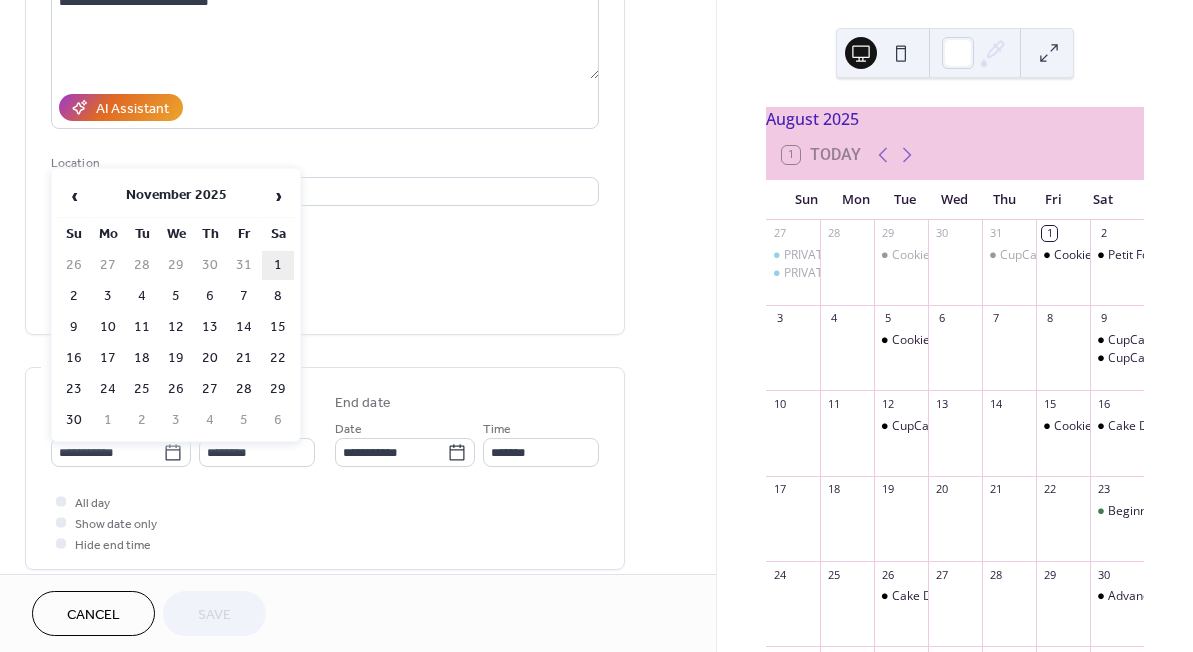 click on "1" at bounding box center (278, 265) 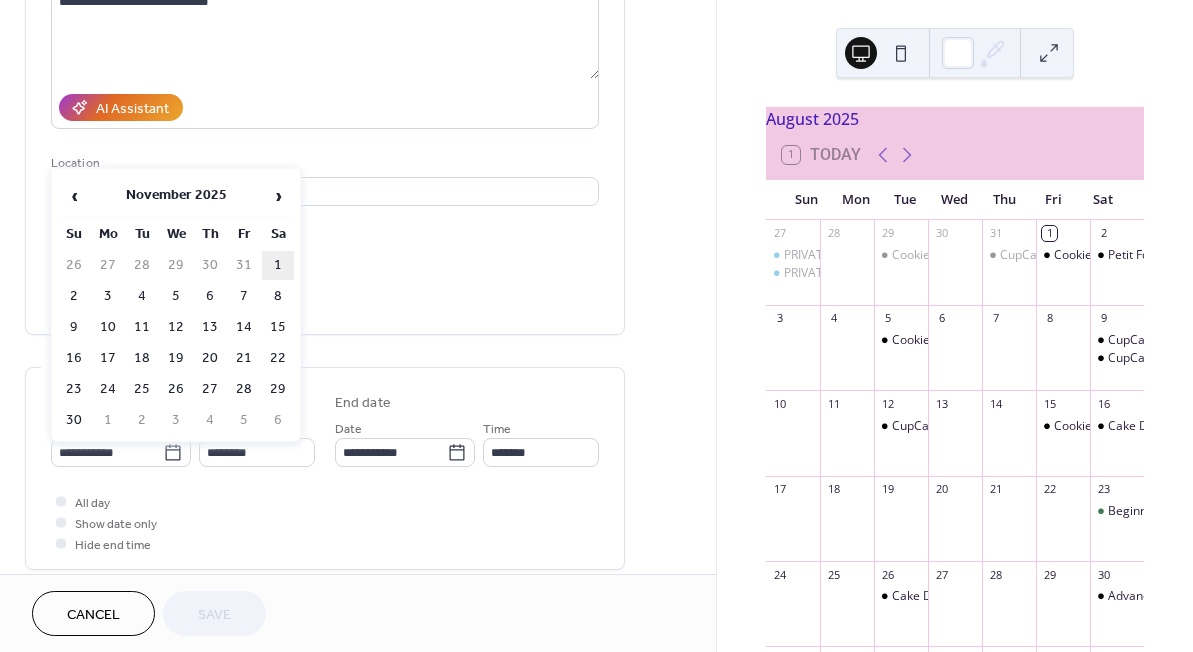 type on "**********" 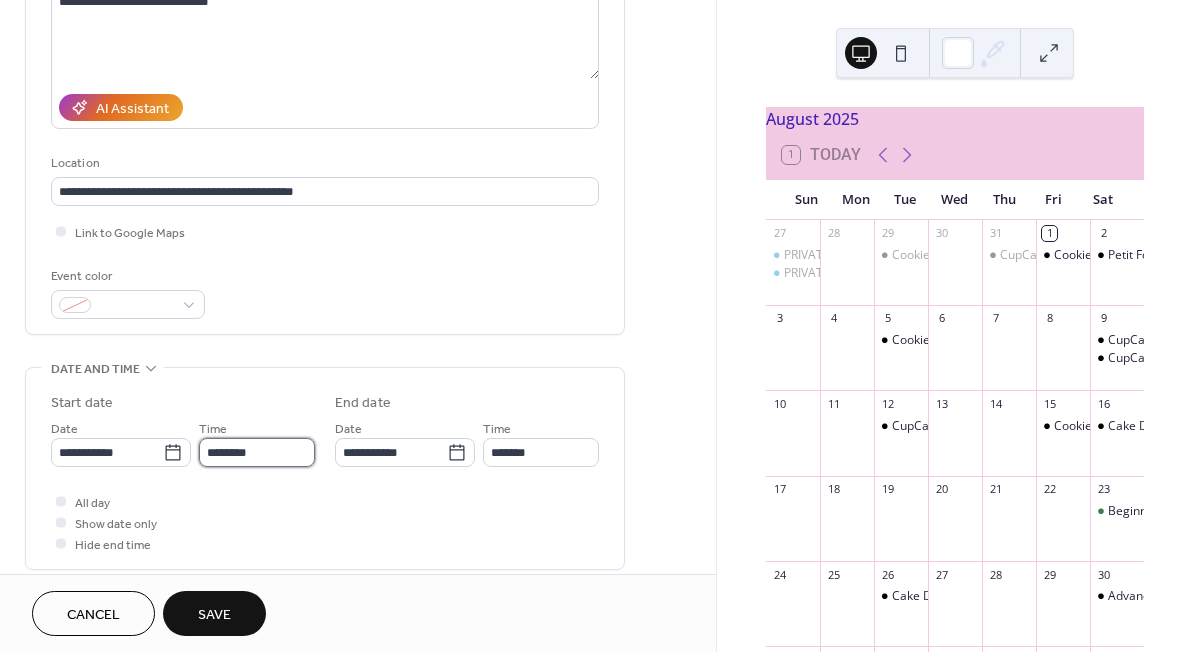 click on "********" at bounding box center (257, 452) 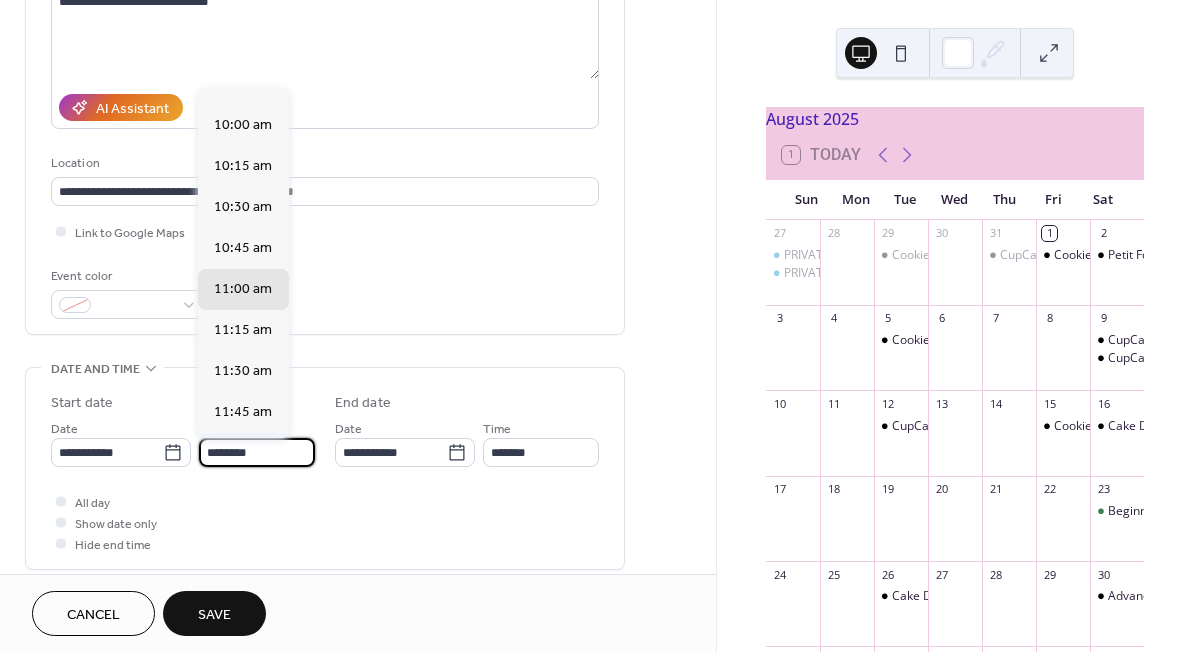 scroll, scrollTop: 1612, scrollLeft: 0, axis: vertical 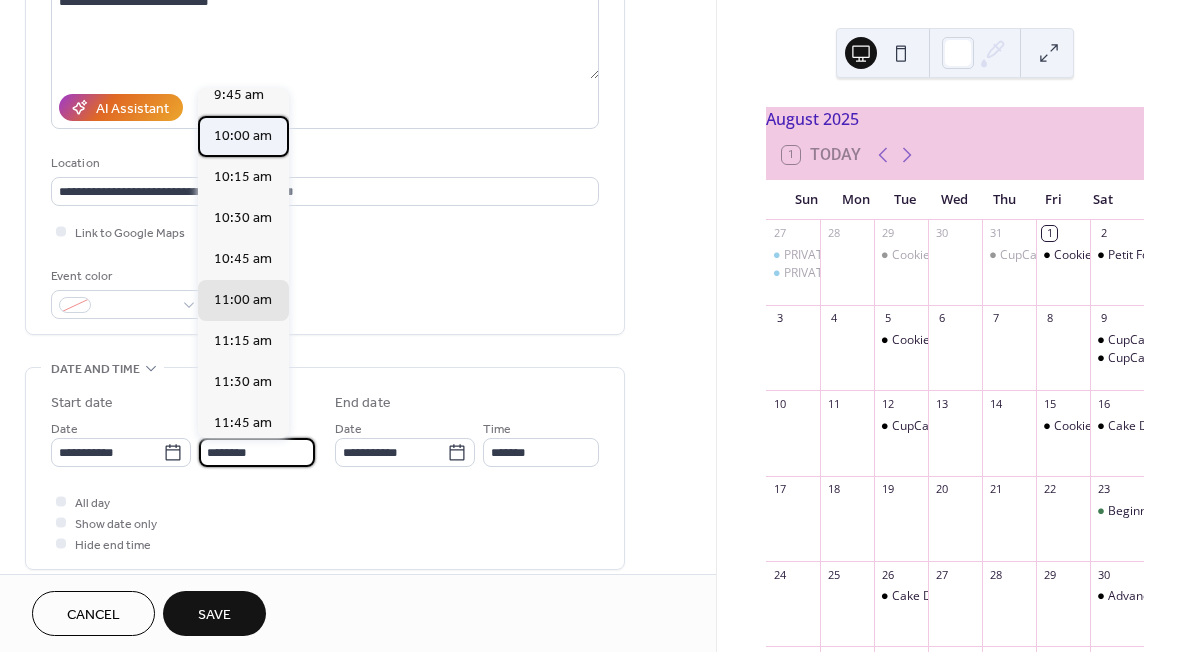 click on "10:00 am" at bounding box center [243, 136] 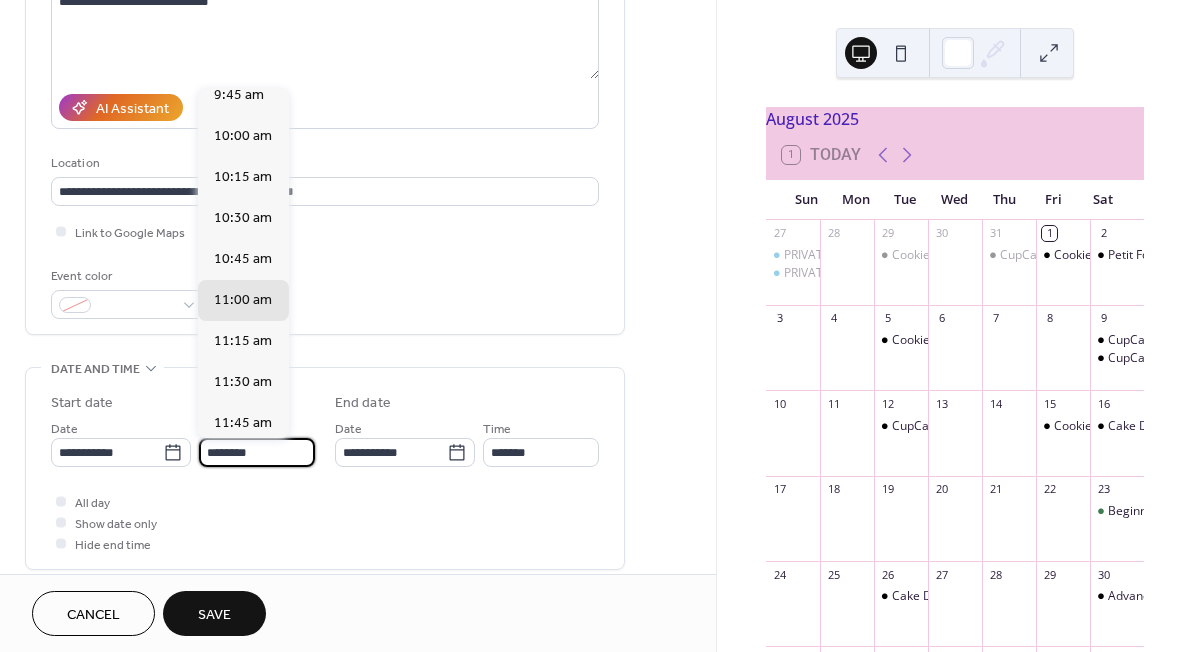 type on "********" 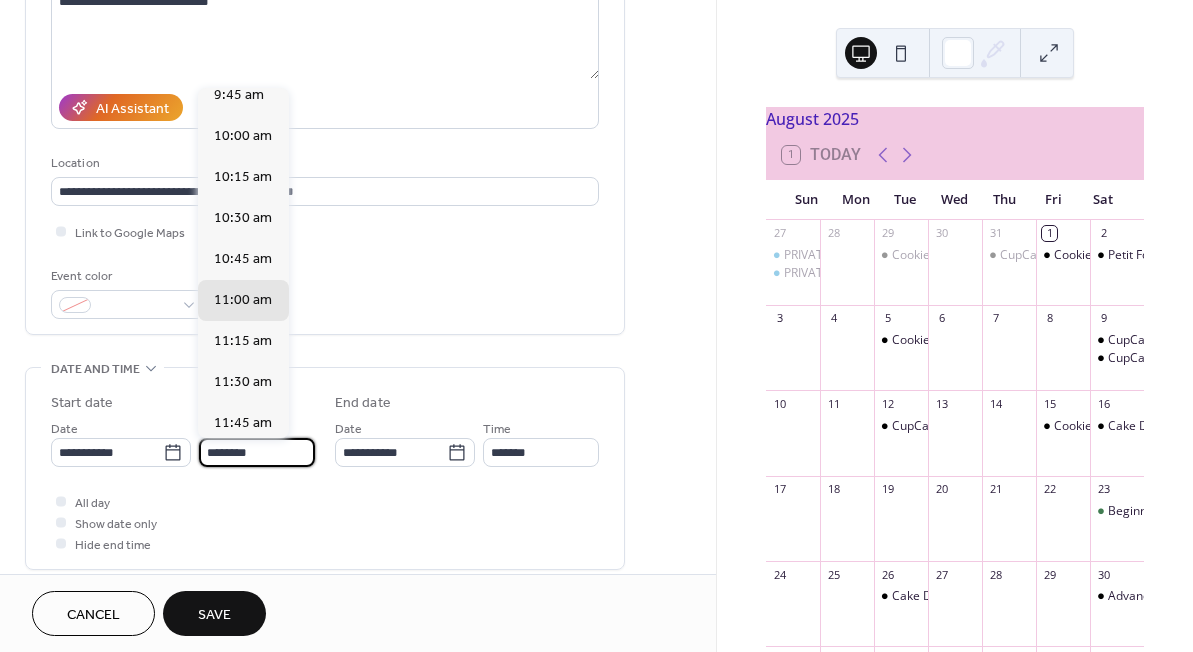 type on "*******" 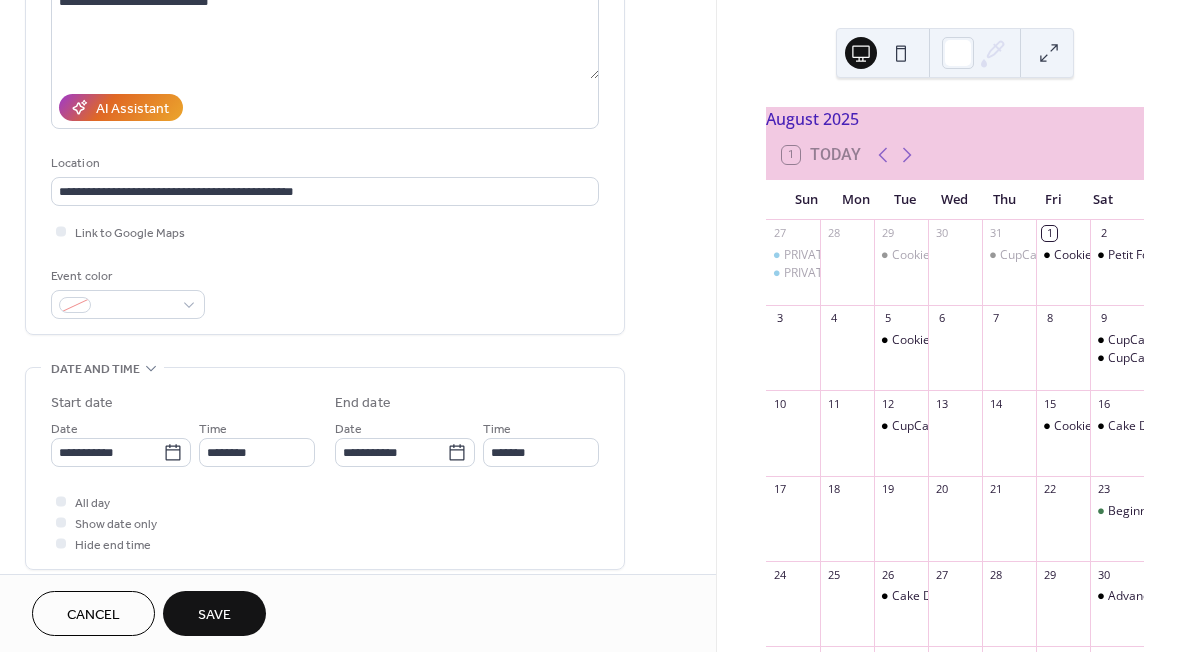 click on "Save" at bounding box center [214, 615] 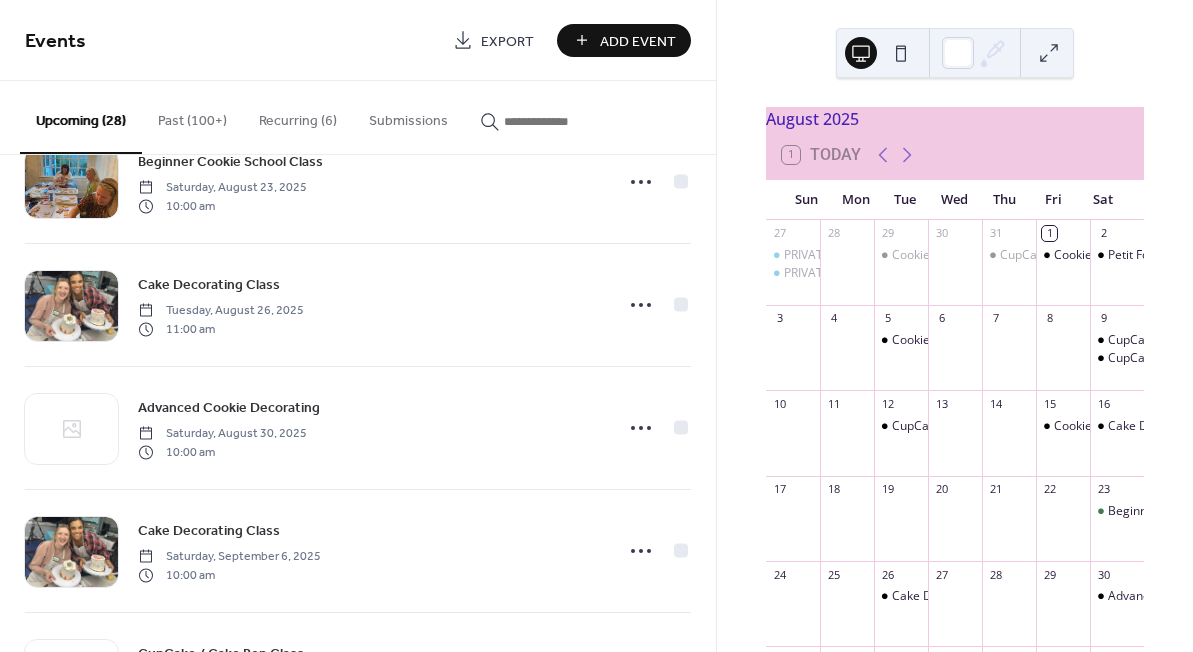 scroll, scrollTop: 1050, scrollLeft: 0, axis: vertical 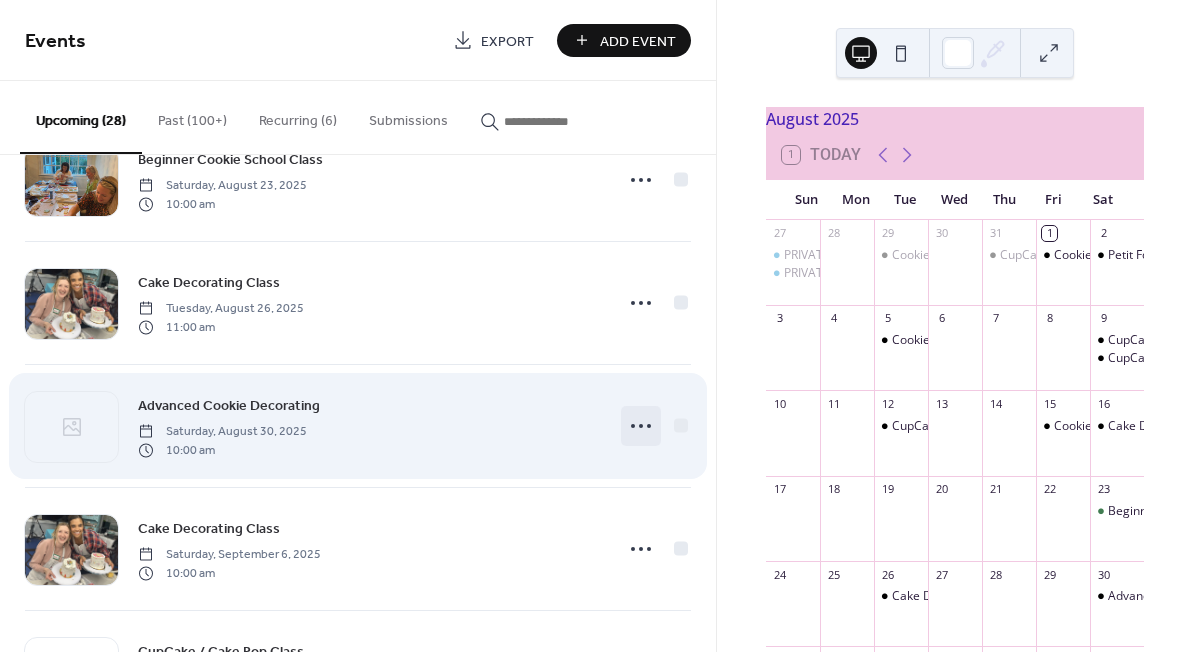 click 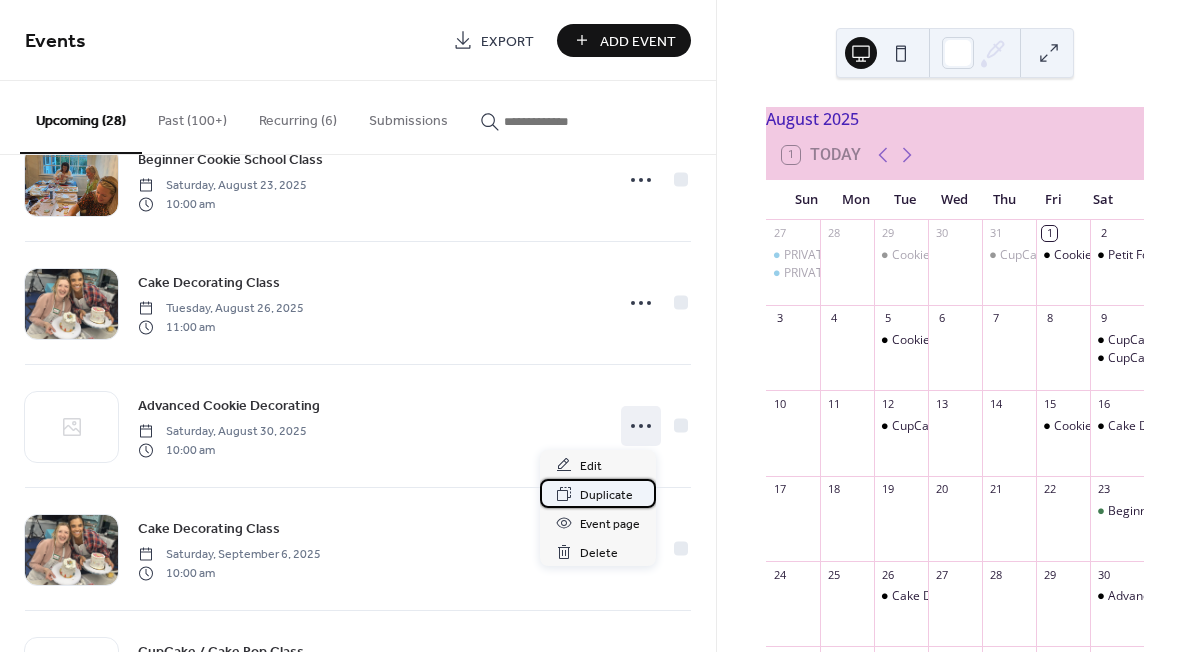 click on "Duplicate" at bounding box center [606, 495] 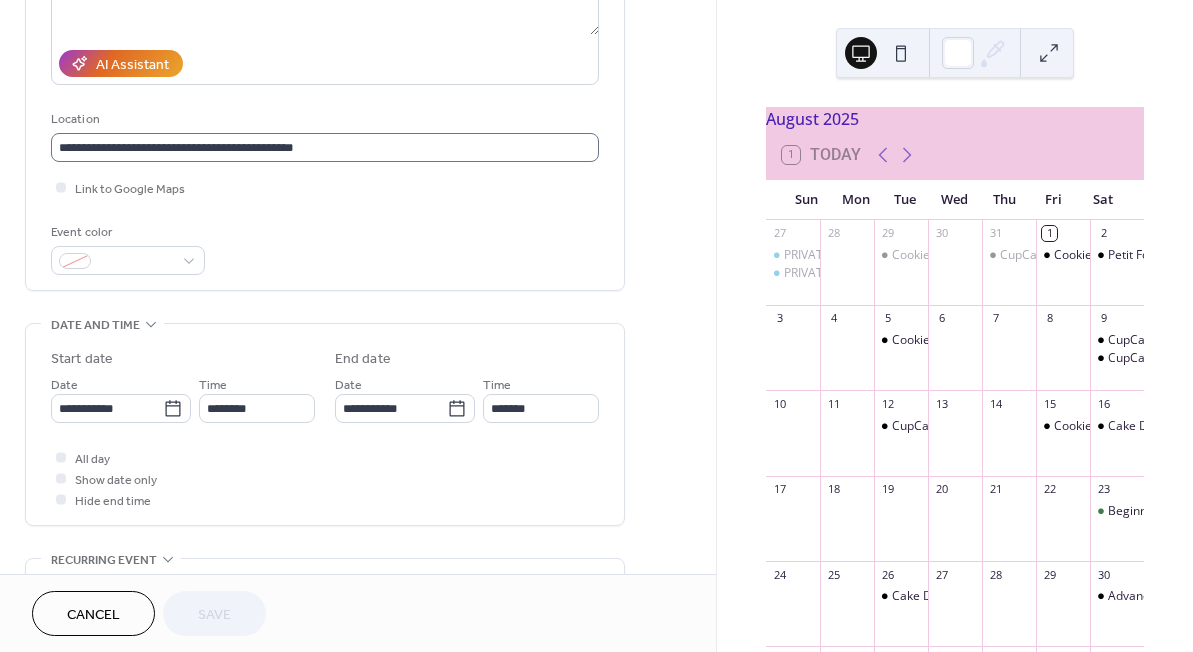 scroll, scrollTop: 329, scrollLeft: 0, axis: vertical 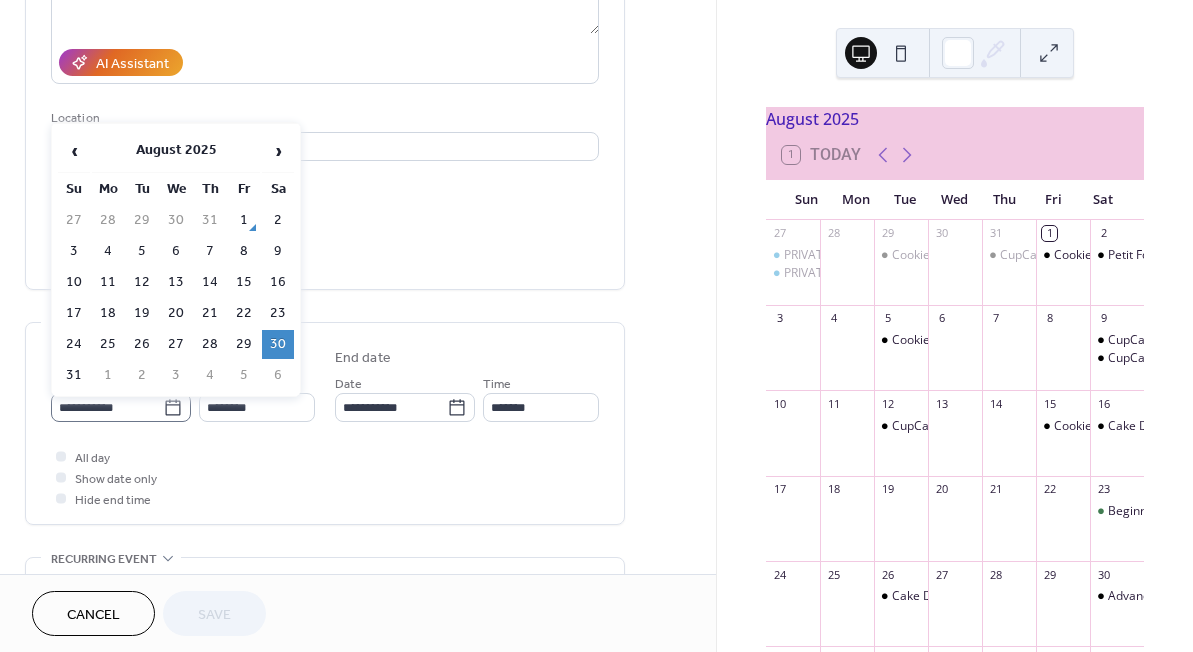 click 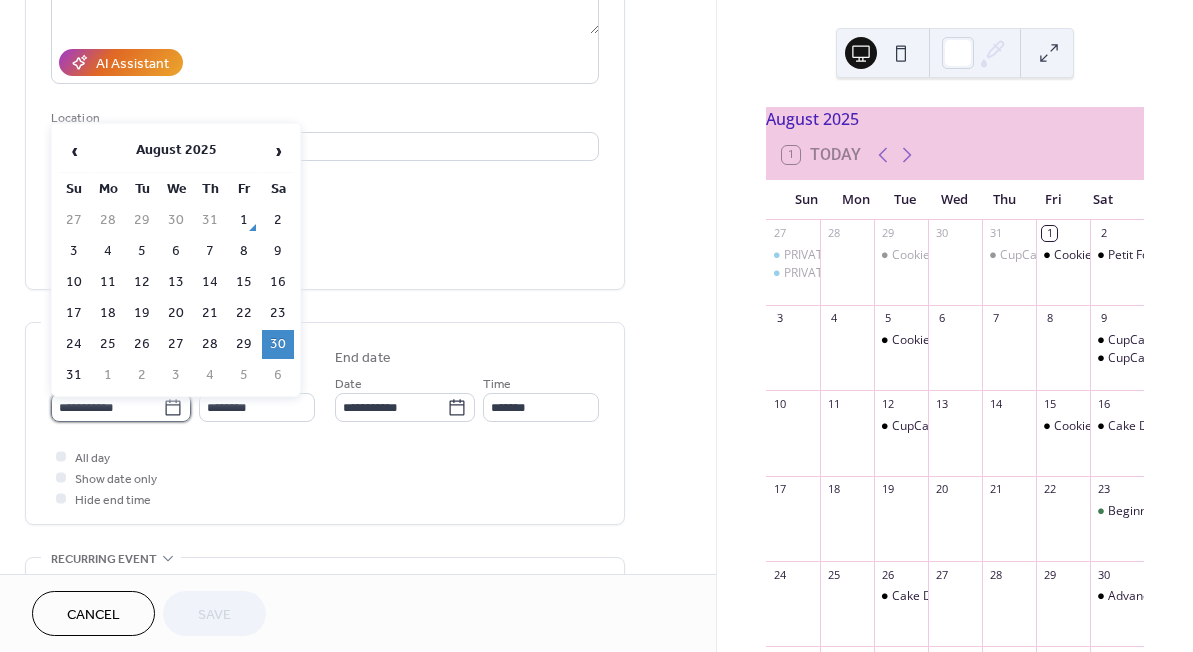click on "**********" at bounding box center (107, 407) 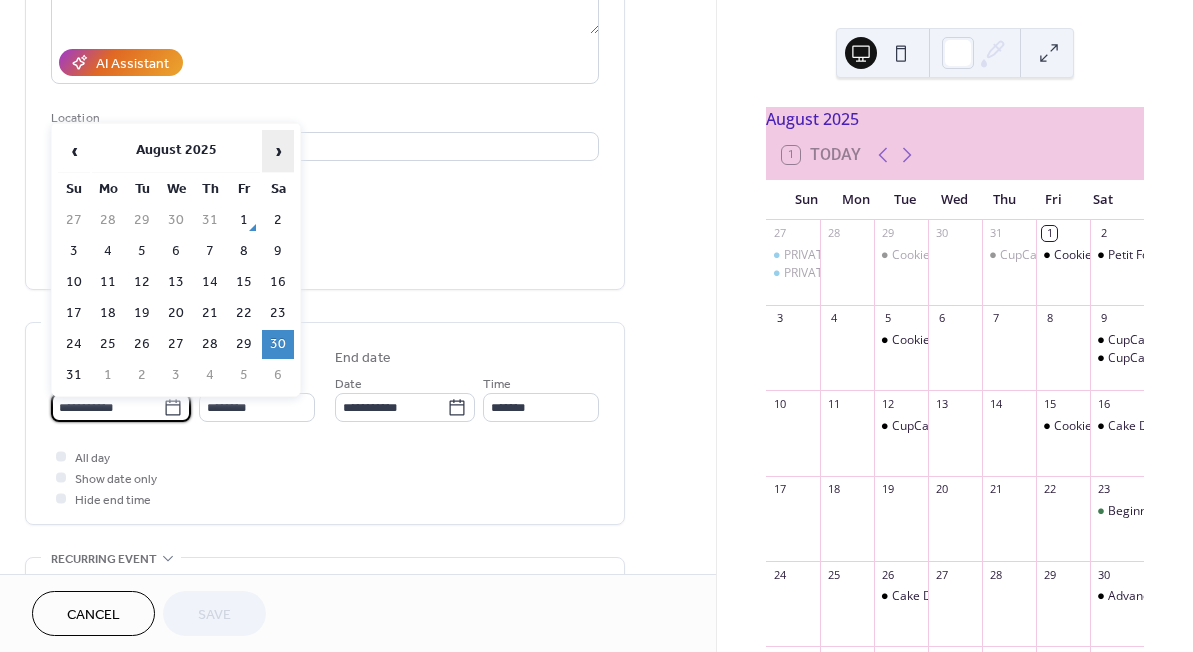 click on "›" at bounding box center (278, 151) 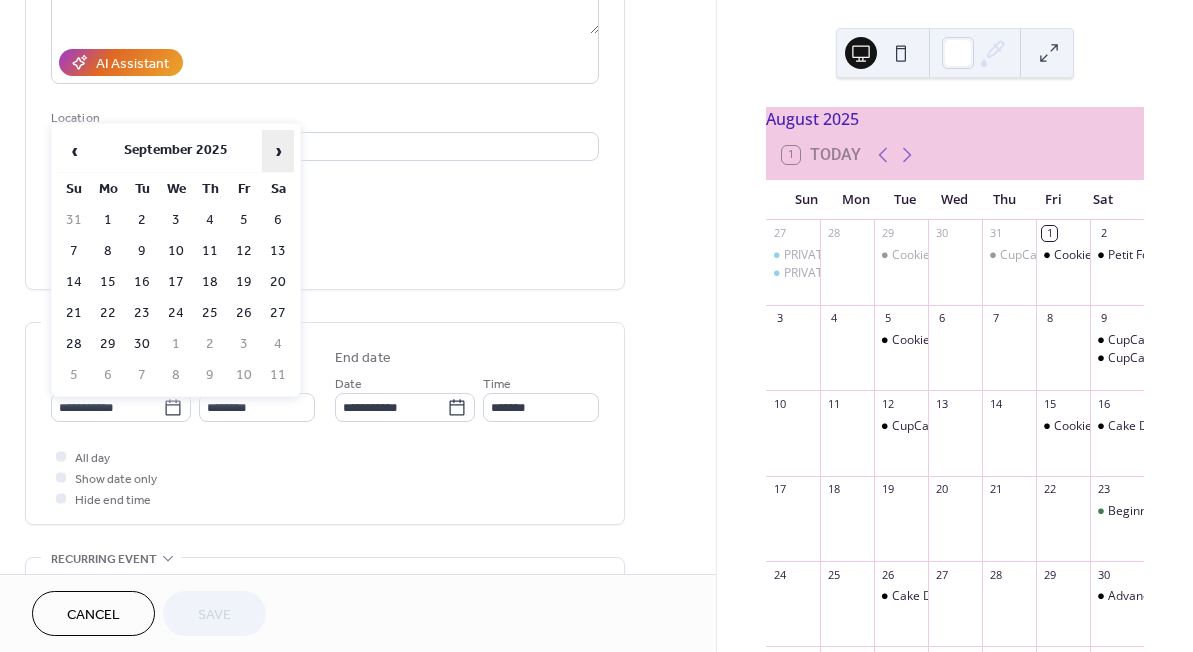 click on "›" at bounding box center [278, 151] 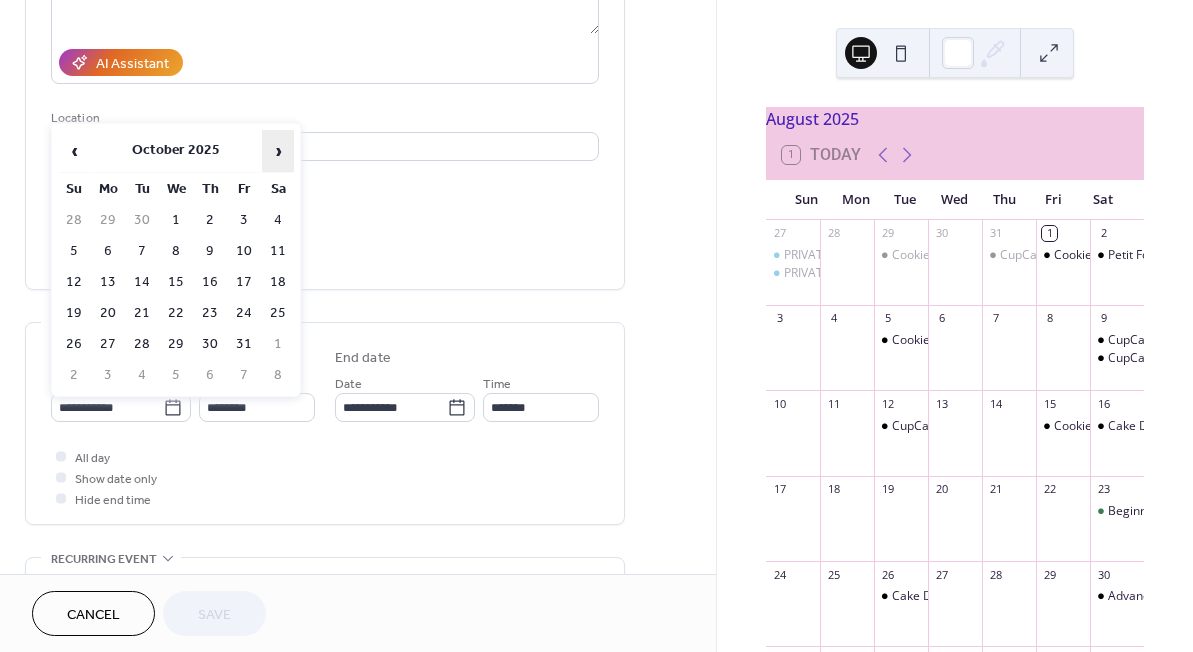 click on "›" at bounding box center [278, 151] 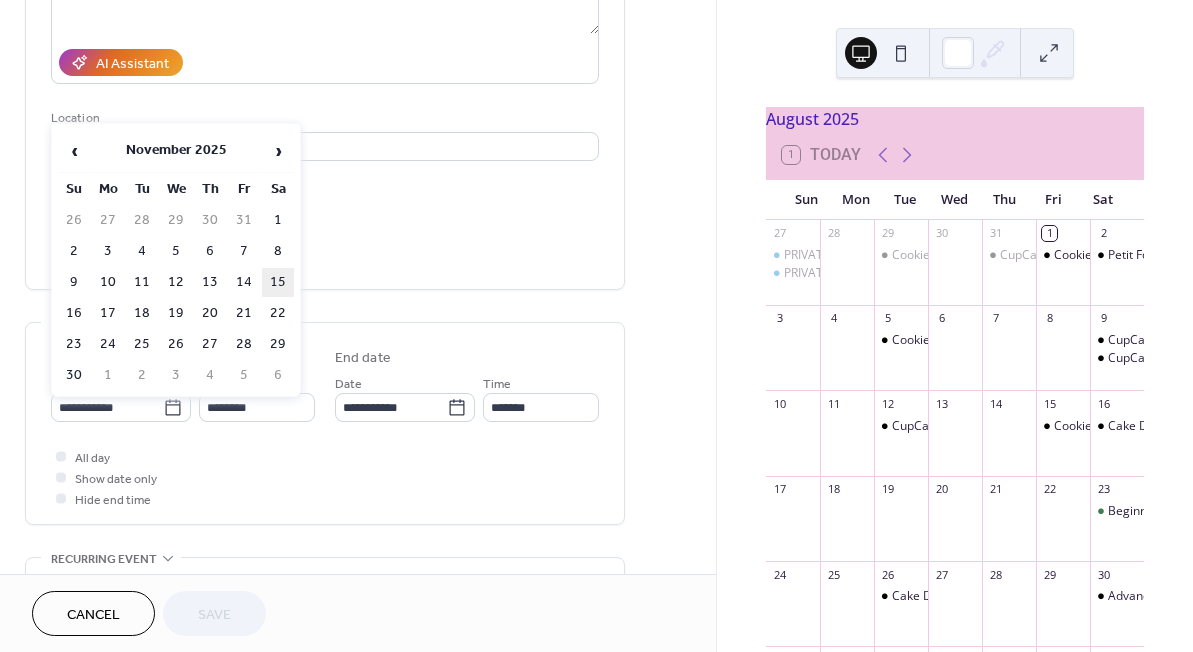 click on "15" at bounding box center (278, 282) 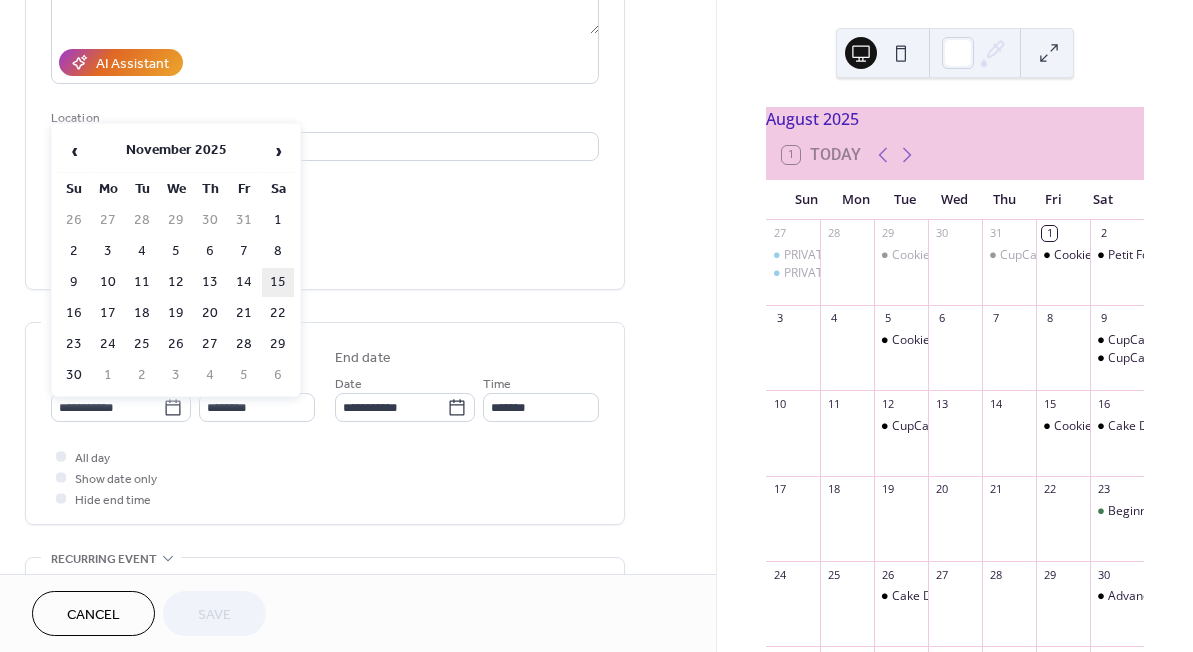 type on "**********" 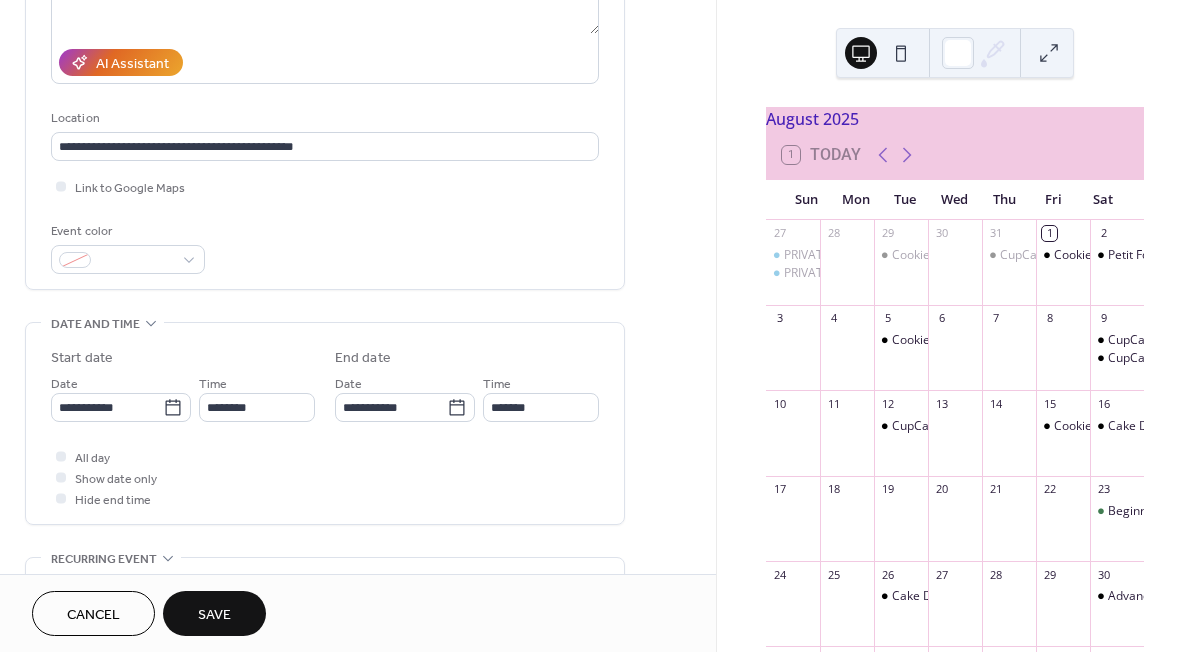 click on "Save" at bounding box center [214, 615] 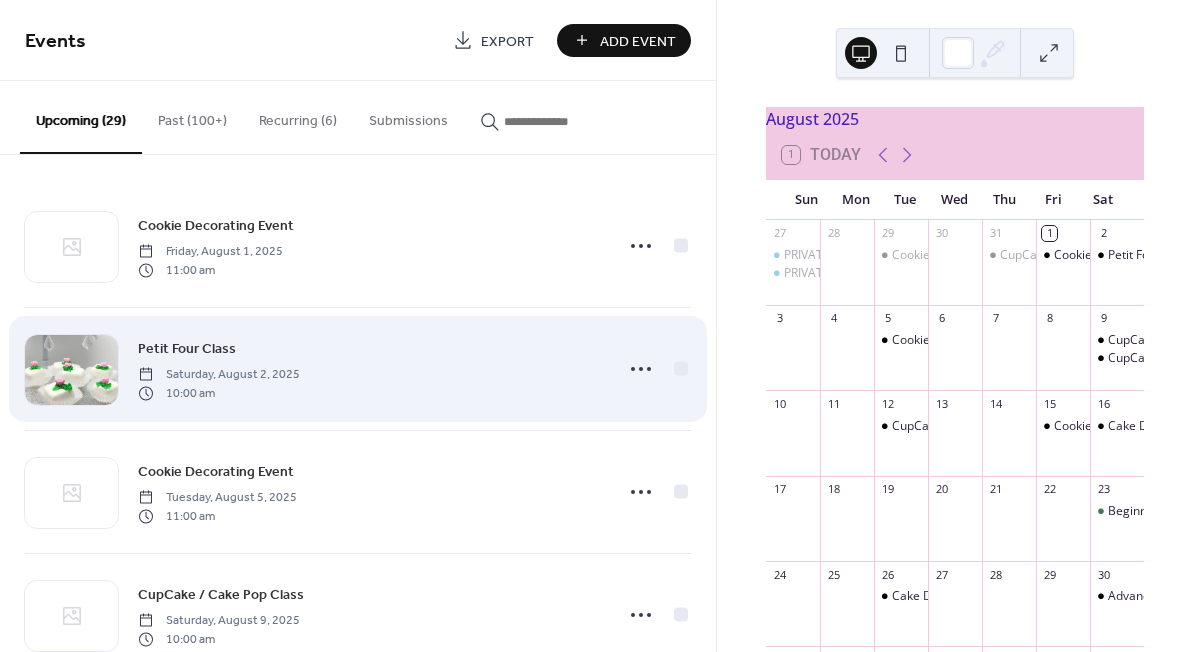 scroll, scrollTop: 203, scrollLeft: 0, axis: vertical 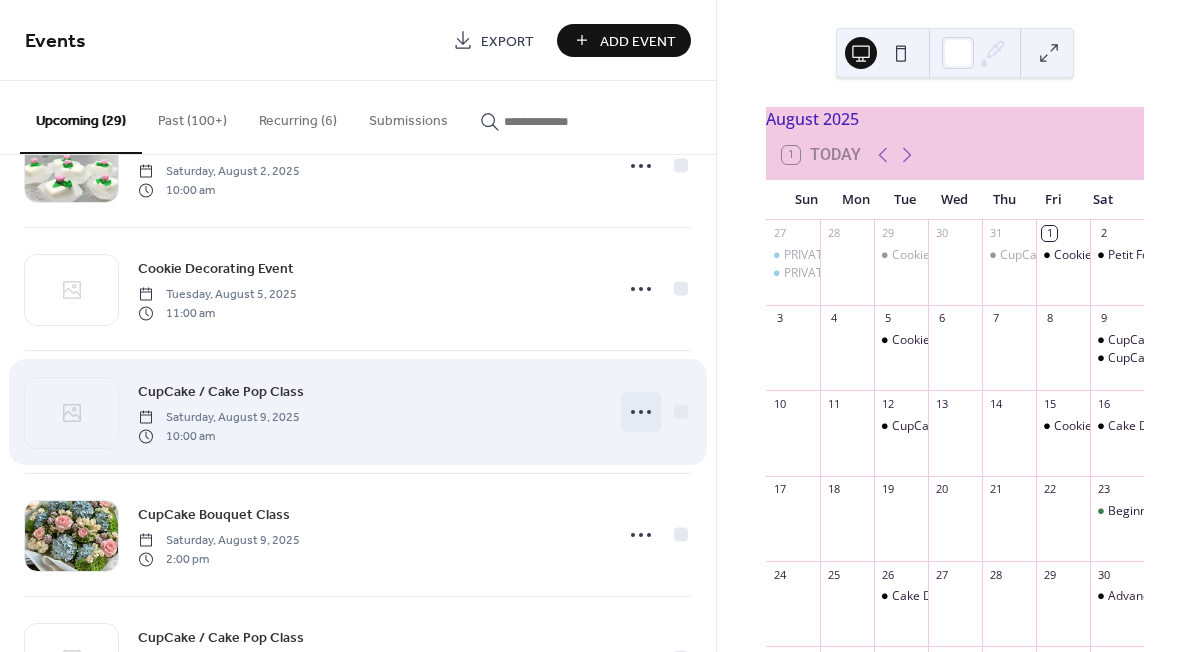 click 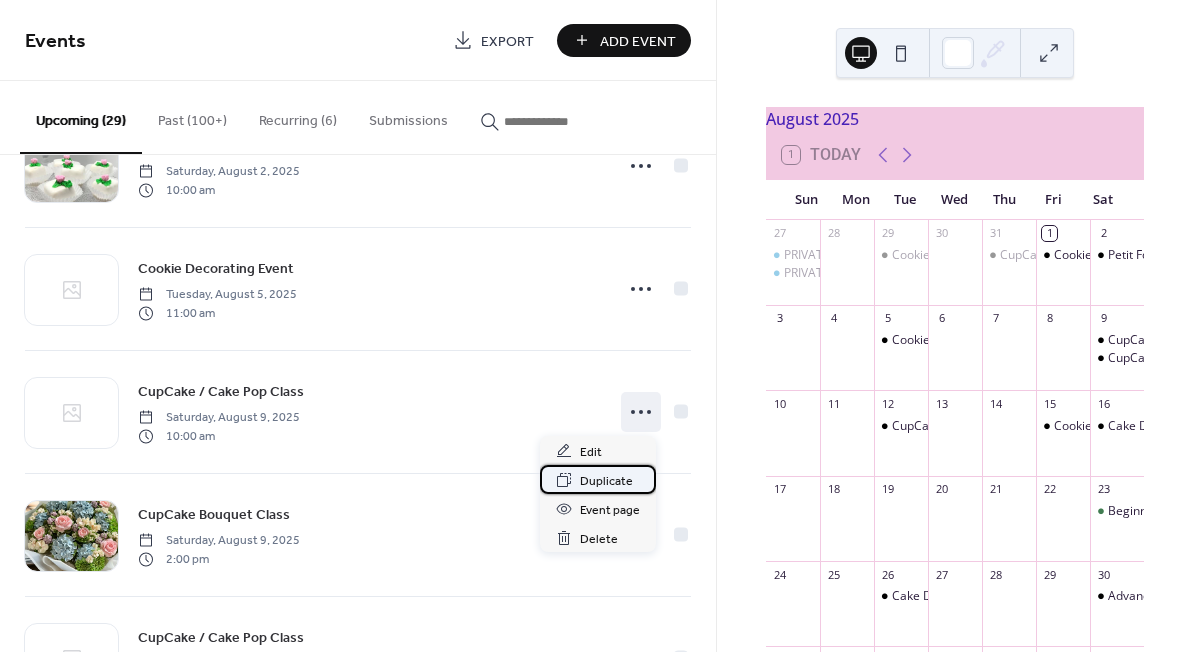 click on "Duplicate" at bounding box center [606, 481] 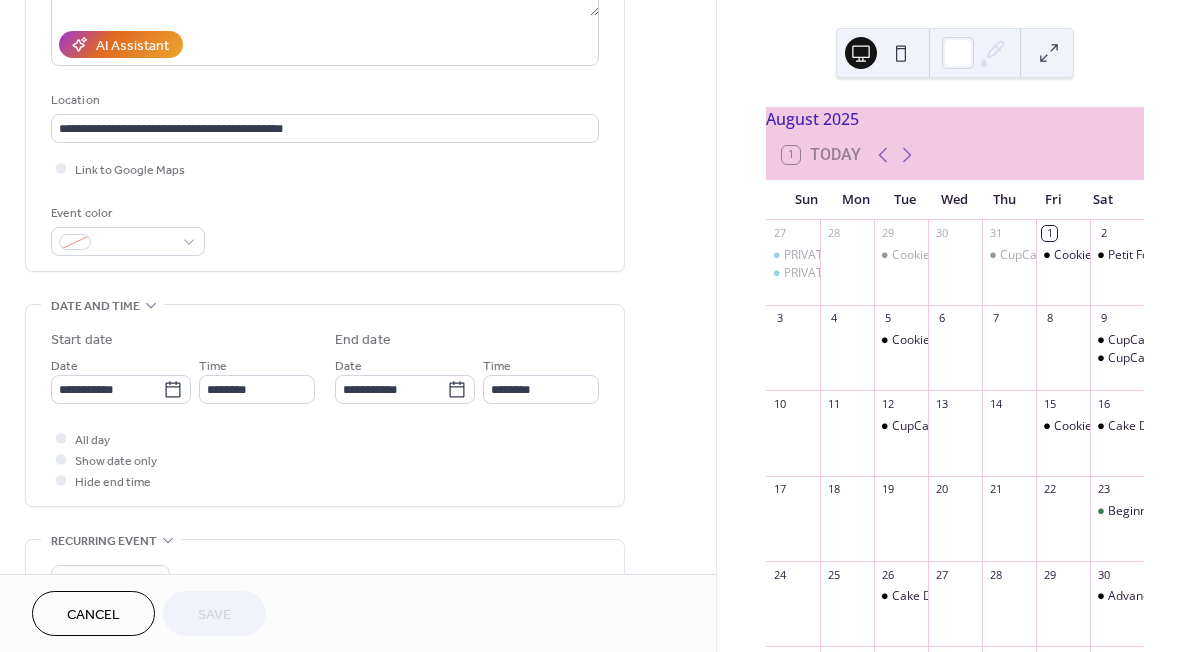 scroll, scrollTop: 373, scrollLeft: 0, axis: vertical 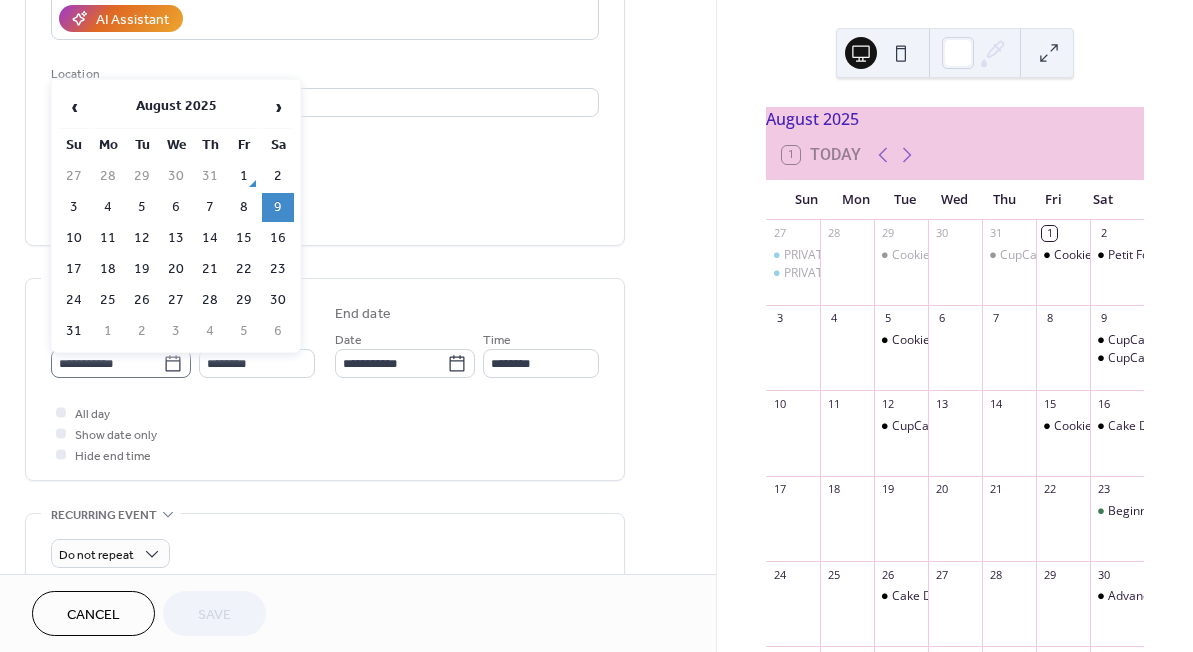 click 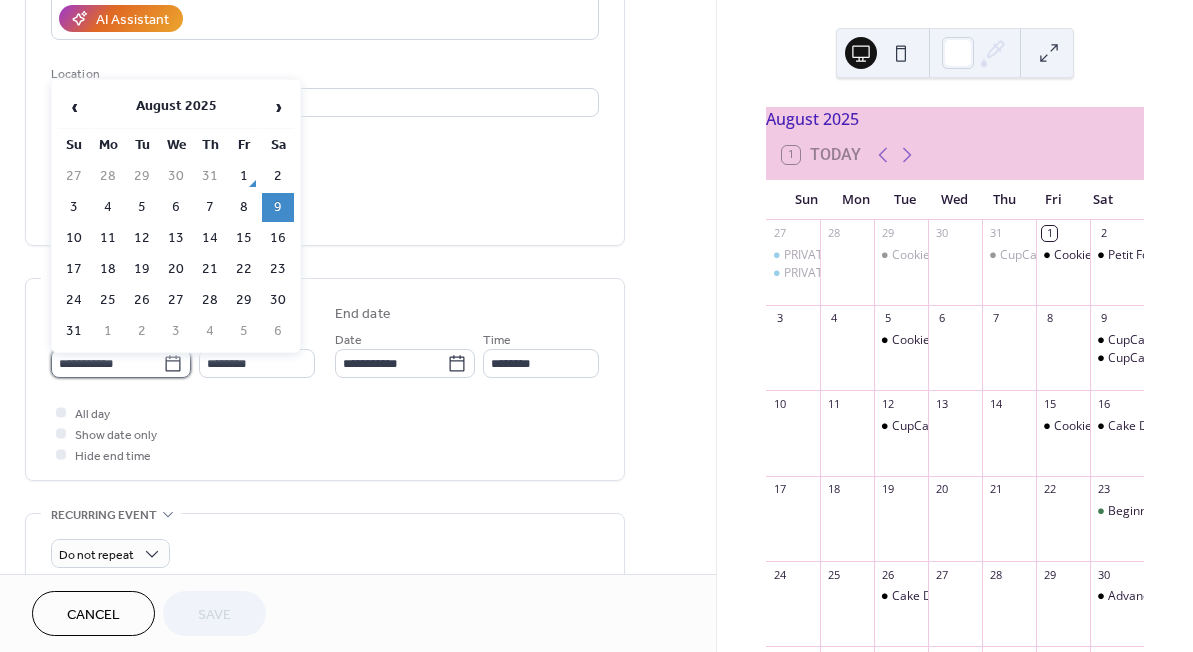 click on "**********" at bounding box center [107, 363] 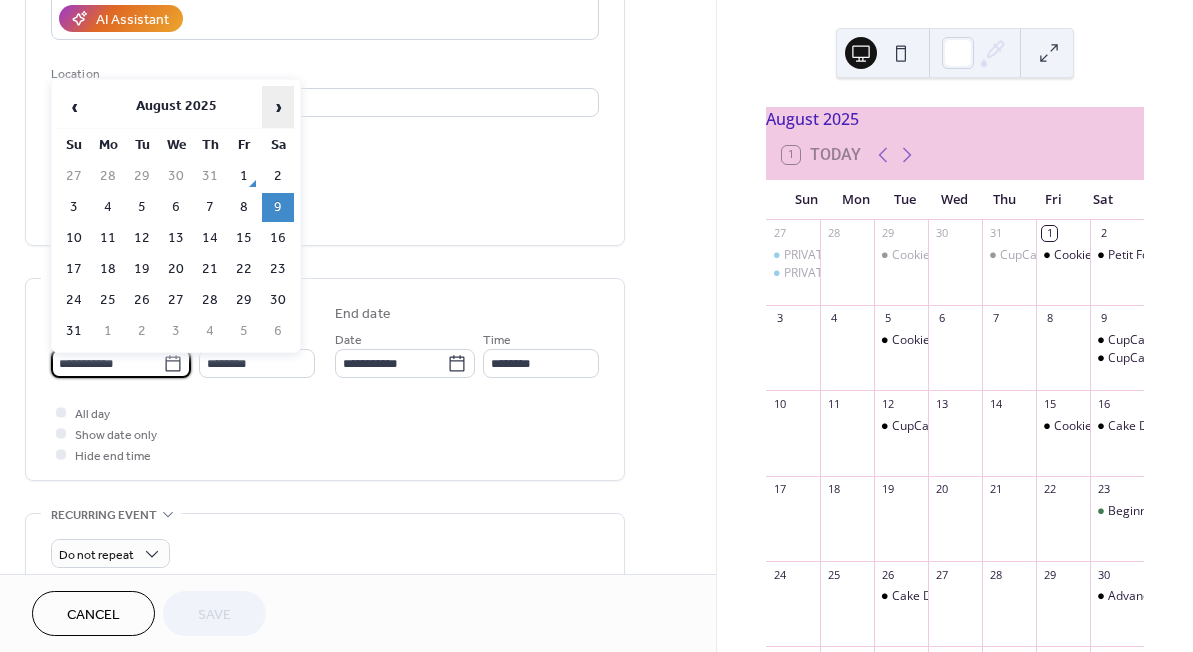 click on "›" at bounding box center (278, 107) 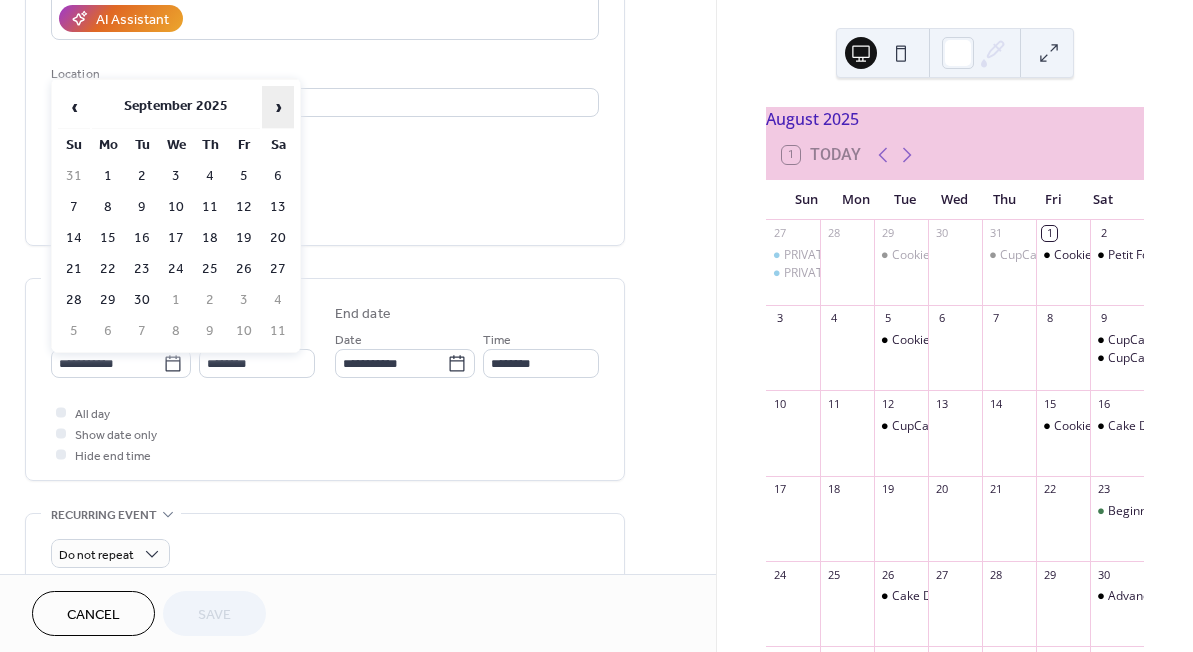 click on "›" at bounding box center [278, 107] 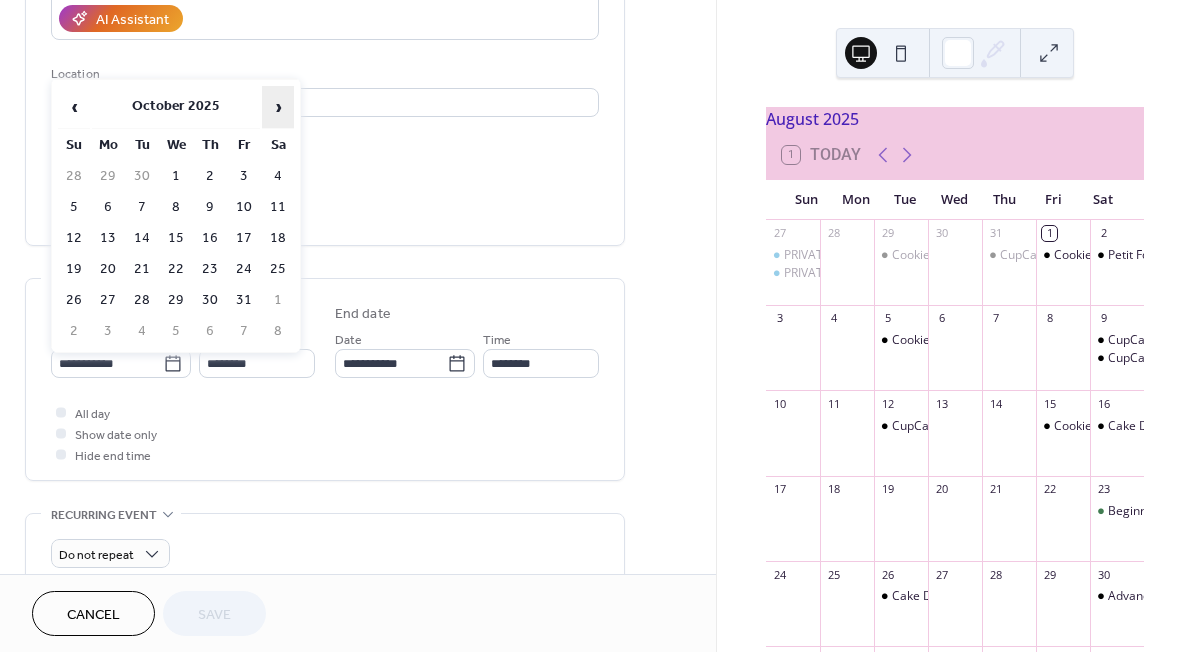 click on "›" at bounding box center [278, 107] 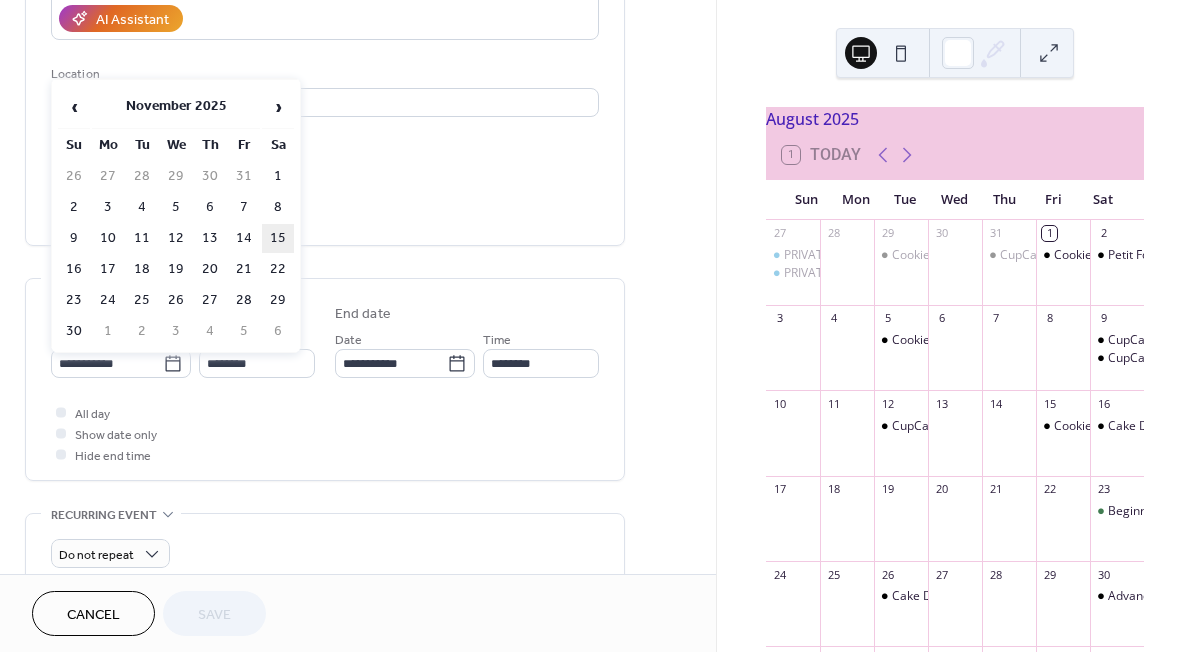click on "15" at bounding box center [278, 238] 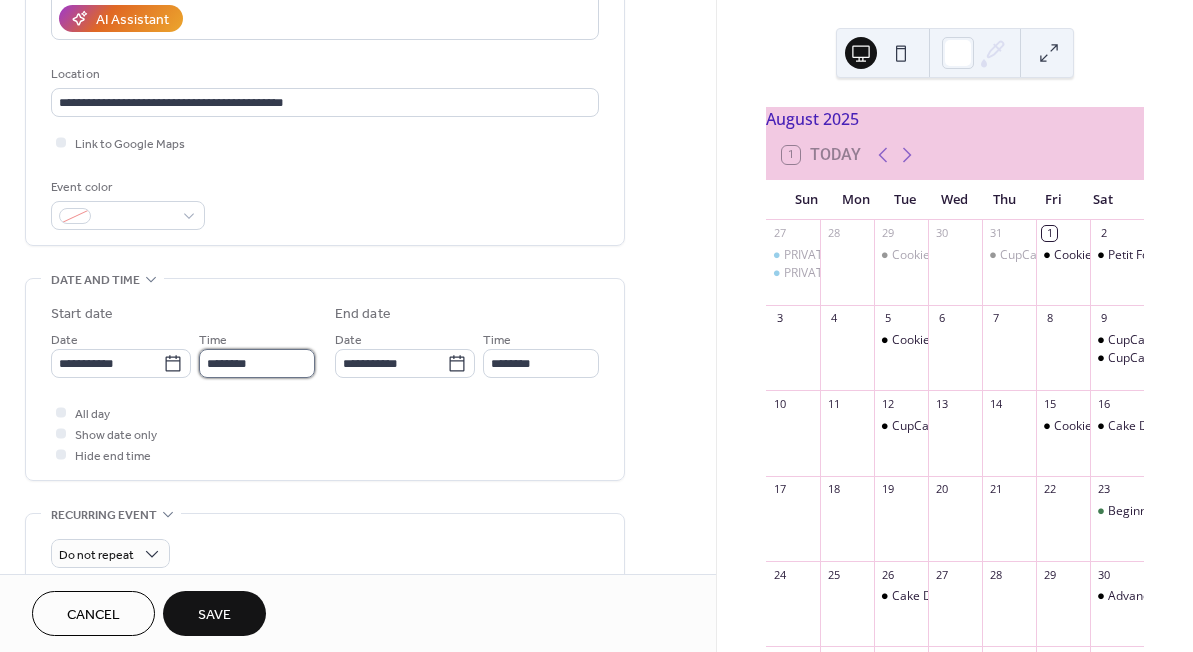 click on "********" at bounding box center [257, 363] 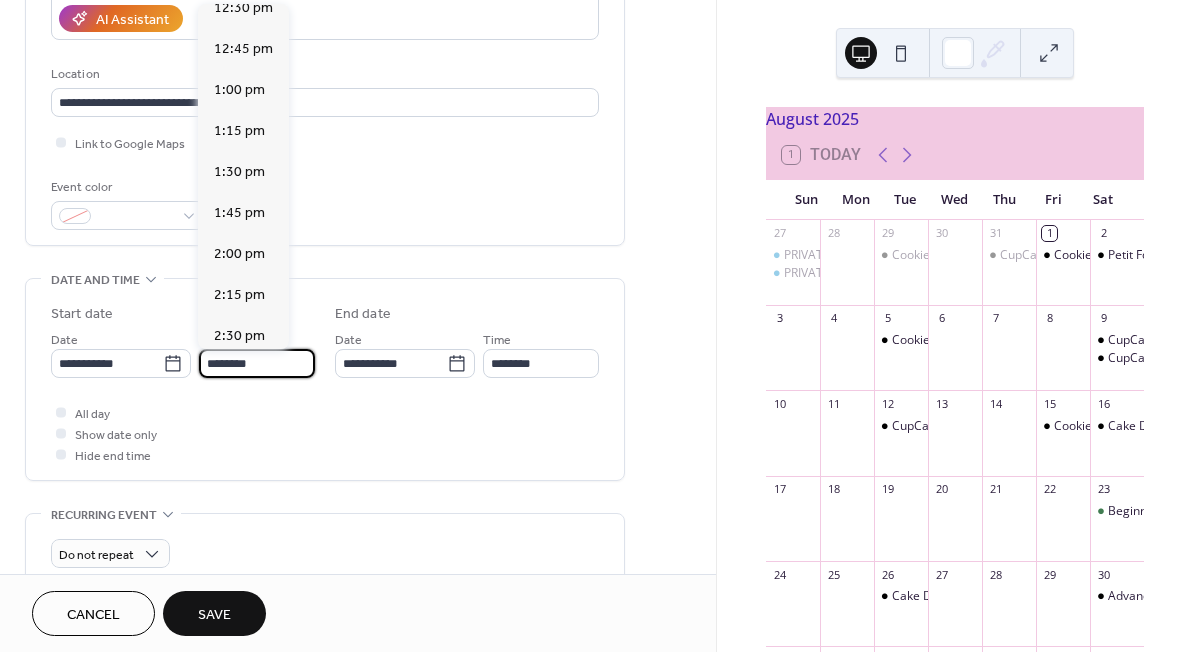 scroll, scrollTop: 2070, scrollLeft: 0, axis: vertical 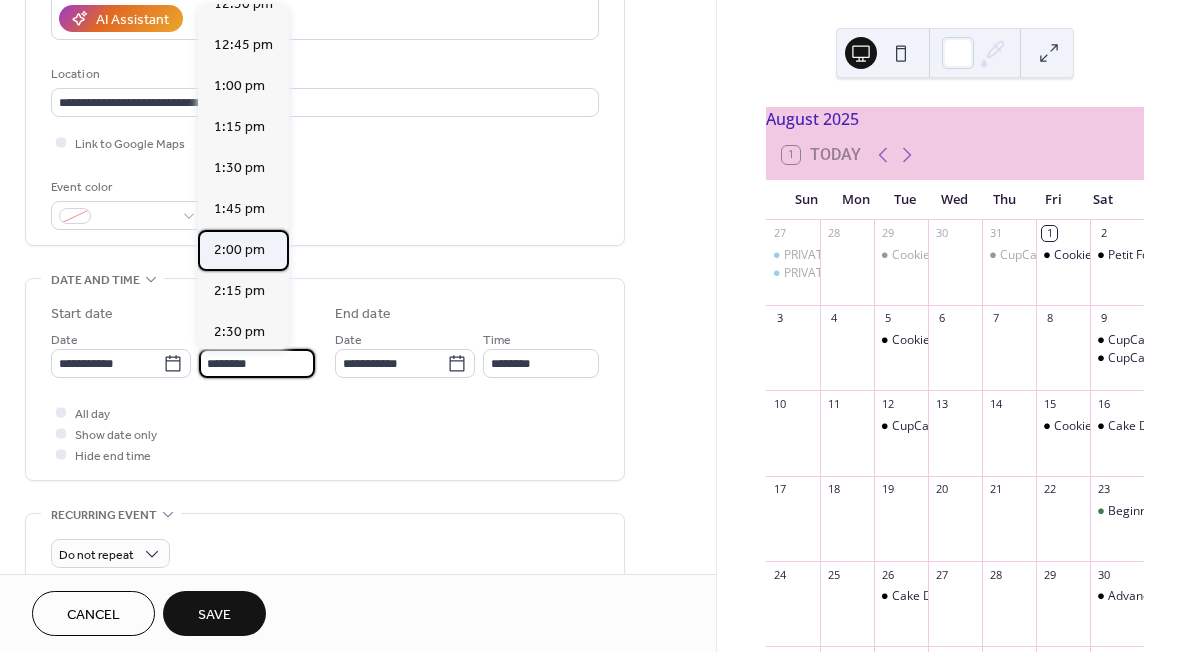 click on "2:00 pm" at bounding box center [239, 250] 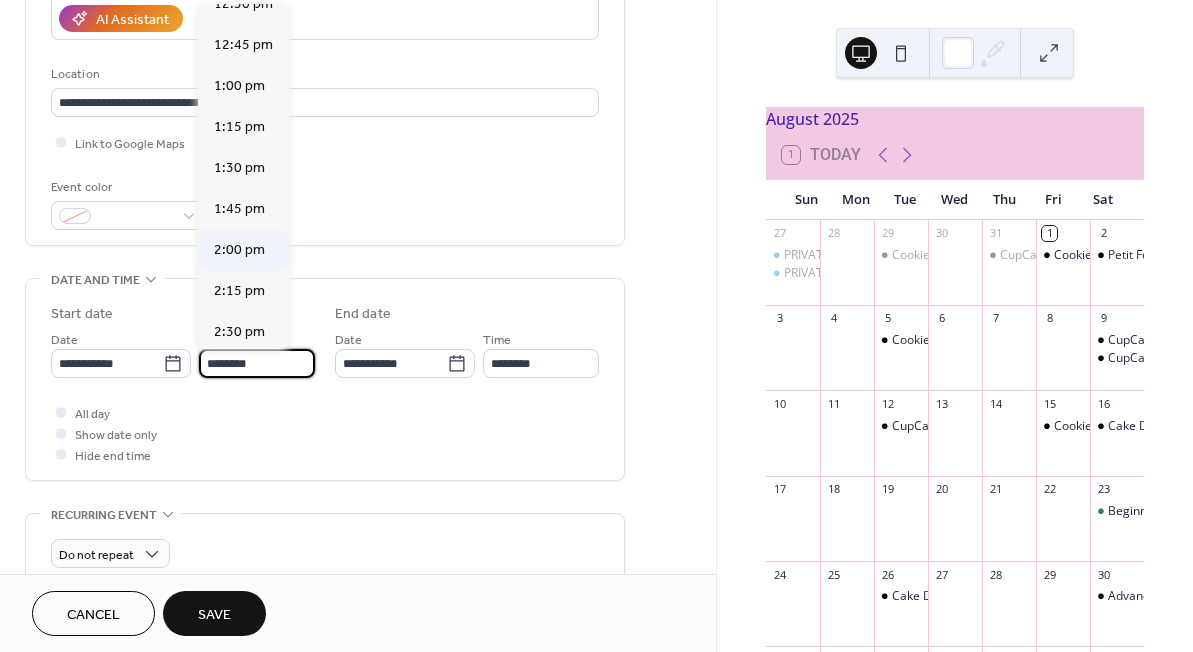type on "*******" 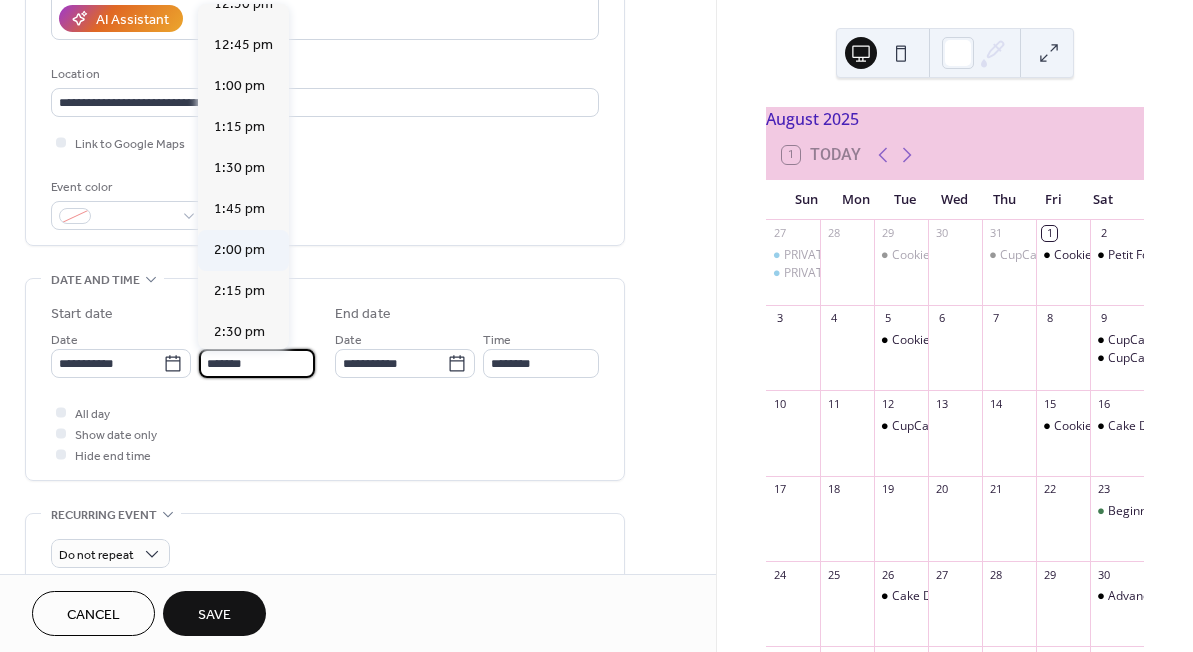 type on "*******" 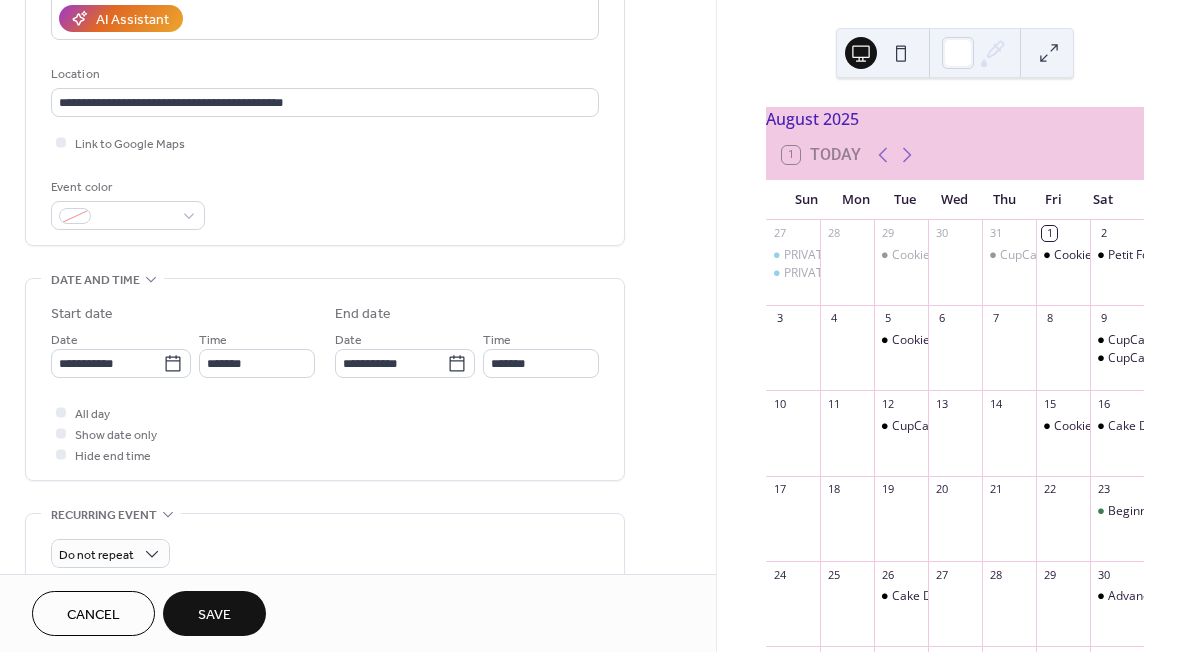 click on "Save" at bounding box center [214, 613] 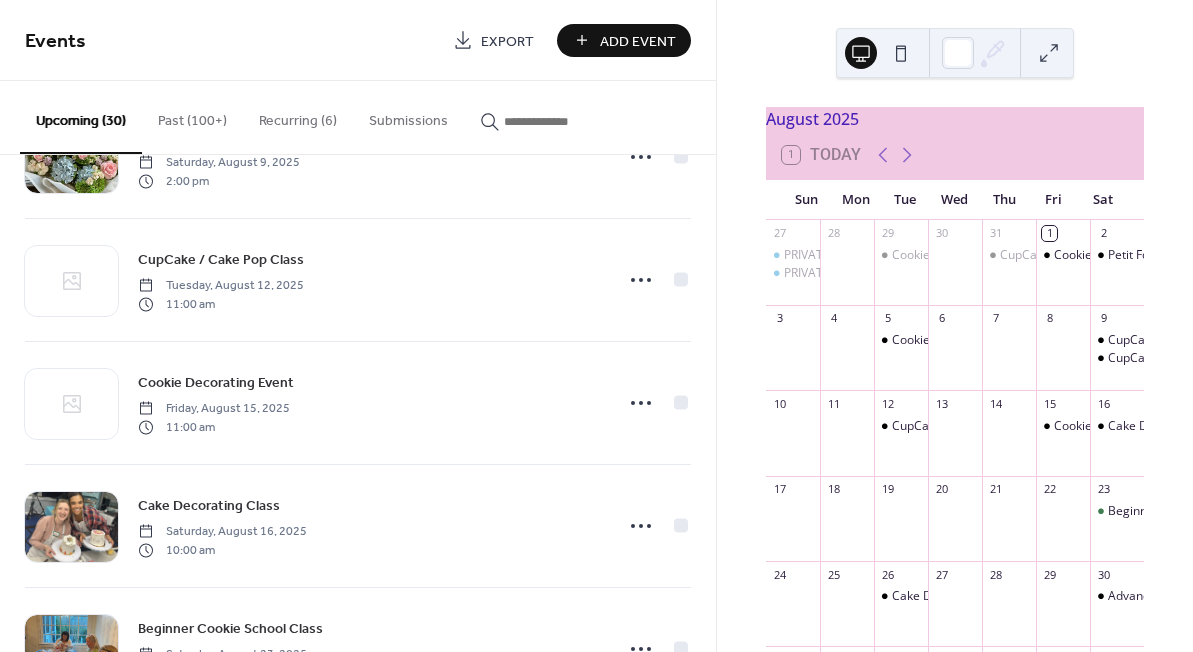 scroll, scrollTop: 595, scrollLeft: 0, axis: vertical 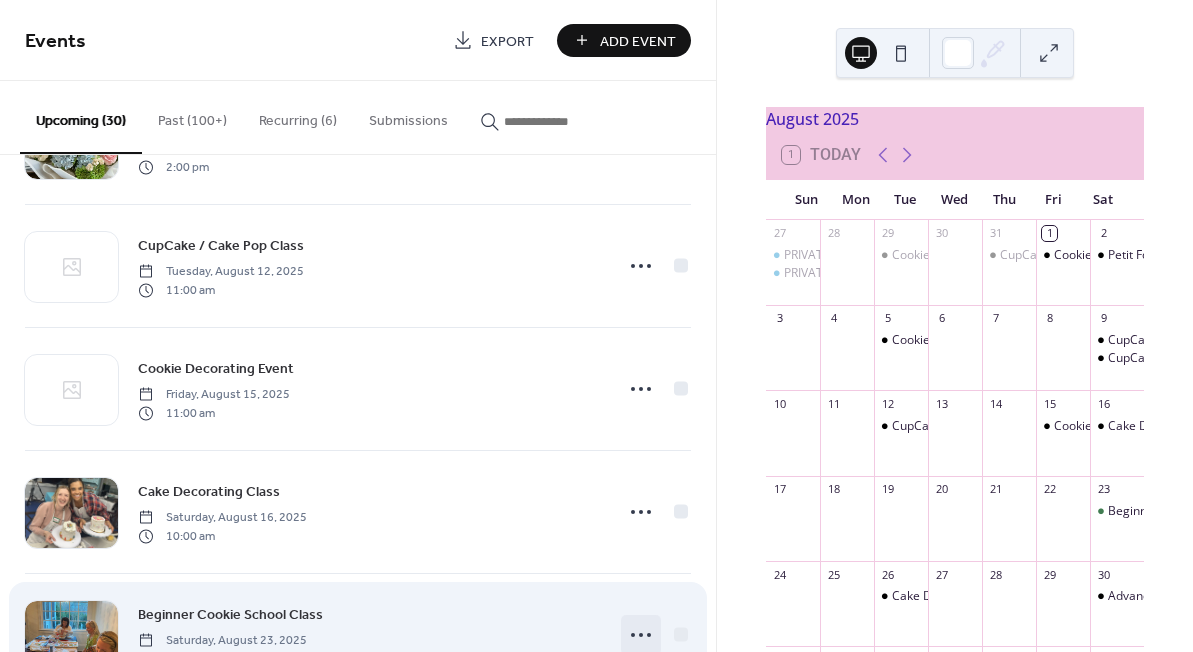 click 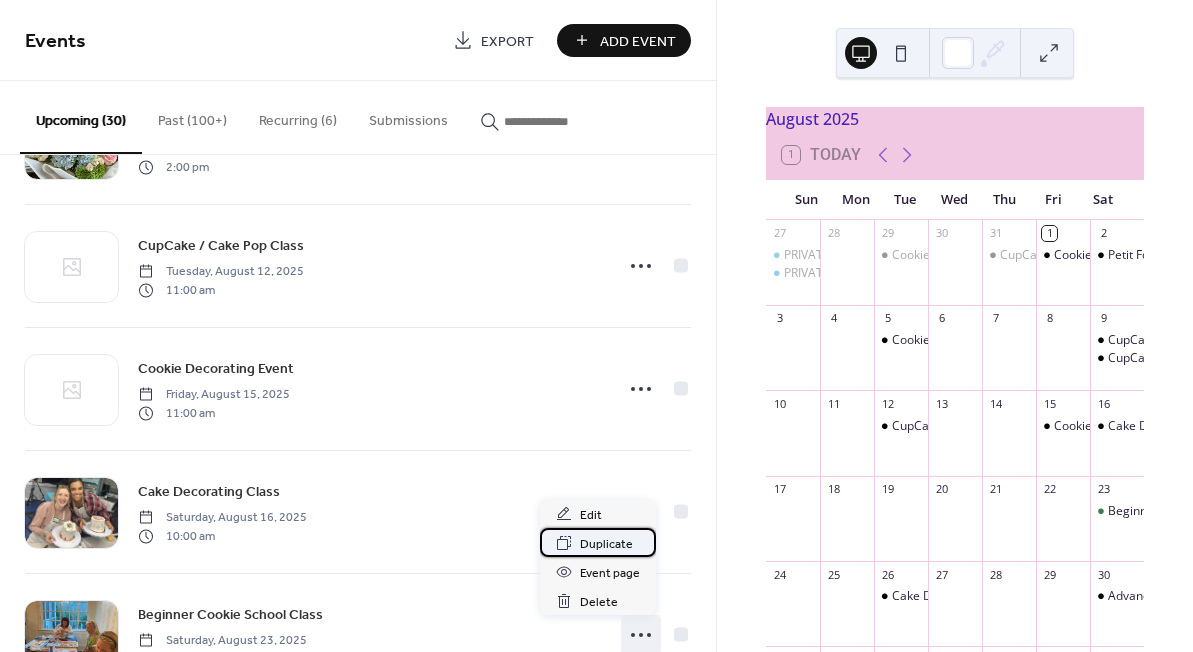 click on "Duplicate" at bounding box center [606, 544] 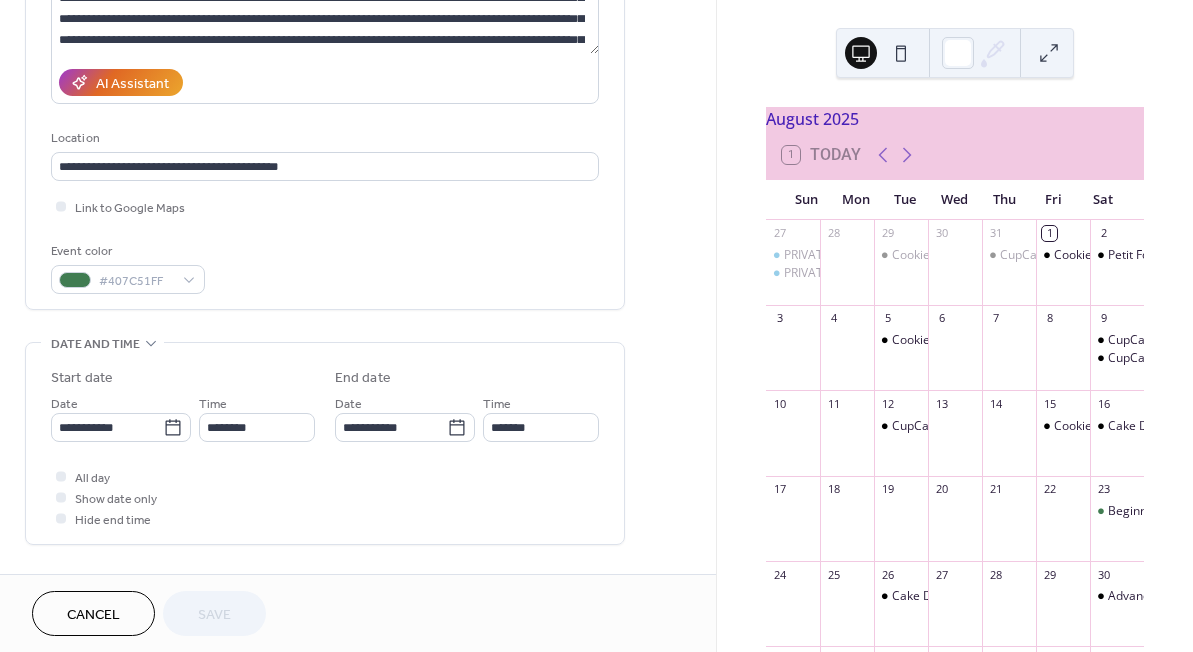 scroll, scrollTop: 350, scrollLeft: 0, axis: vertical 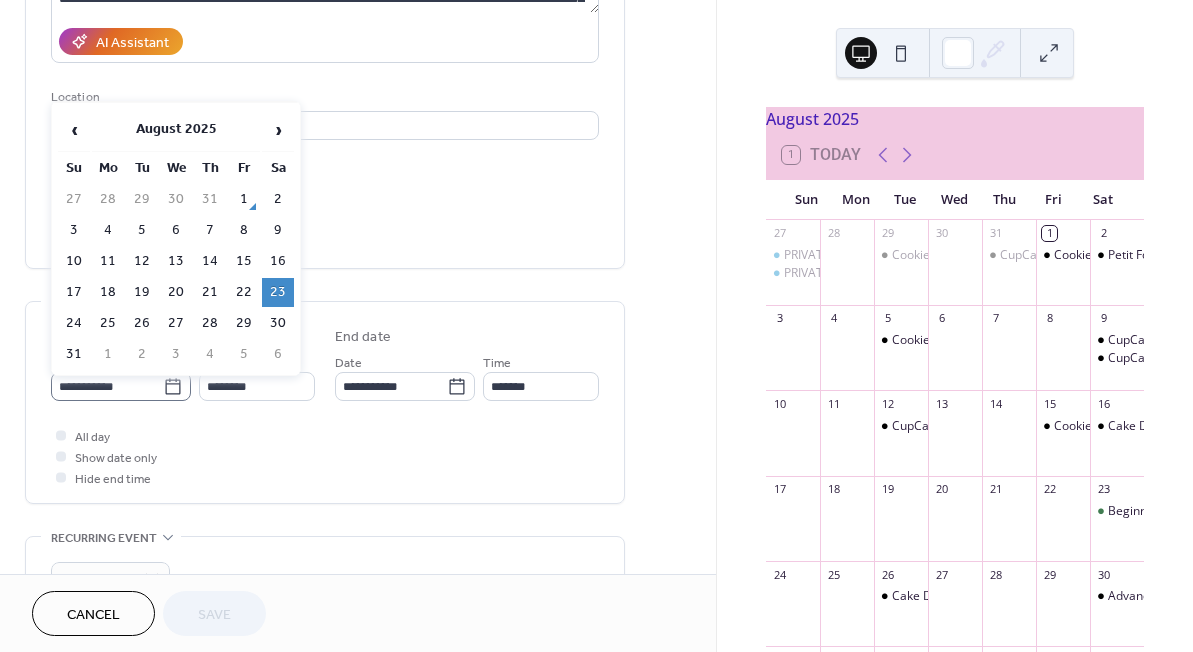 click 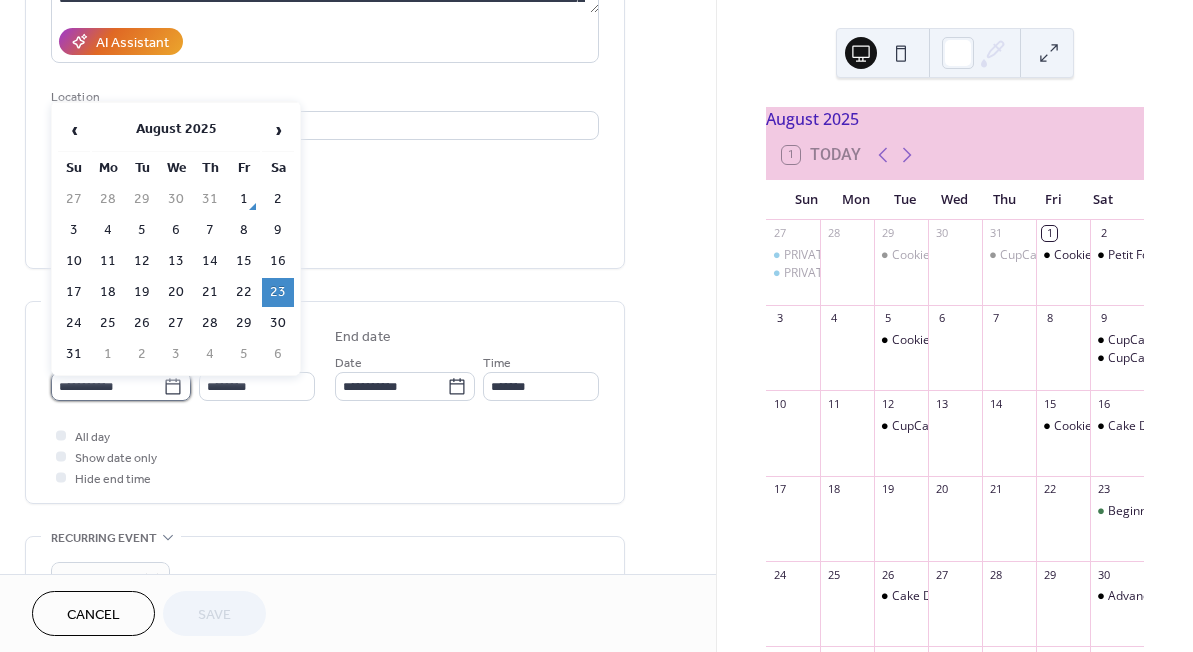 click on "**********" at bounding box center [107, 386] 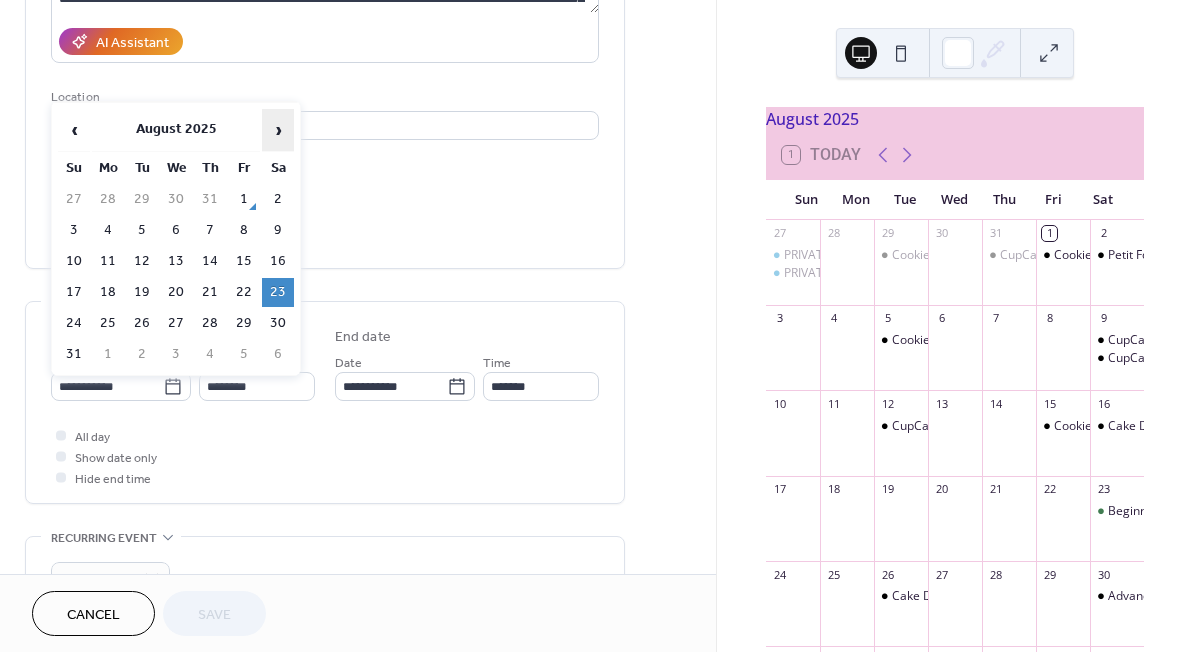 click on "›" at bounding box center (278, 130) 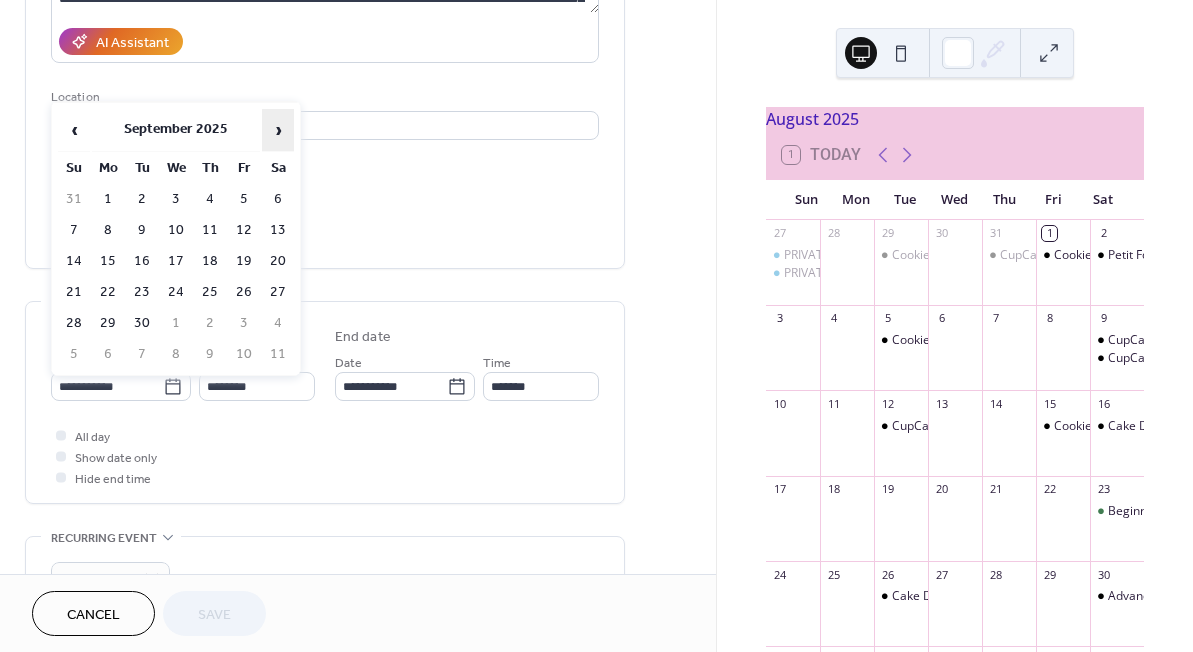 click on "›" at bounding box center [278, 130] 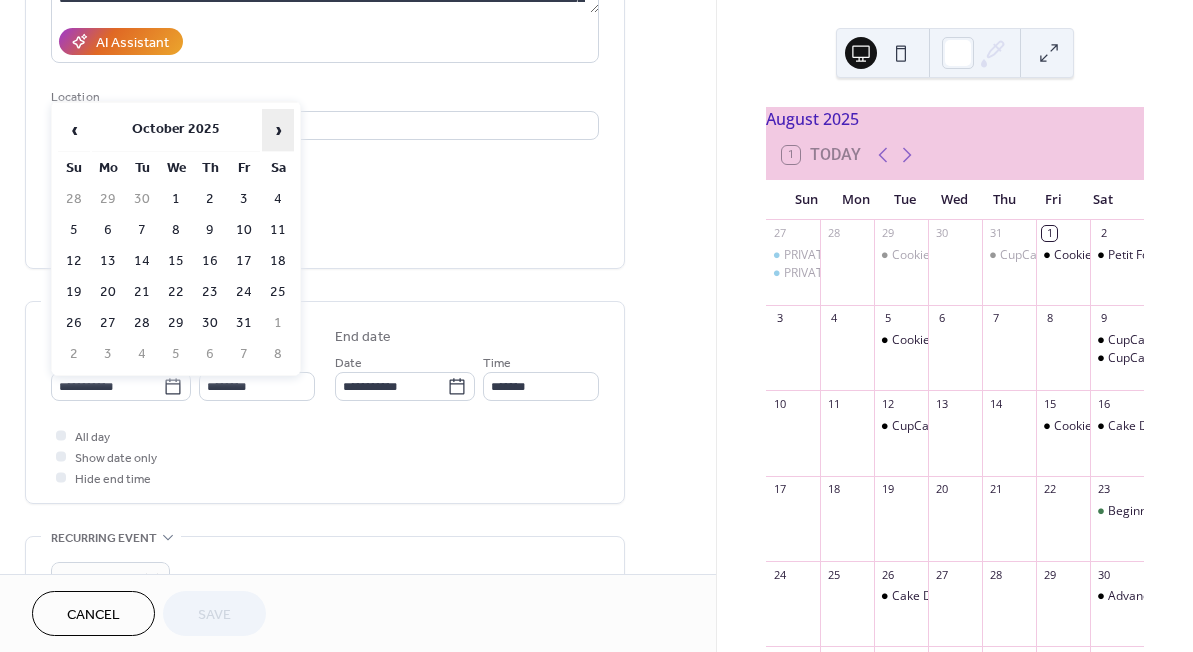 click on "›" at bounding box center [278, 130] 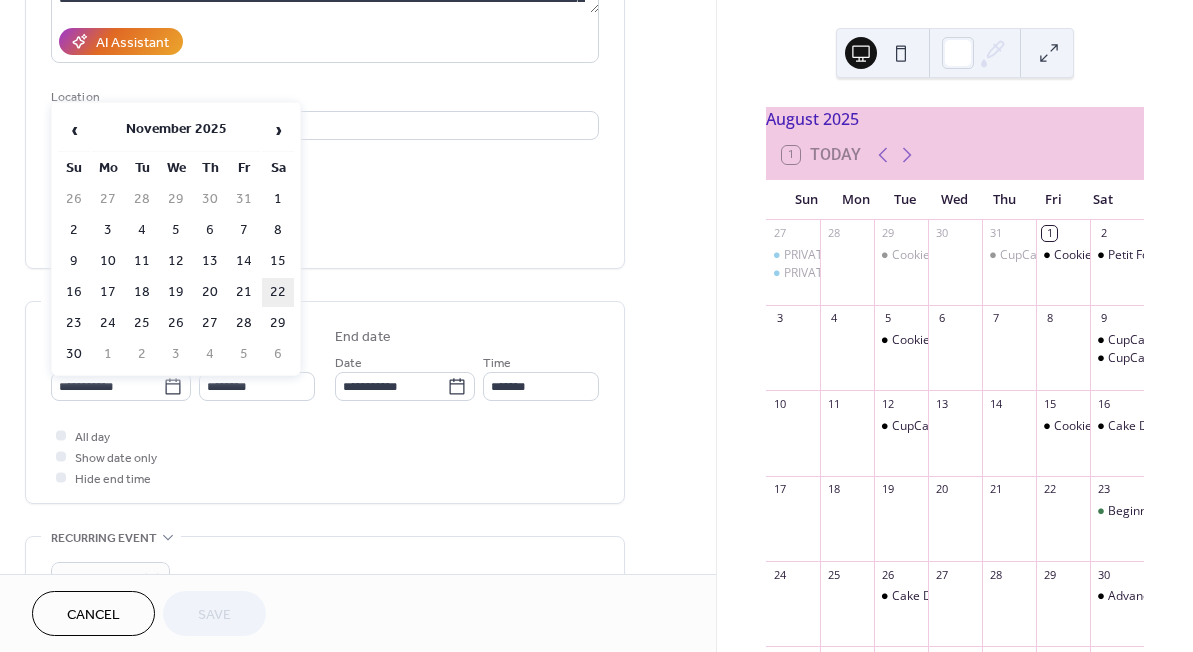 click on "22" at bounding box center [278, 292] 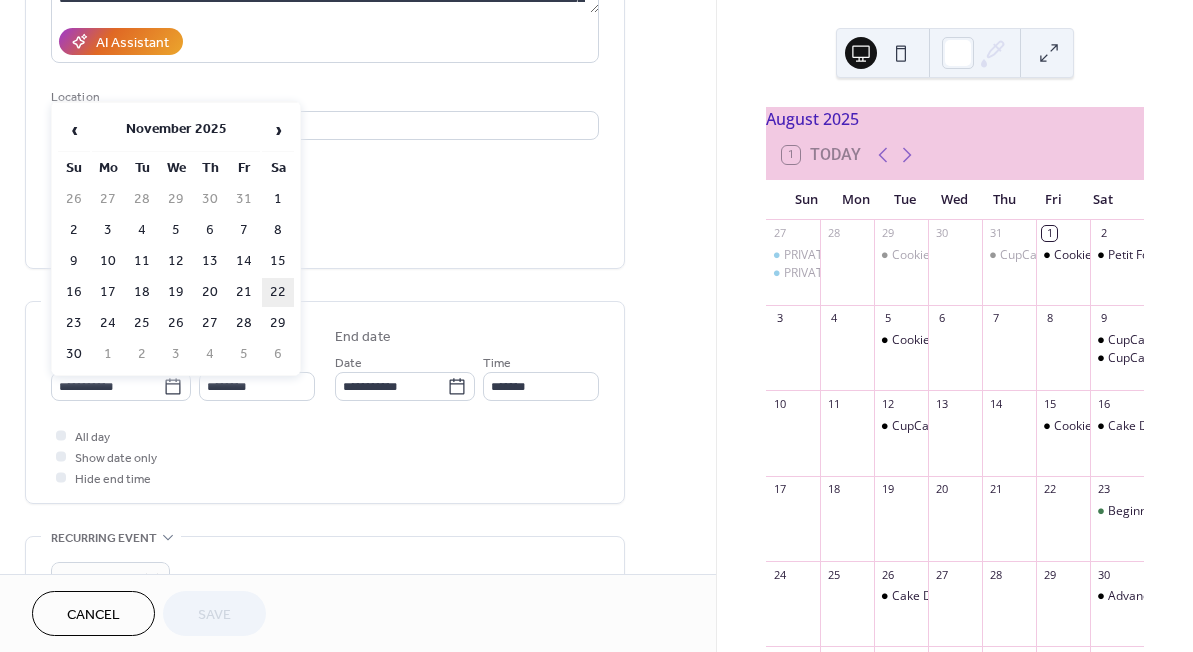 type on "**********" 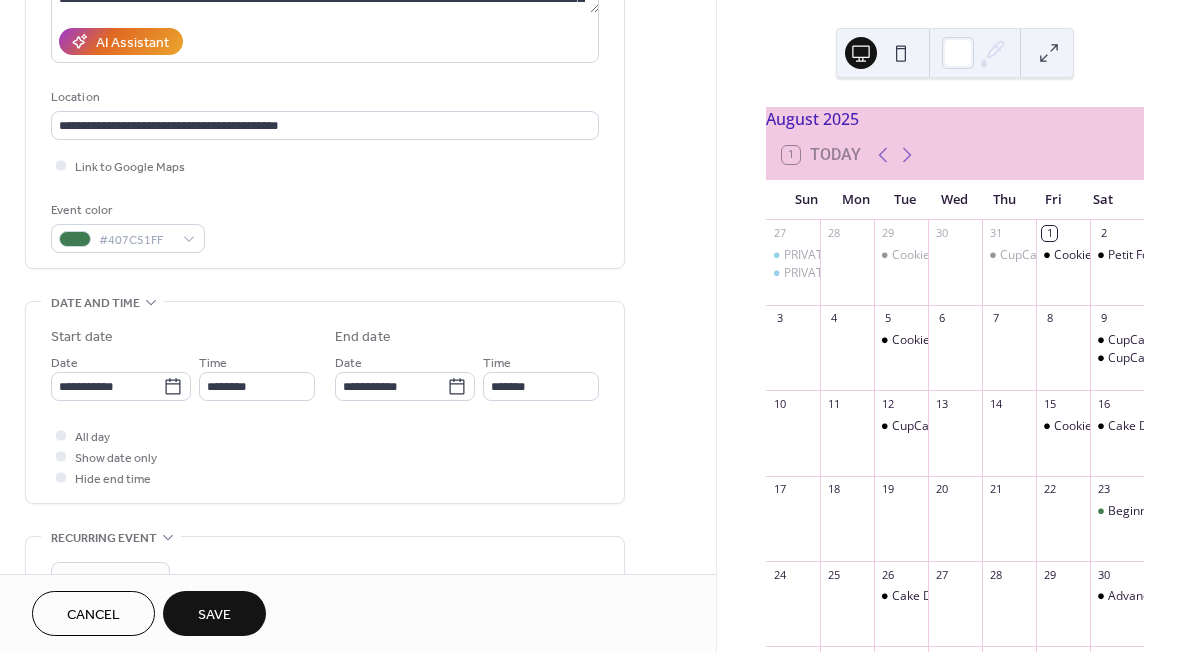 click on "Save" at bounding box center [214, 613] 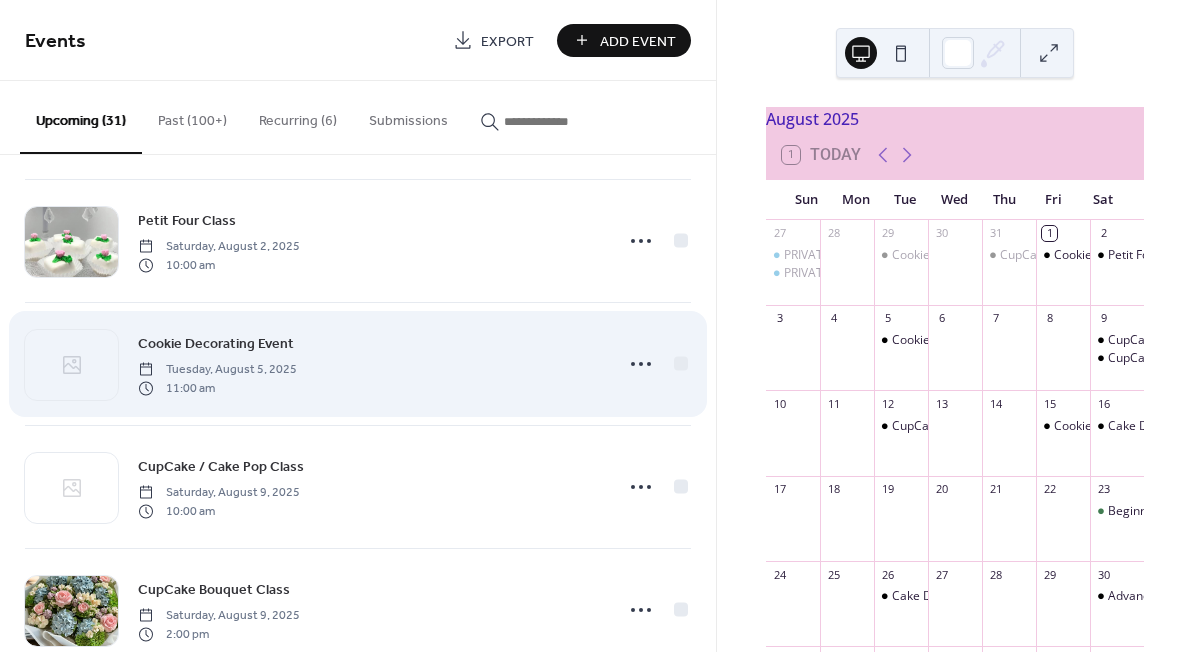 scroll, scrollTop: 129, scrollLeft: 0, axis: vertical 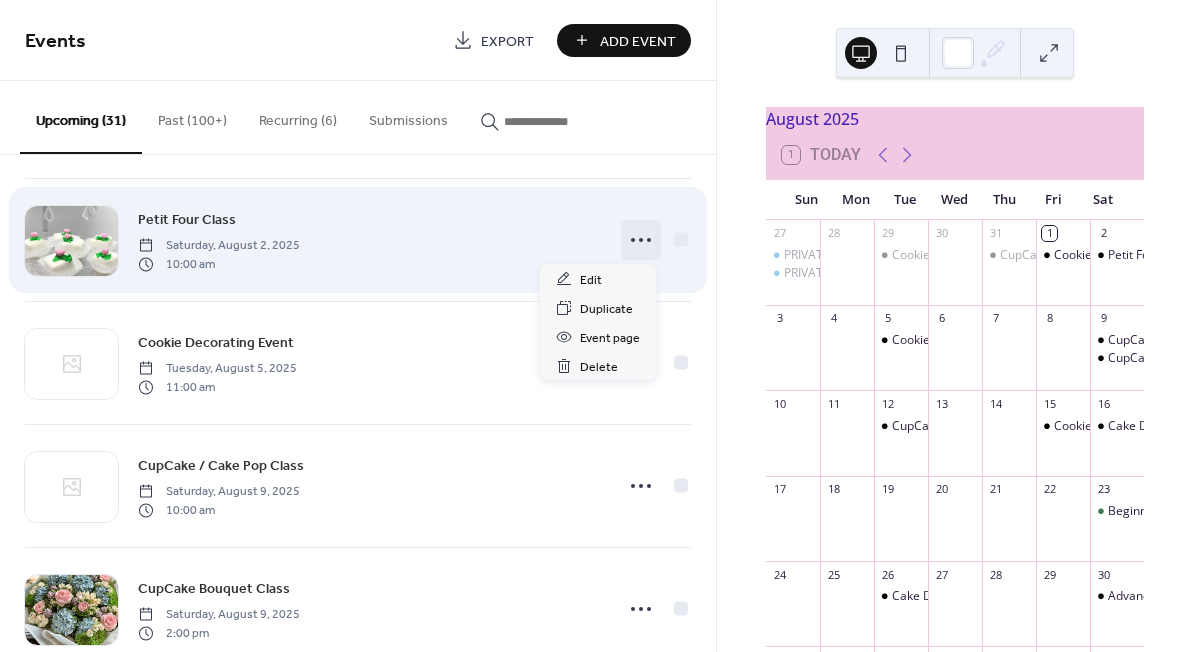 click 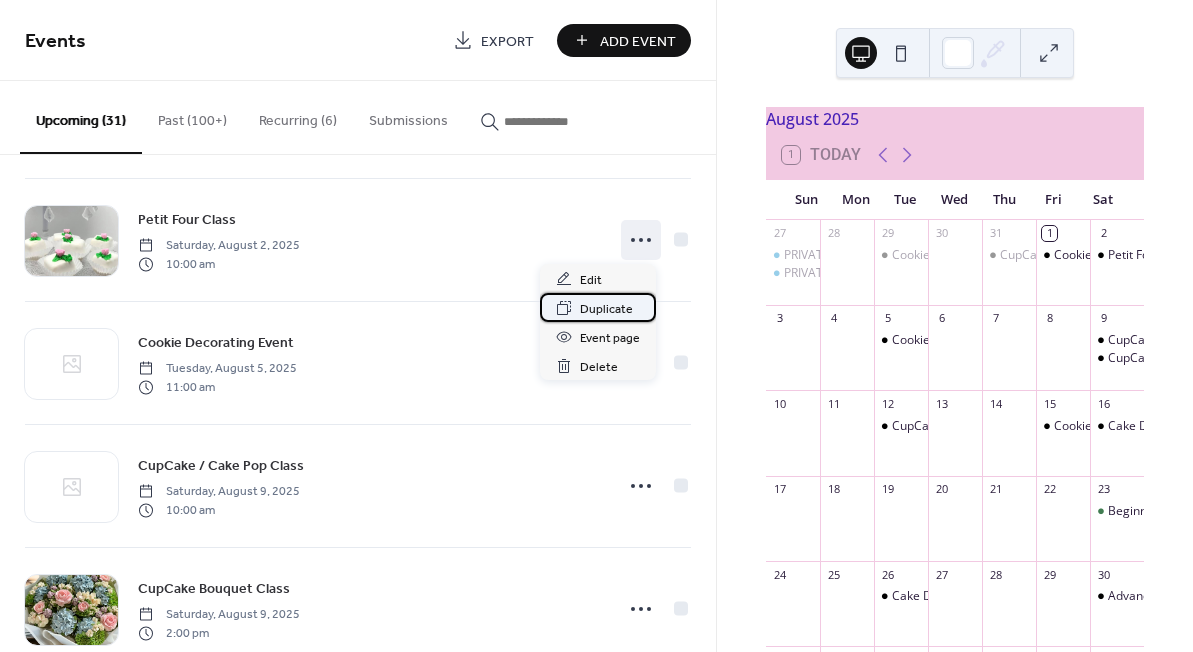click on "Duplicate" at bounding box center [606, 309] 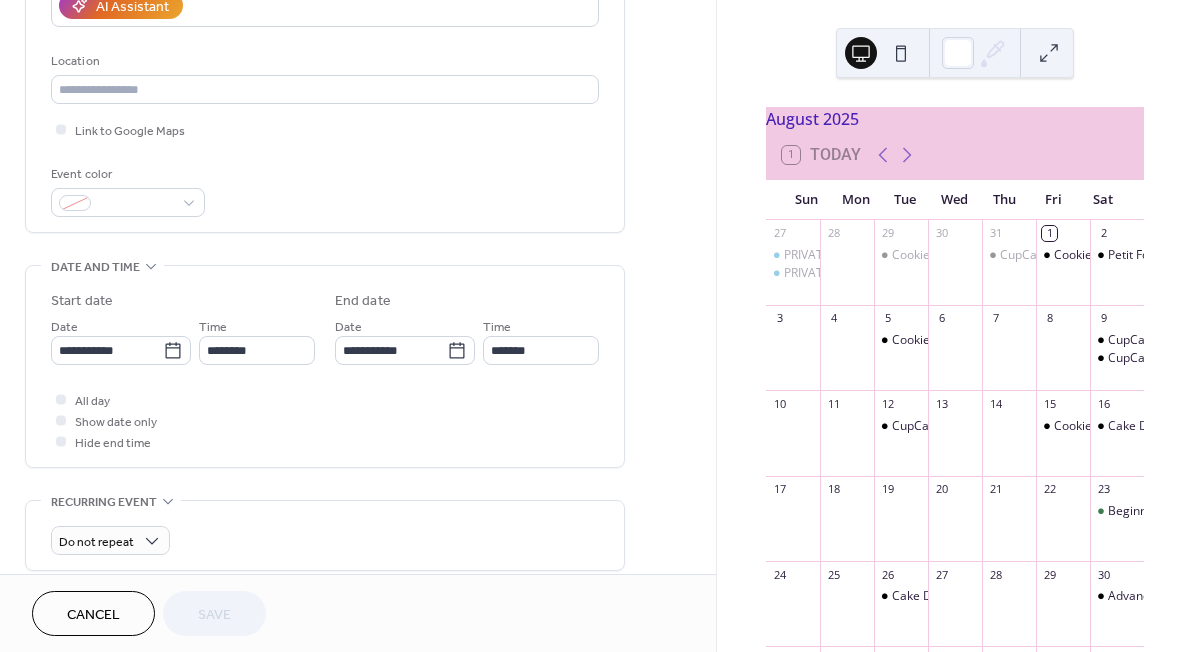 scroll, scrollTop: 400, scrollLeft: 0, axis: vertical 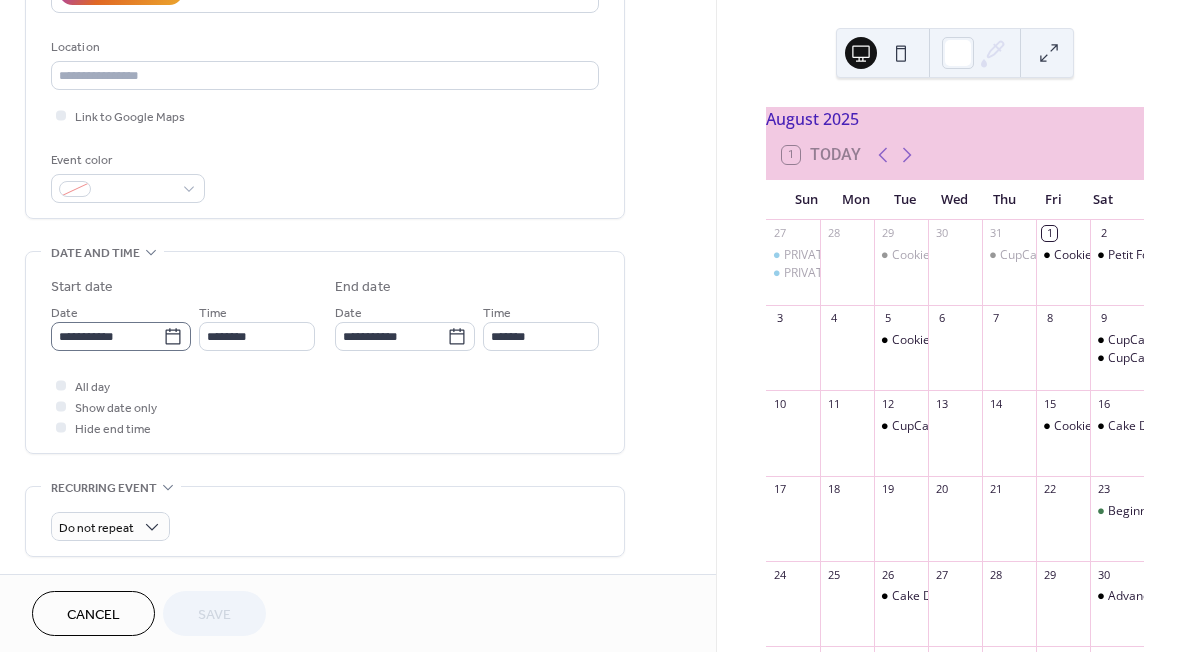 click 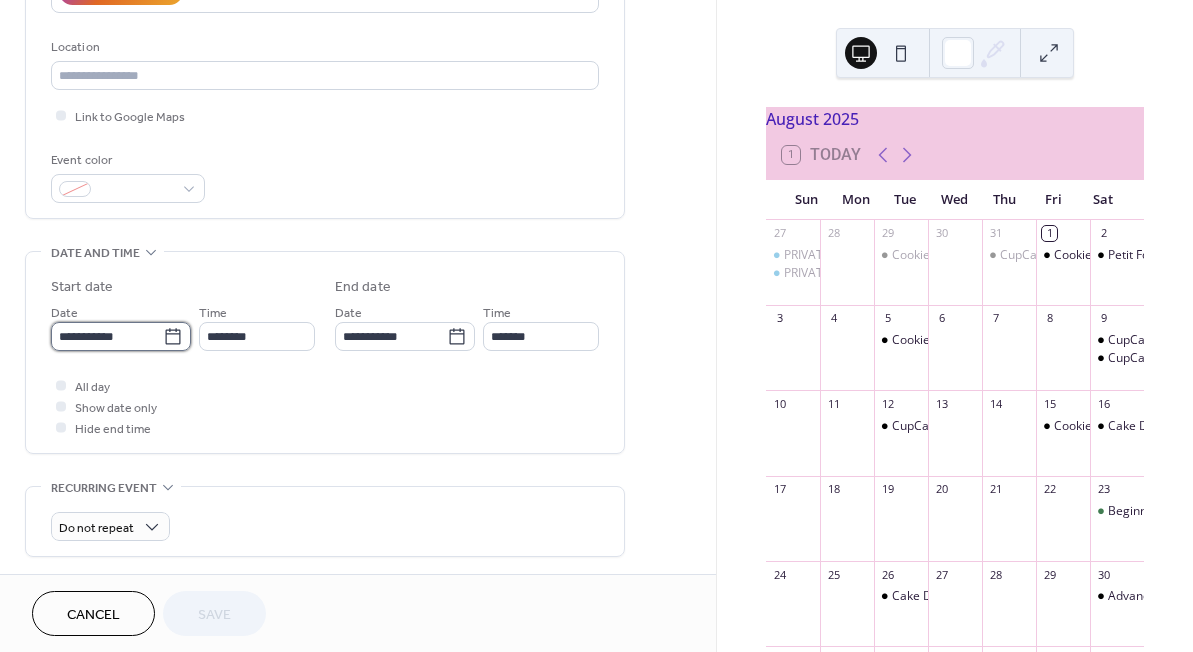 click on "**********" at bounding box center [107, 336] 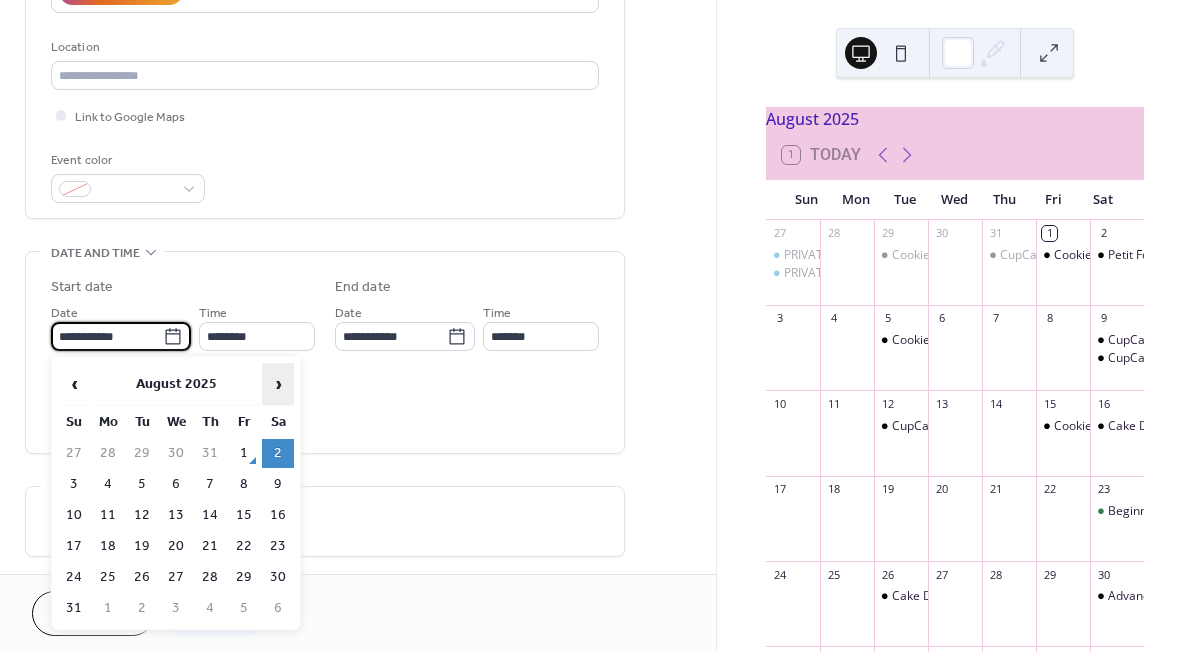 click on "›" at bounding box center (278, 384) 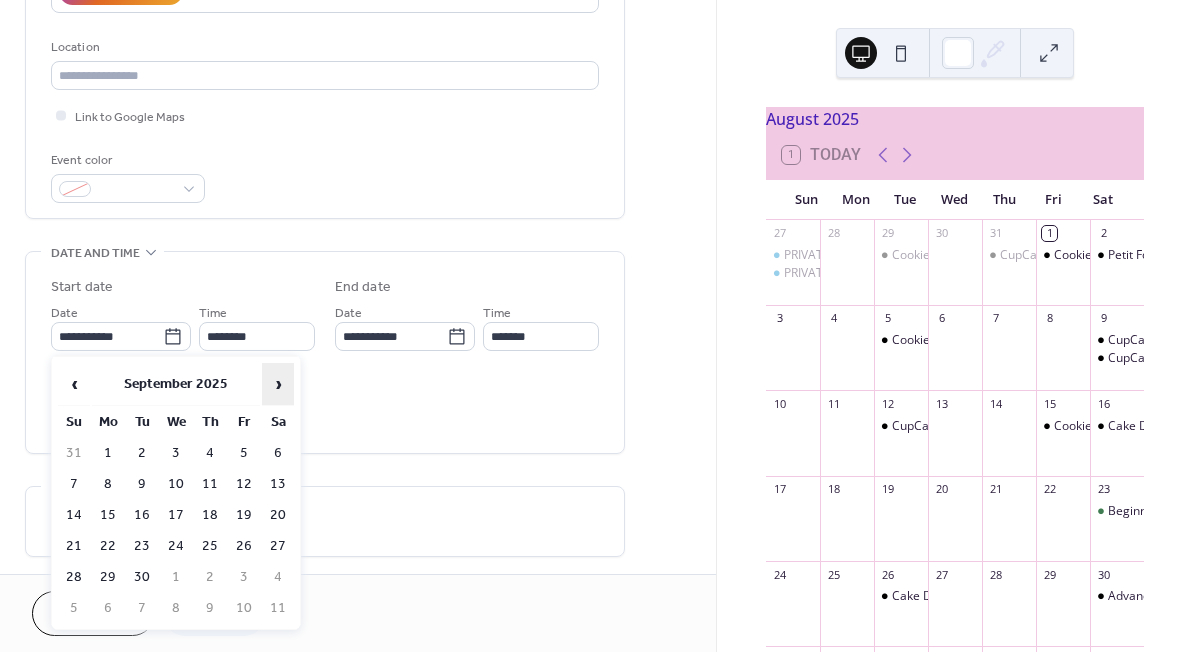 click on "›" at bounding box center [278, 384] 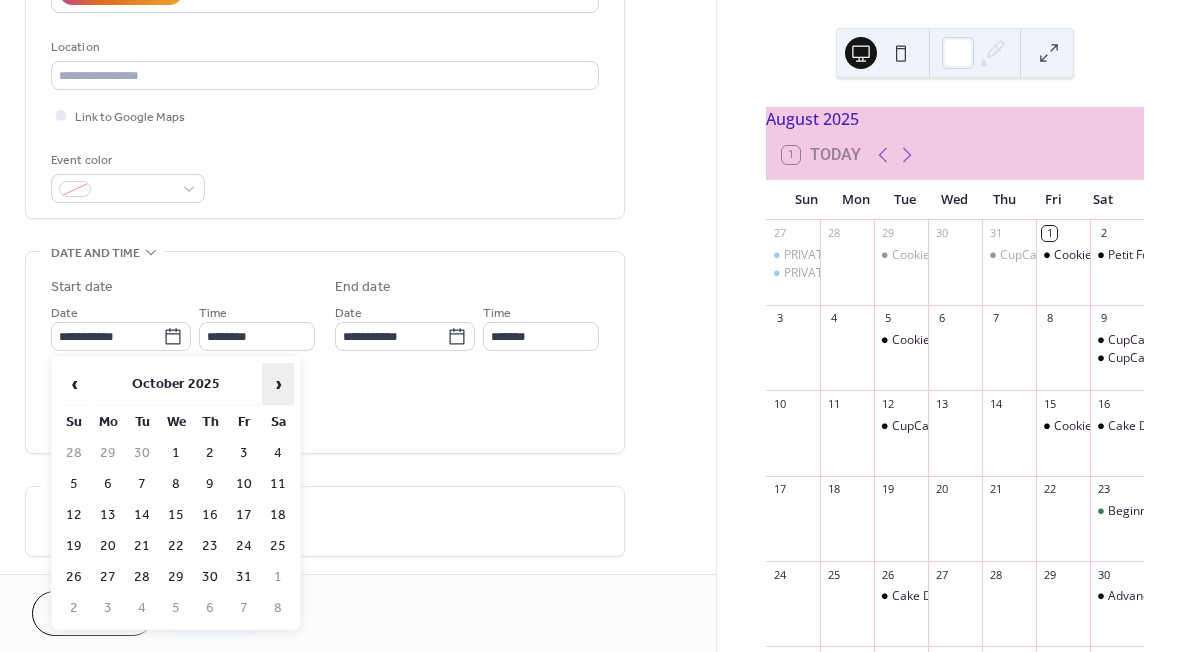 click on "›" at bounding box center [278, 384] 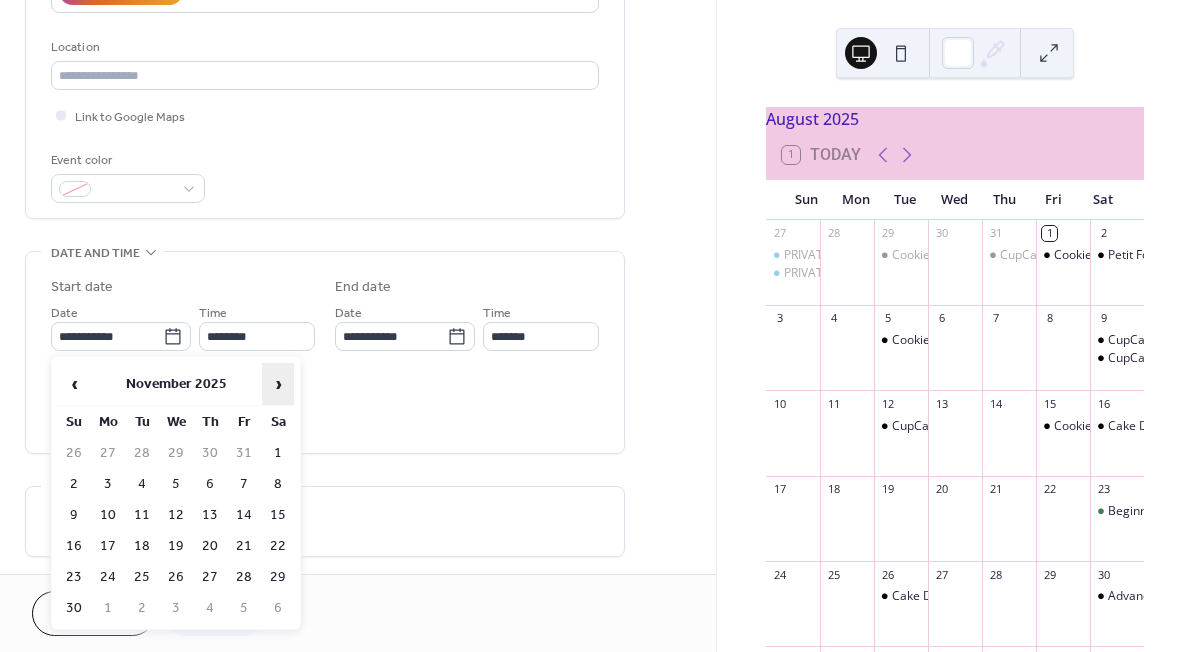 click on "›" at bounding box center (278, 384) 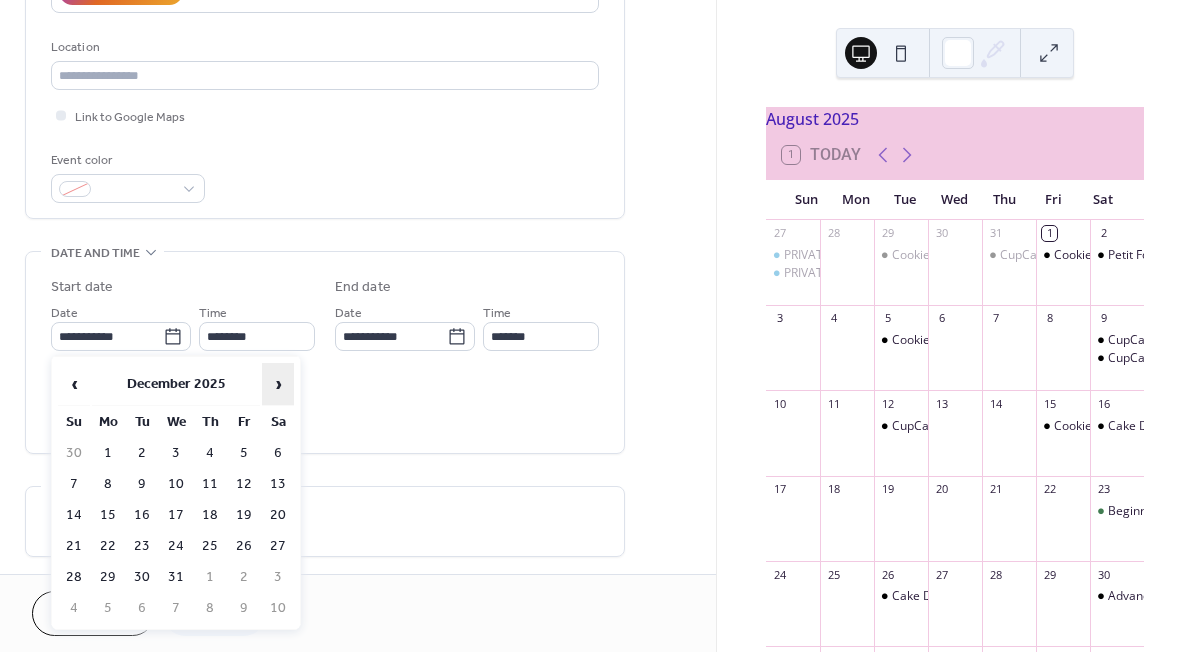 click on "›" at bounding box center (278, 384) 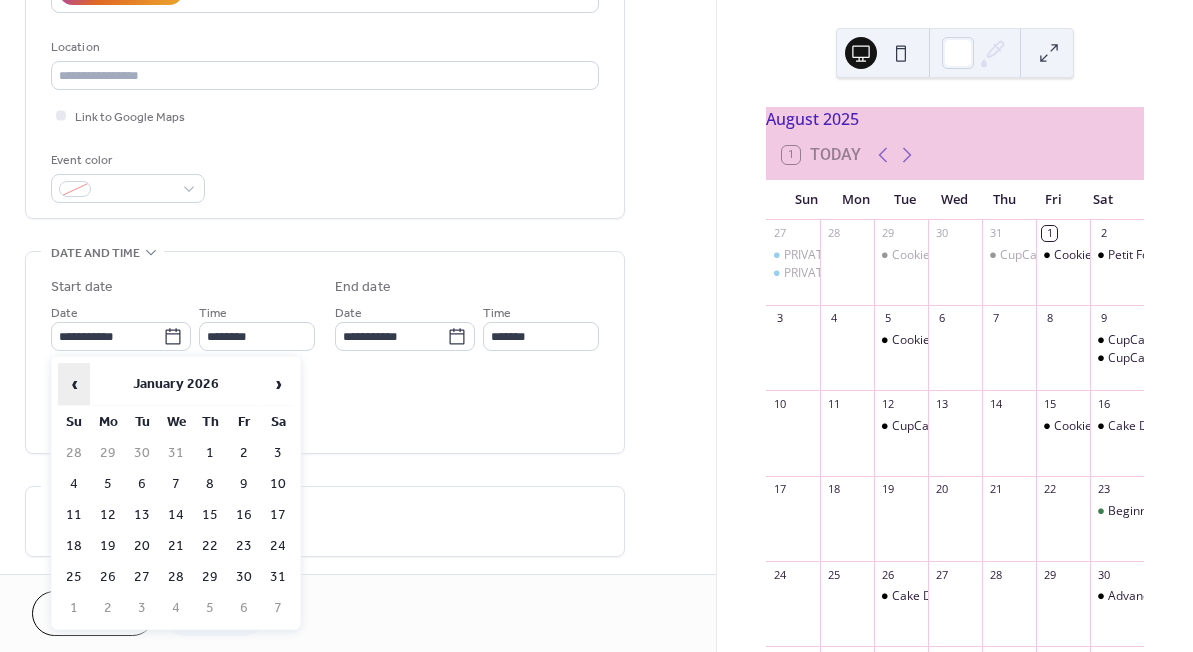click on "‹" at bounding box center [74, 384] 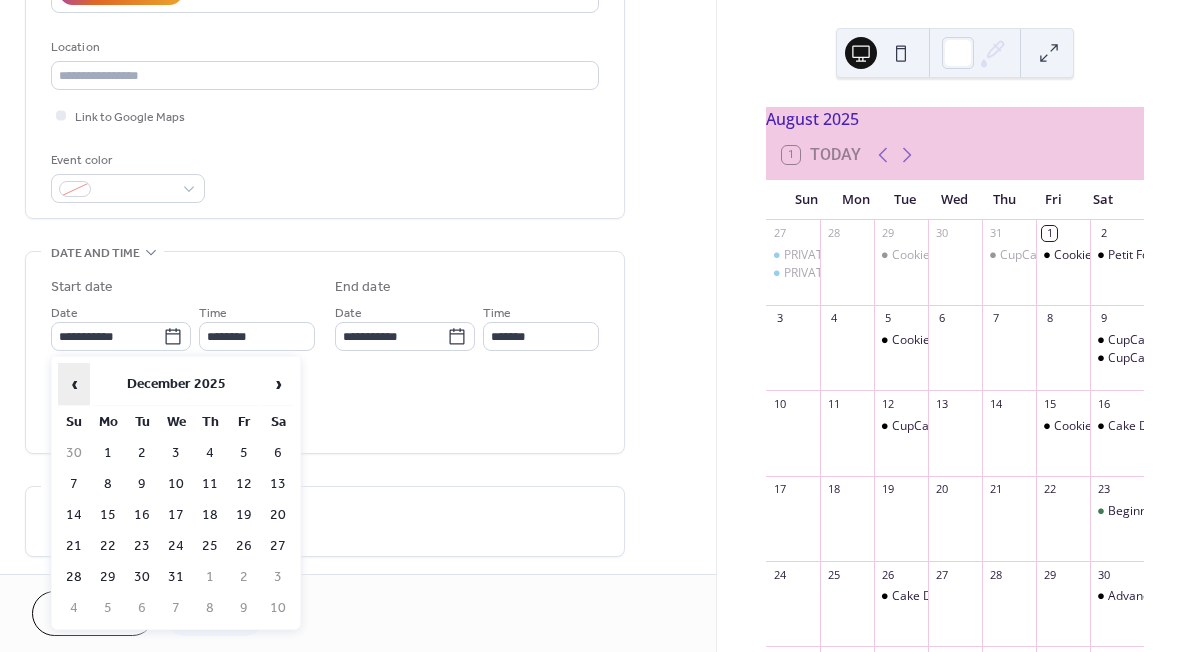 click on "‹" at bounding box center (74, 384) 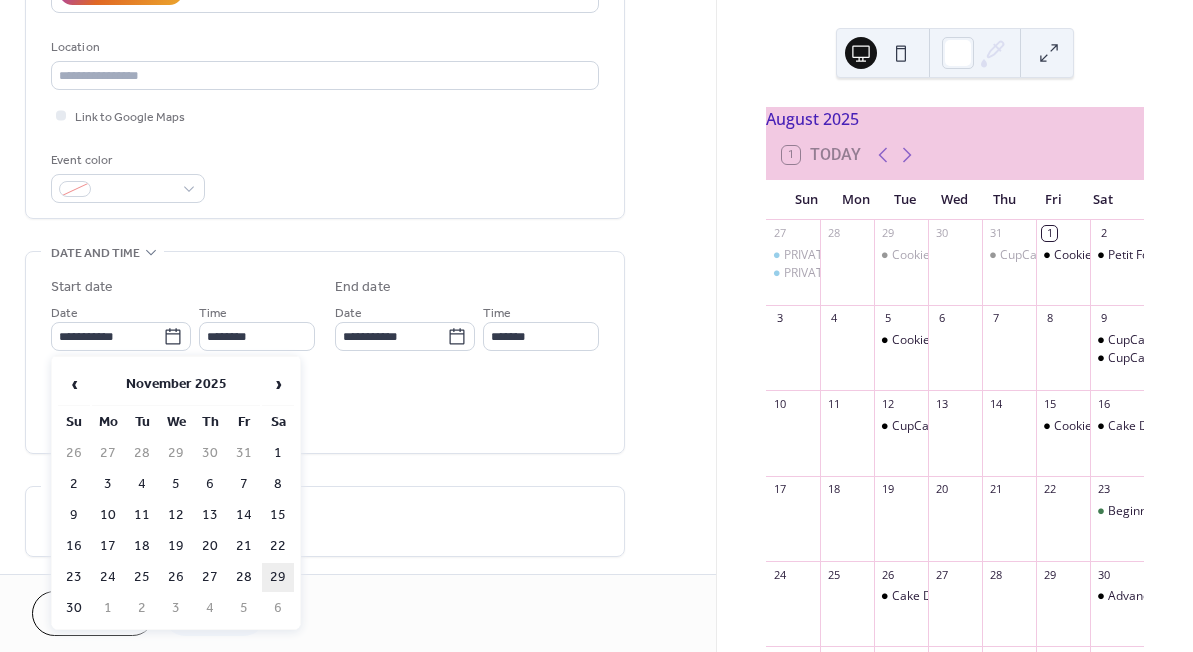click on "29" at bounding box center (278, 577) 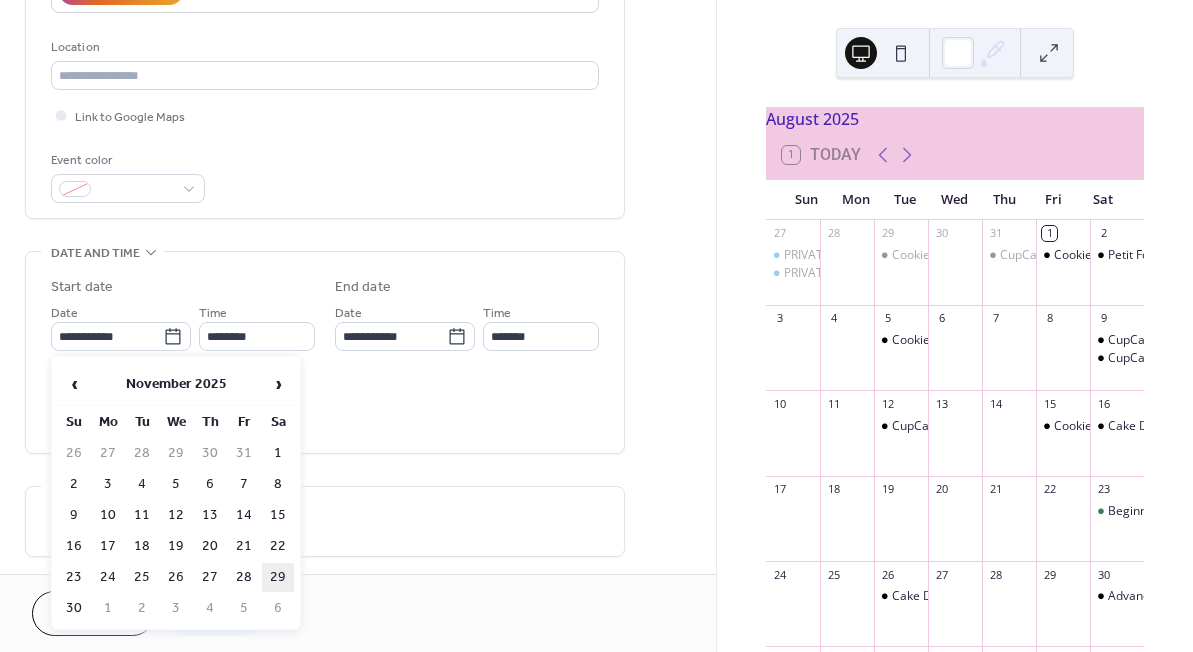 type on "**********" 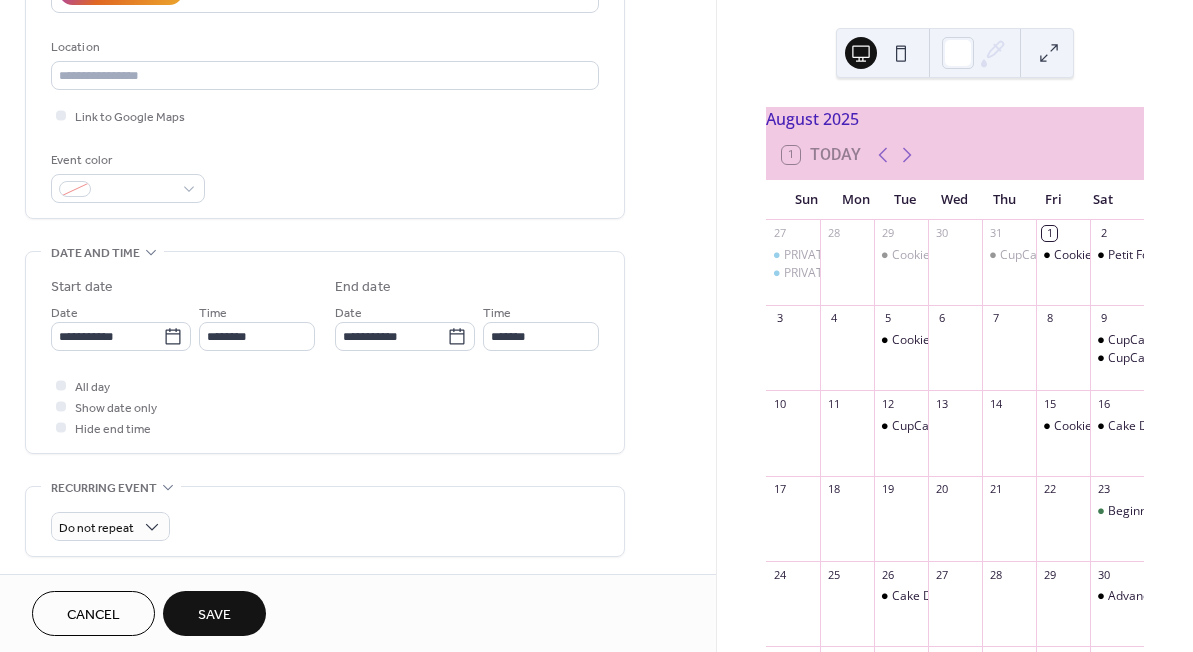 click on "Save" at bounding box center [214, 613] 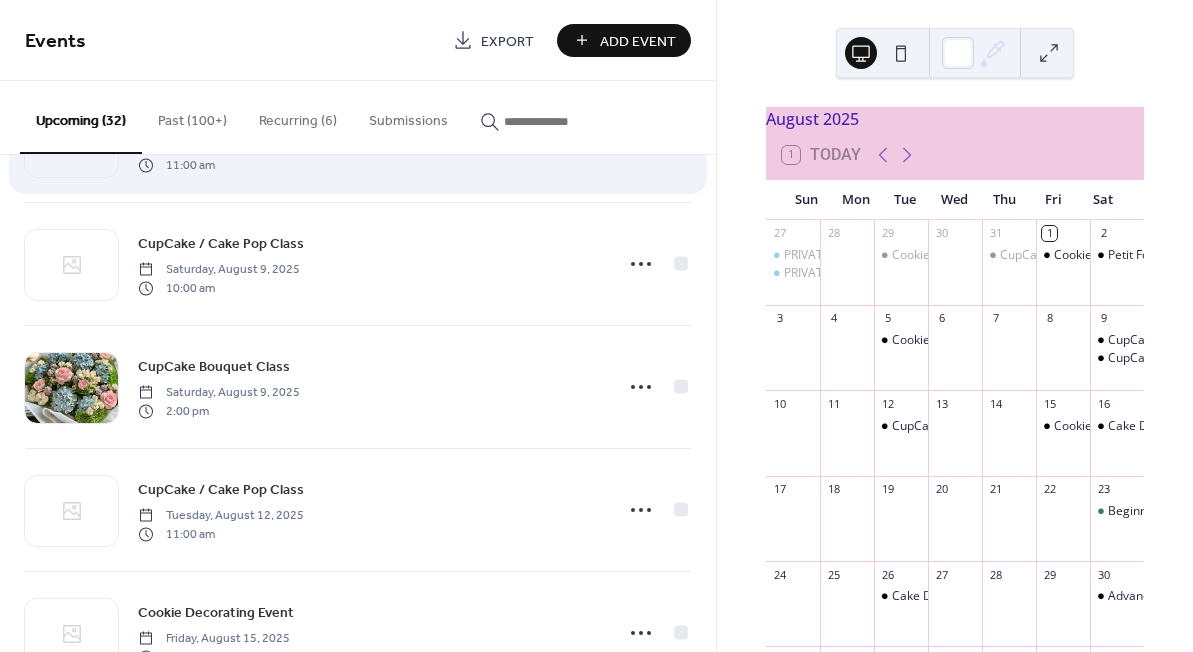 scroll, scrollTop: 352, scrollLeft: 0, axis: vertical 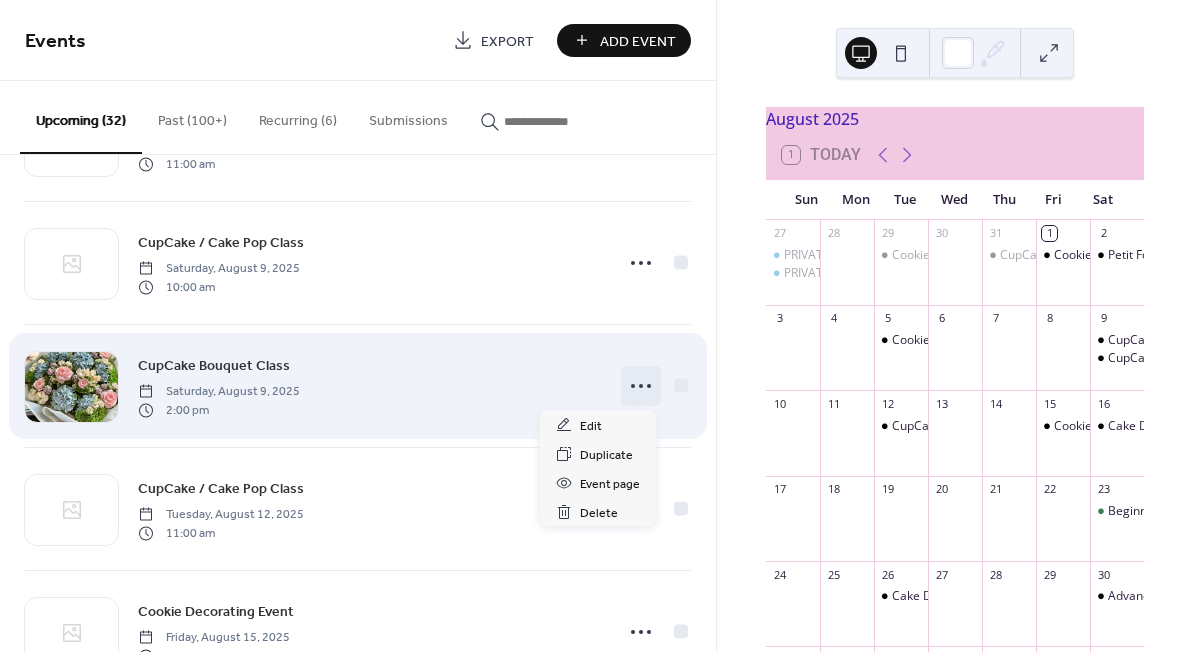 click 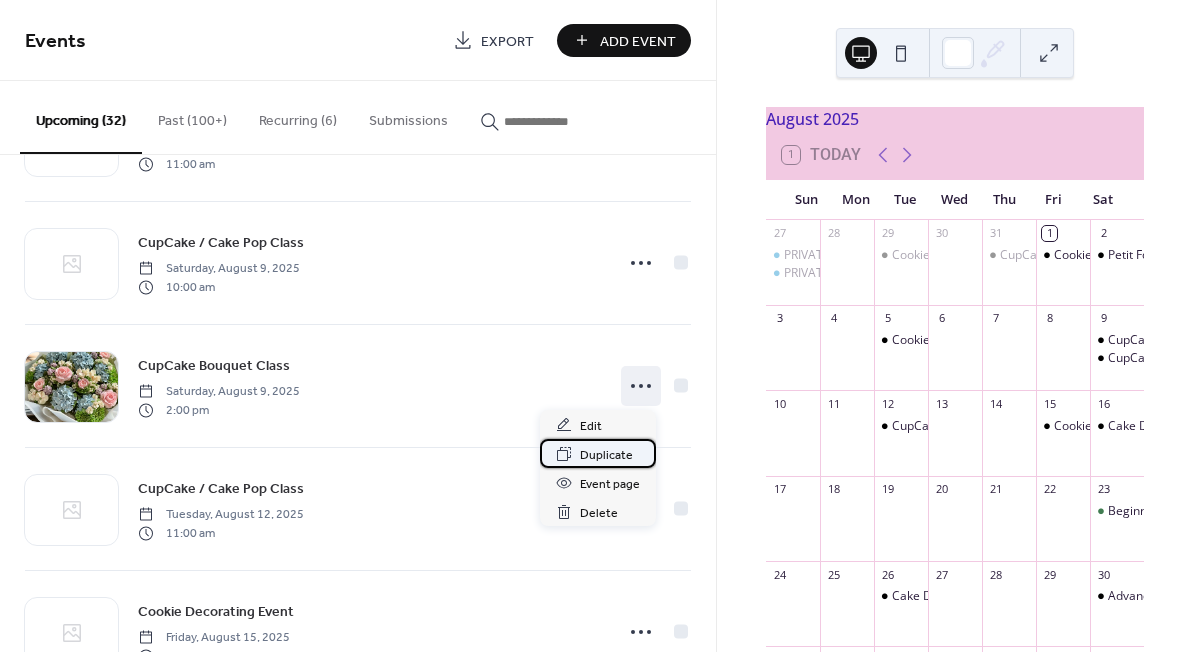 click on "Duplicate" at bounding box center (606, 455) 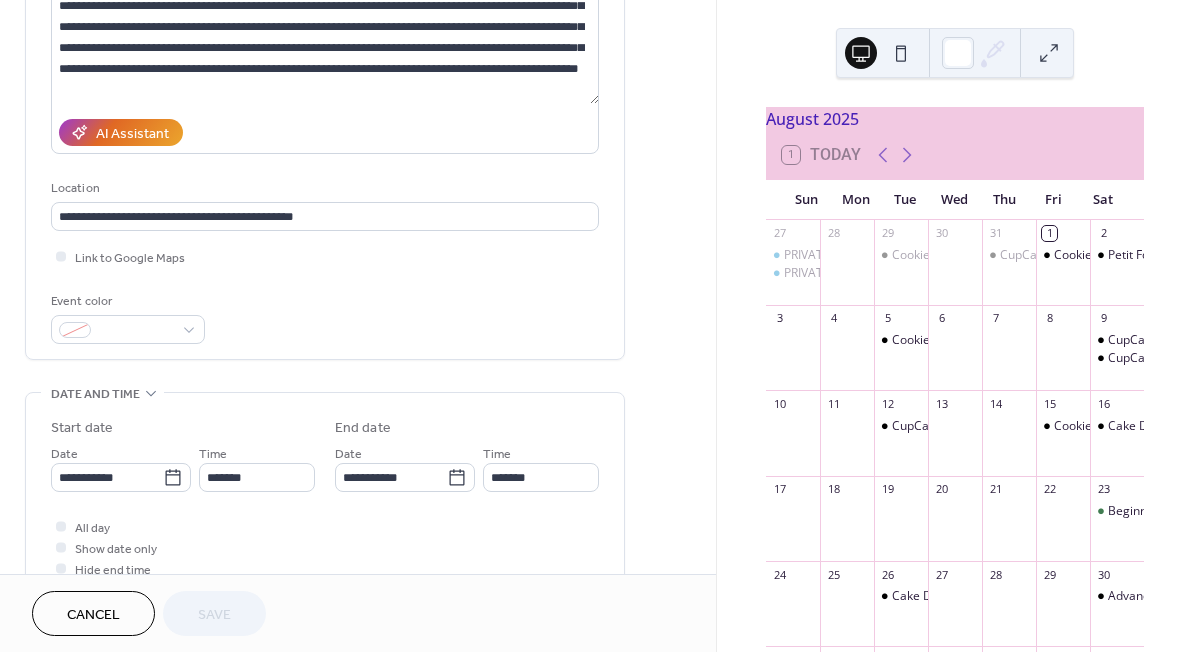 scroll, scrollTop: 260, scrollLeft: 0, axis: vertical 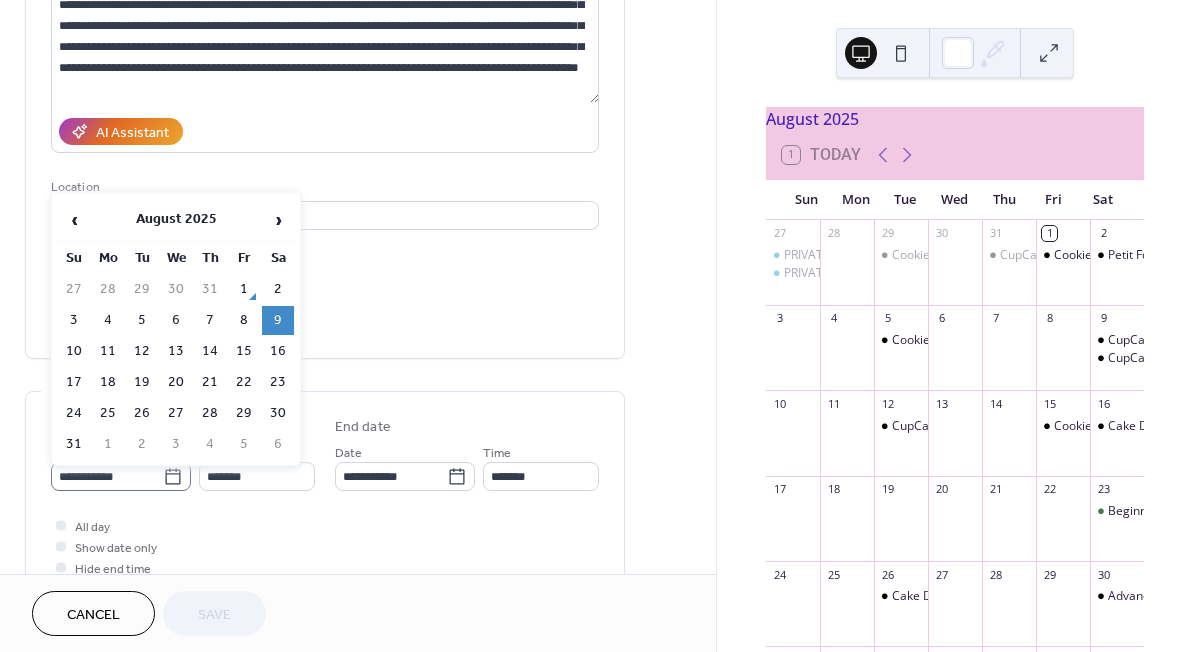 click 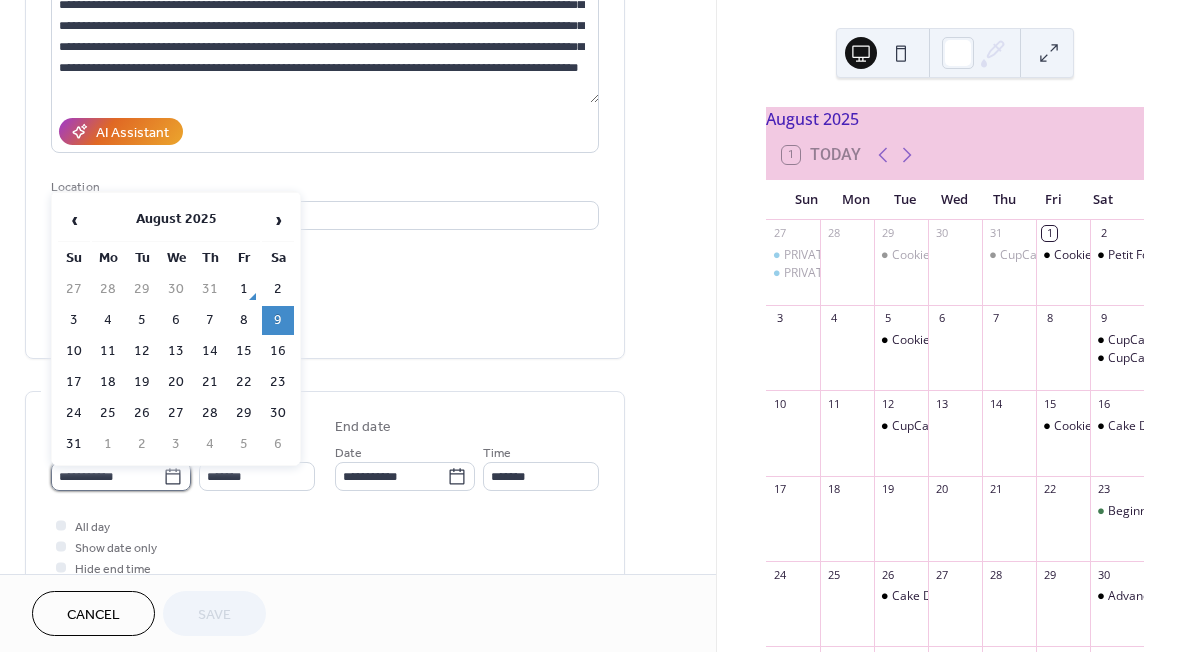 click on "**********" at bounding box center (107, 476) 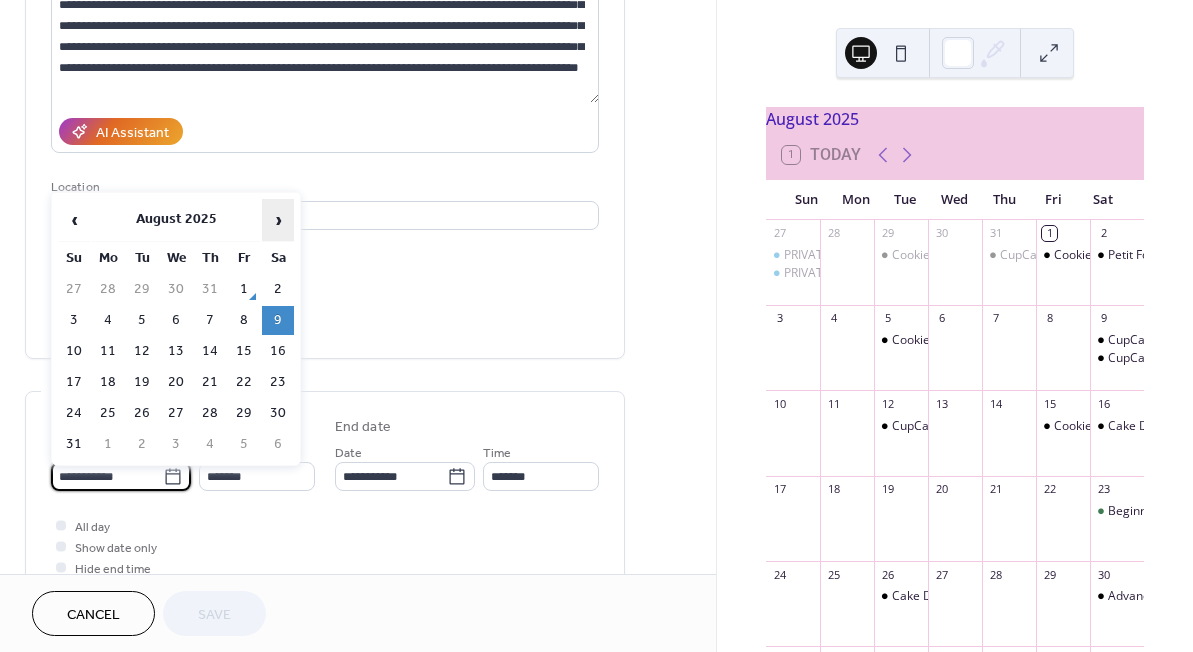 click on "›" at bounding box center (278, 220) 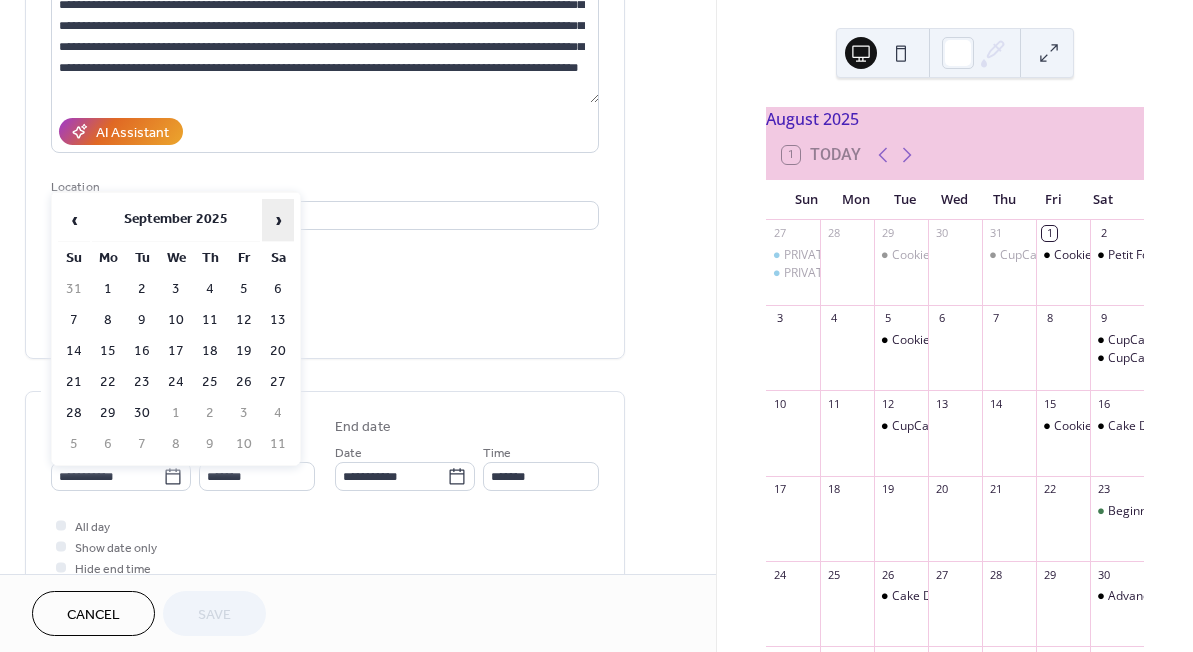 click on "›" at bounding box center (278, 220) 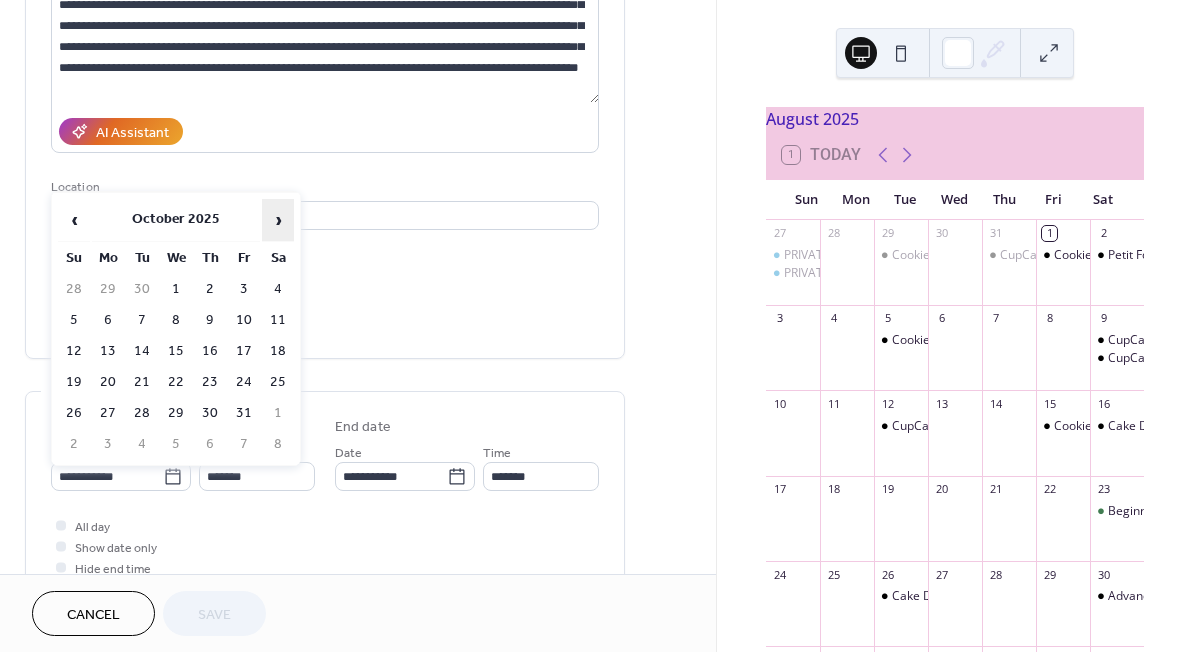 click on "›" at bounding box center [278, 220] 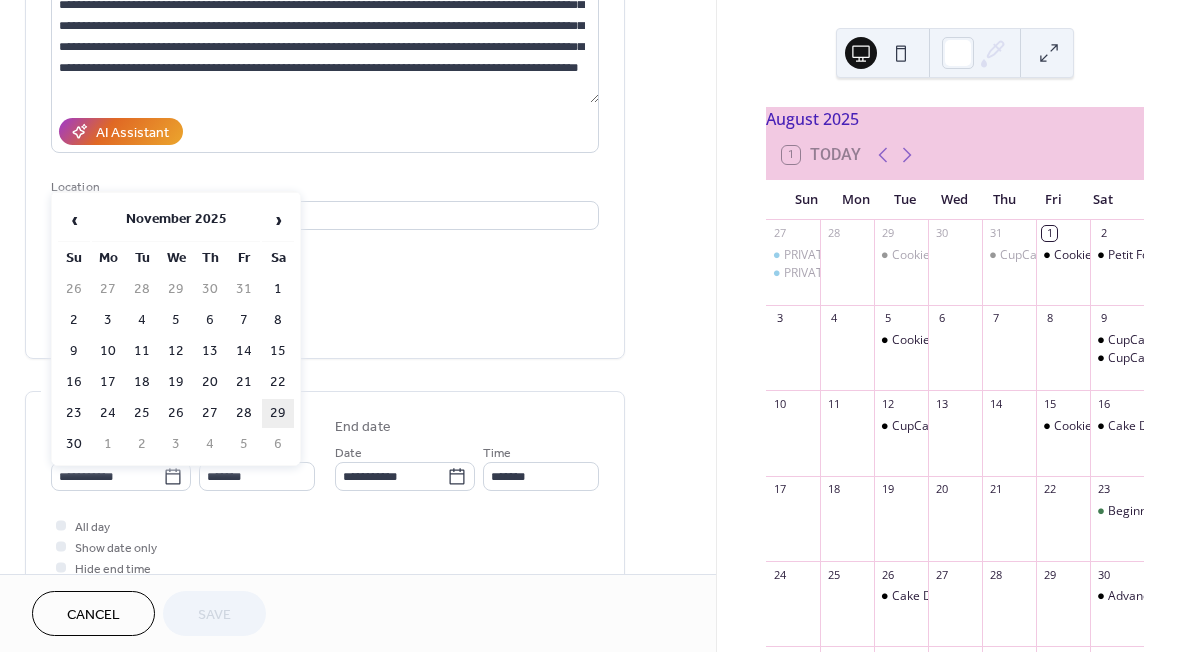 click on "29" at bounding box center [278, 413] 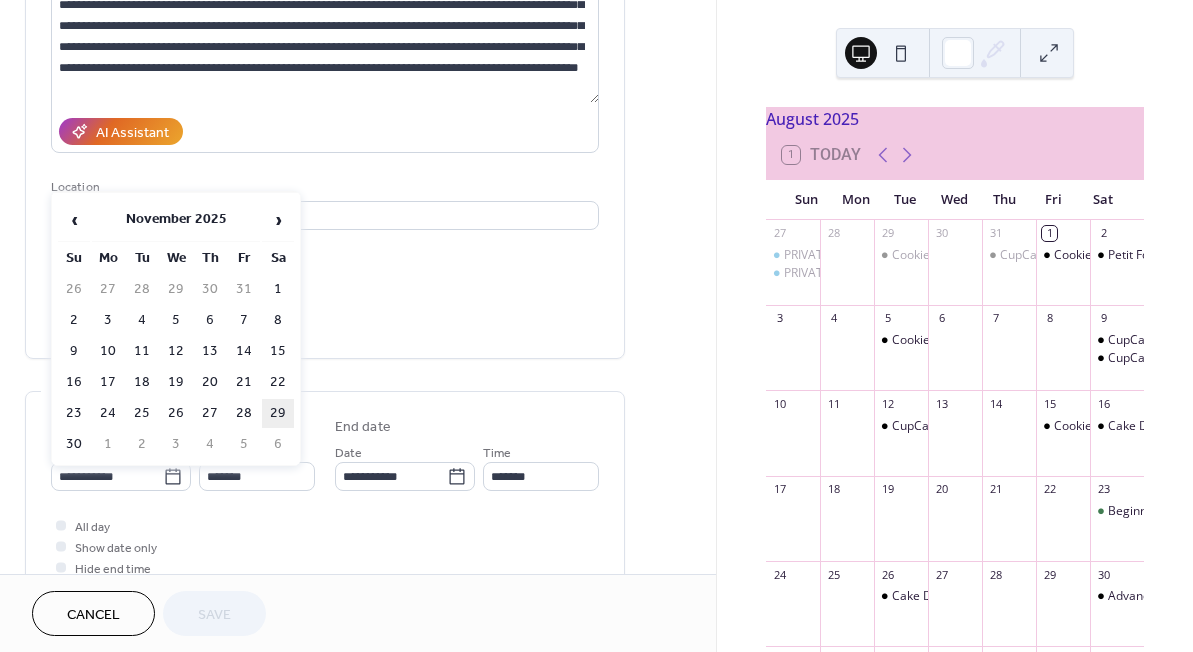 type on "**********" 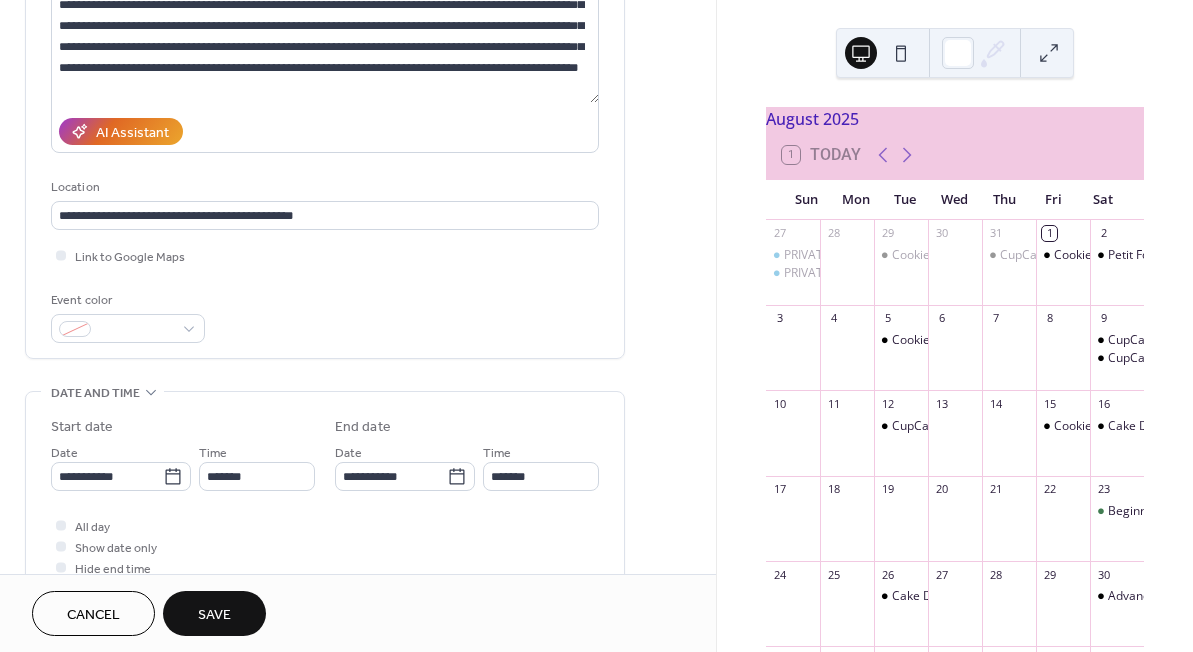 click on "Save" at bounding box center (214, 615) 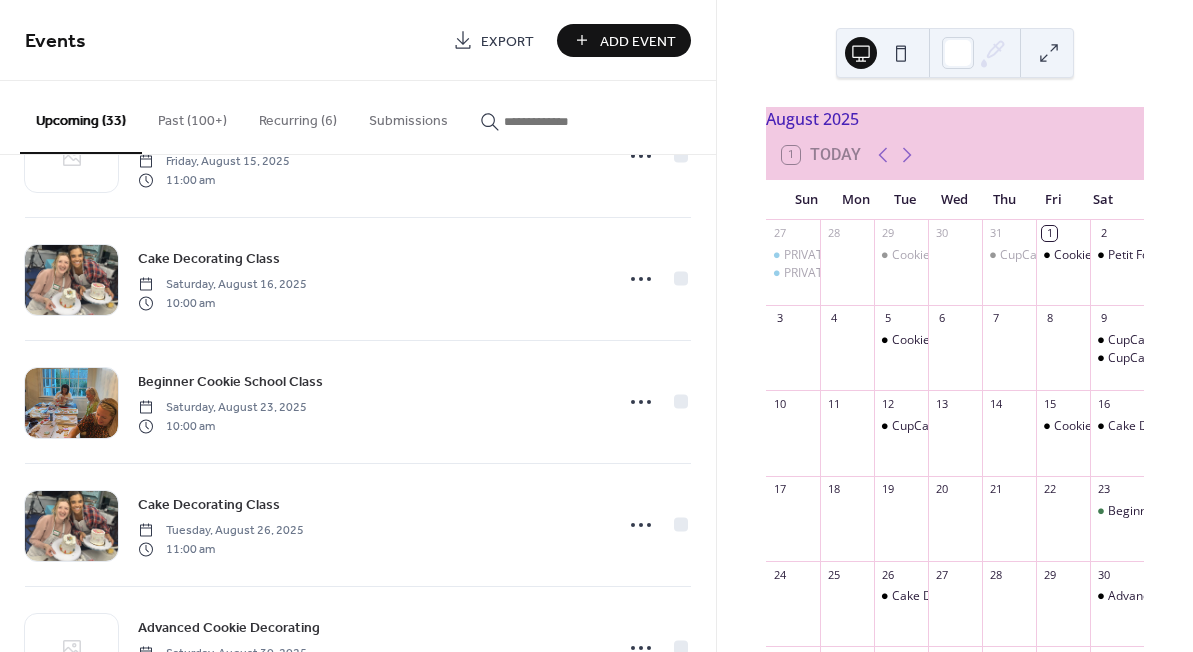 scroll, scrollTop: 864, scrollLeft: 0, axis: vertical 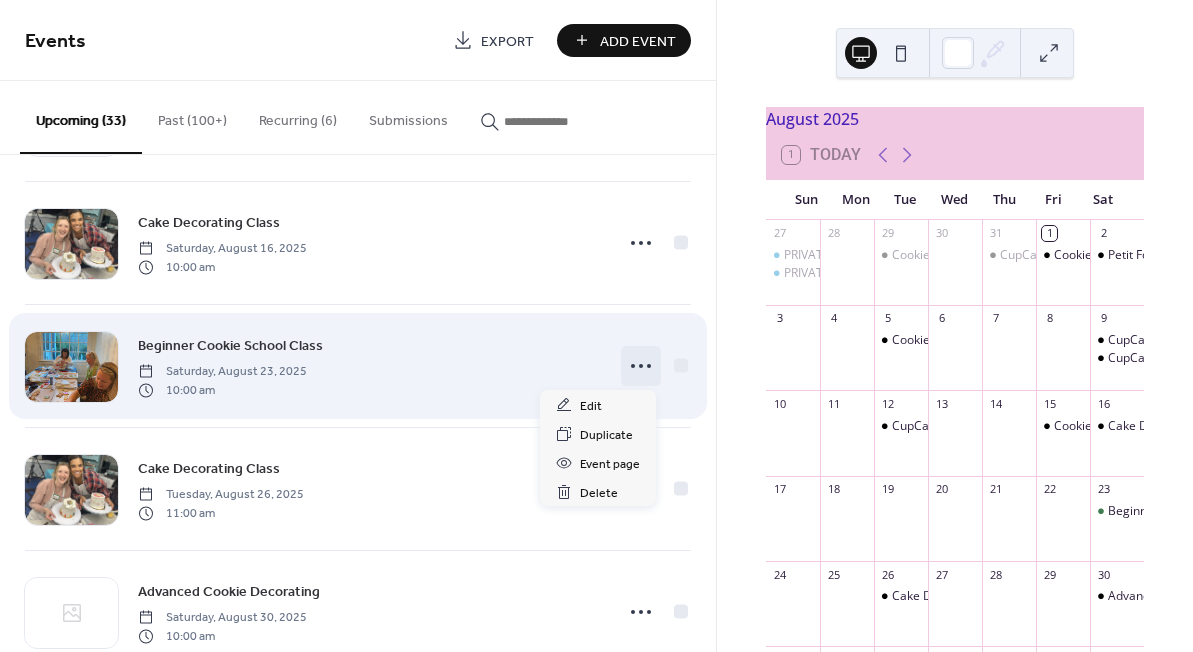 click 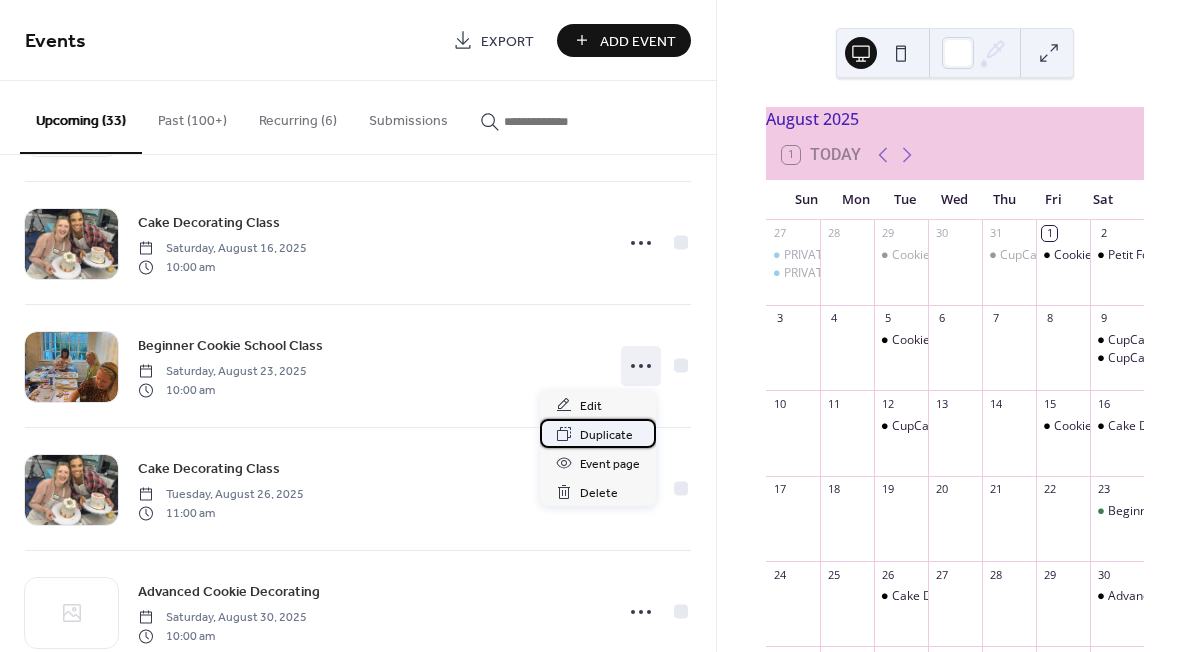 click on "Duplicate" at bounding box center [606, 435] 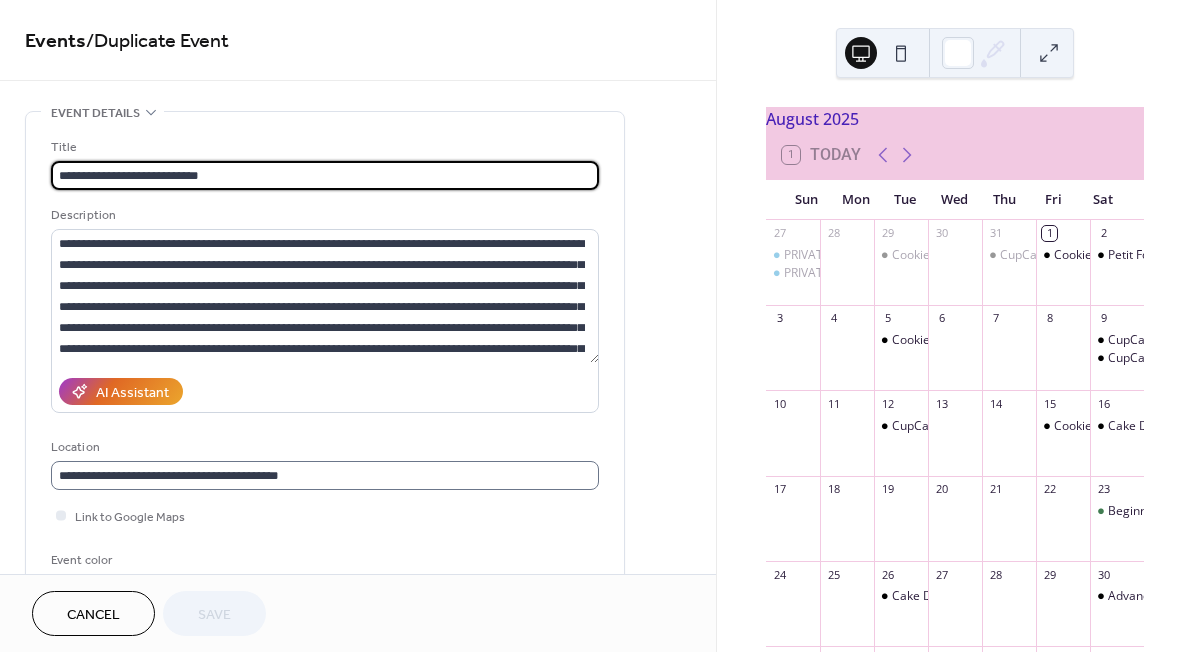 scroll, scrollTop: 1, scrollLeft: 0, axis: vertical 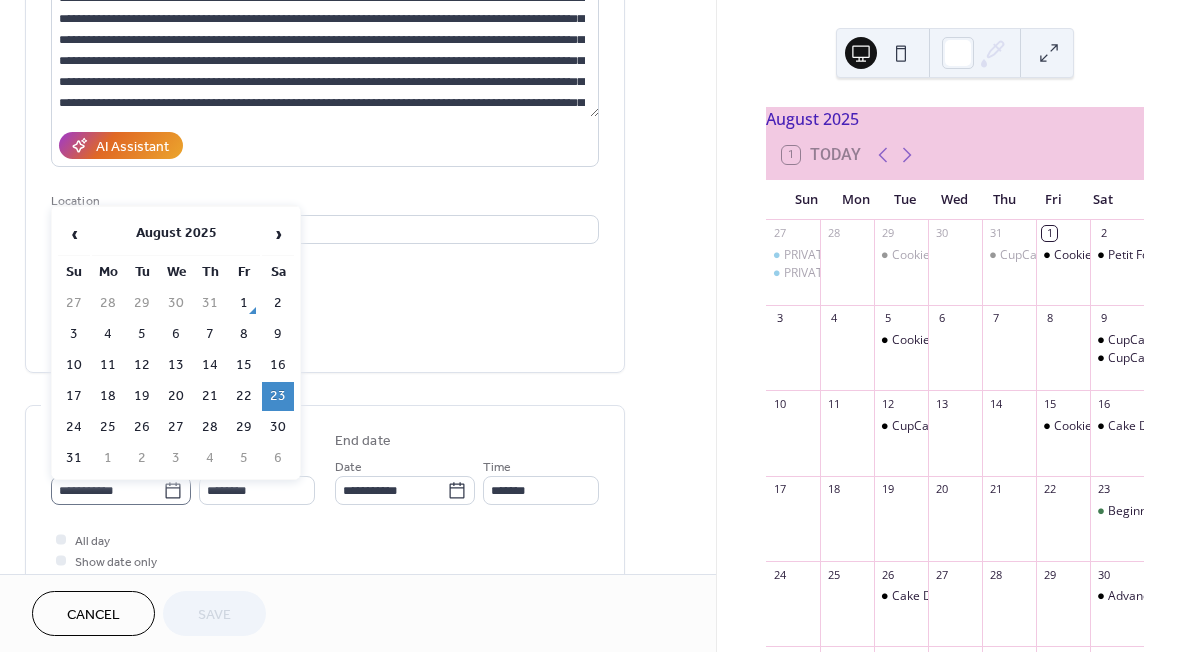 click 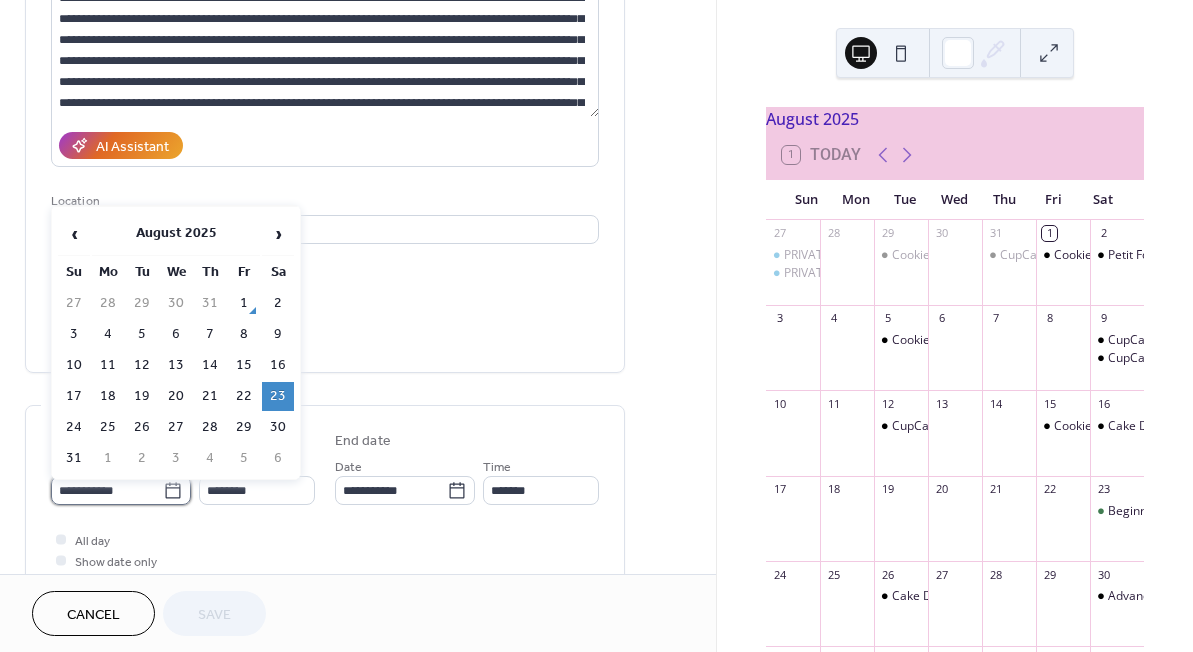 click on "**********" at bounding box center (107, 490) 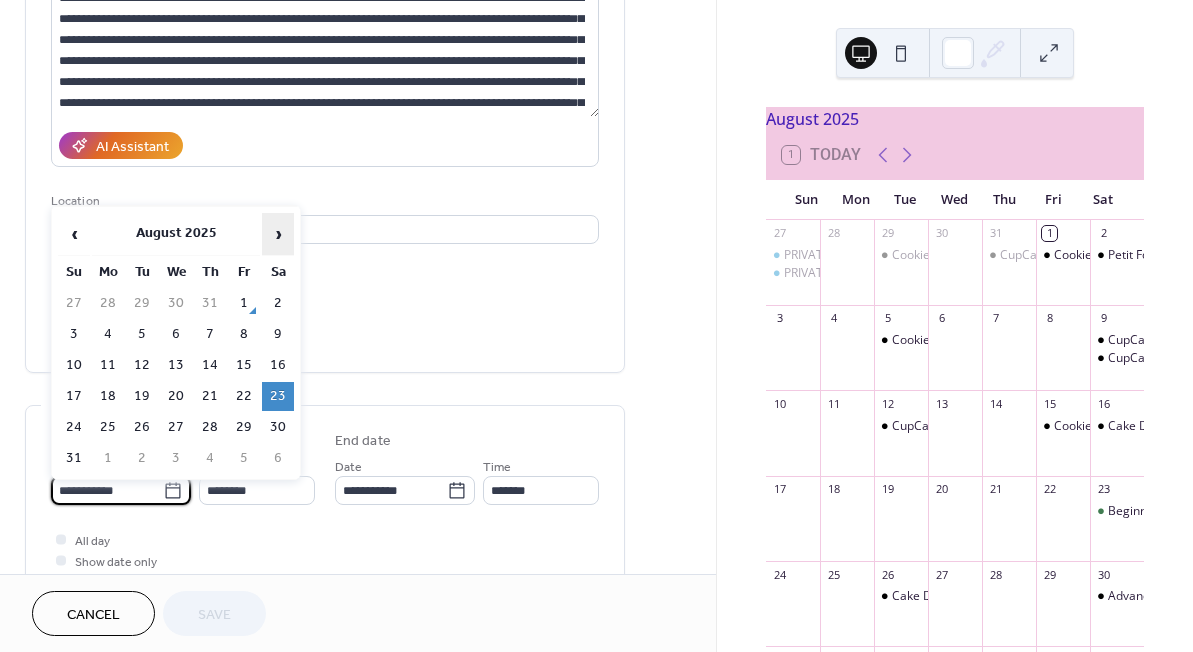click on "›" at bounding box center (278, 234) 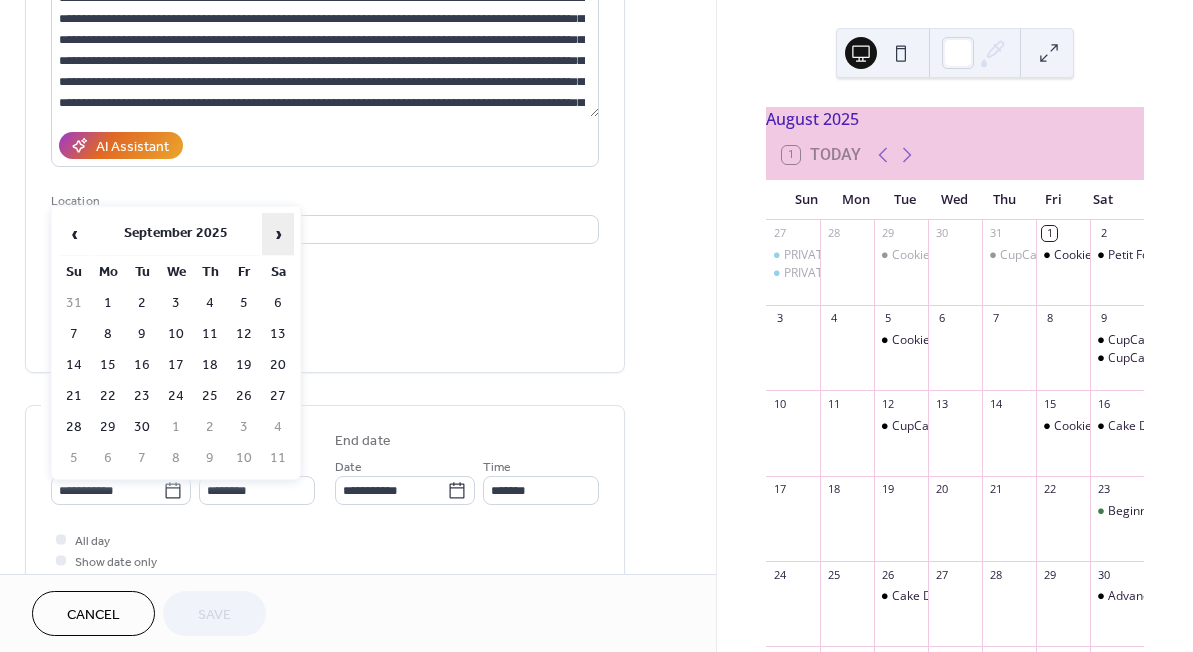 click on "›" at bounding box center (278, 234) 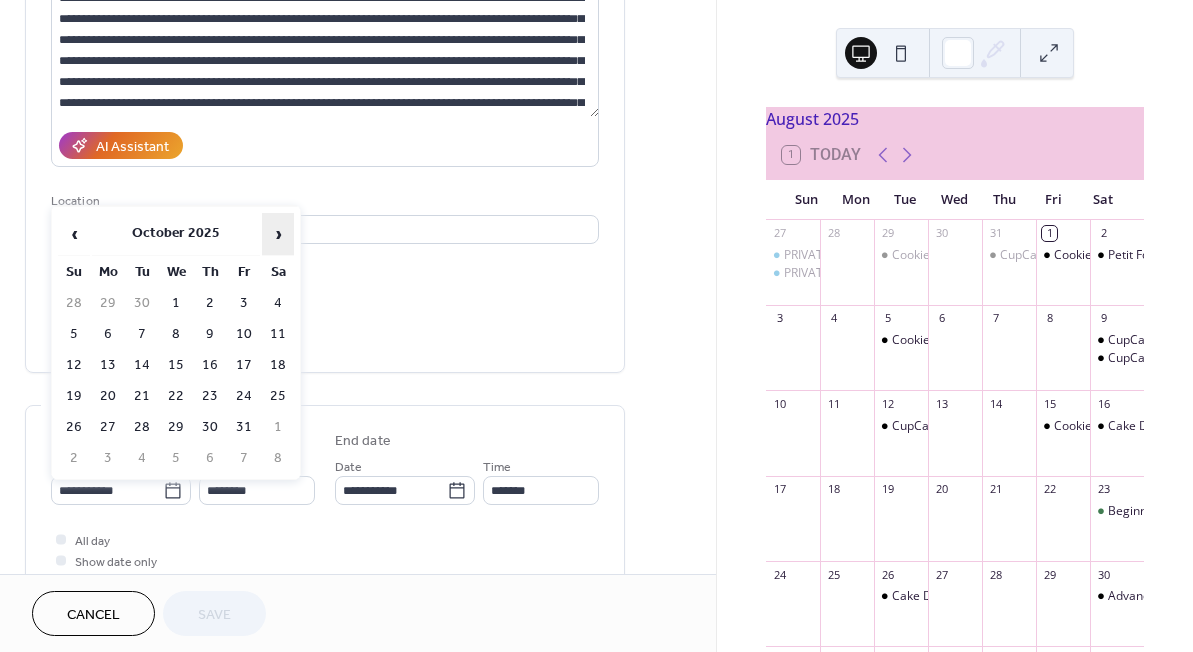click on "›" at bounding box center [278, 234] 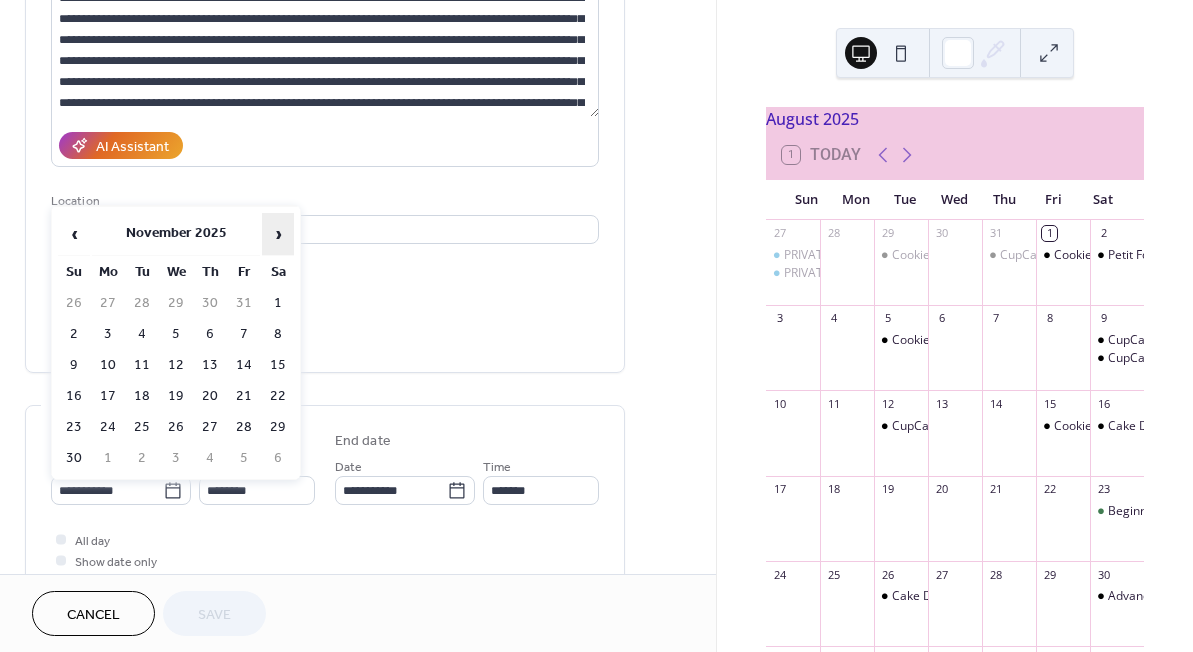 click on "›" at bounding box center [278, 234] 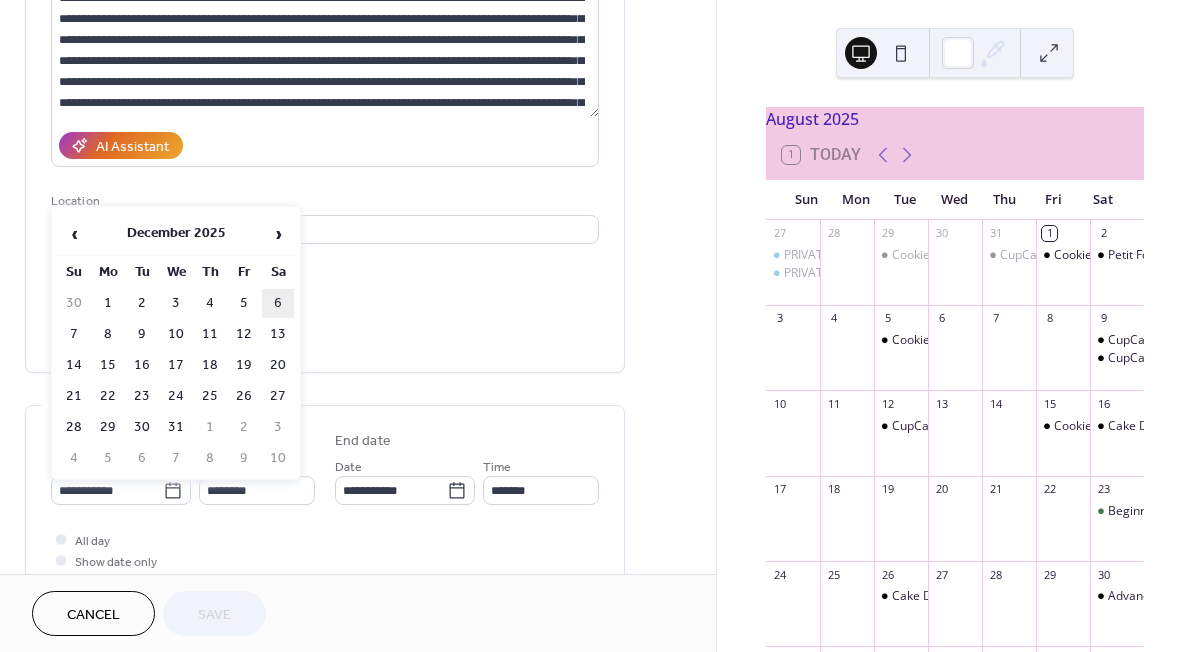 click on "6" at bounding box center (278, 303) 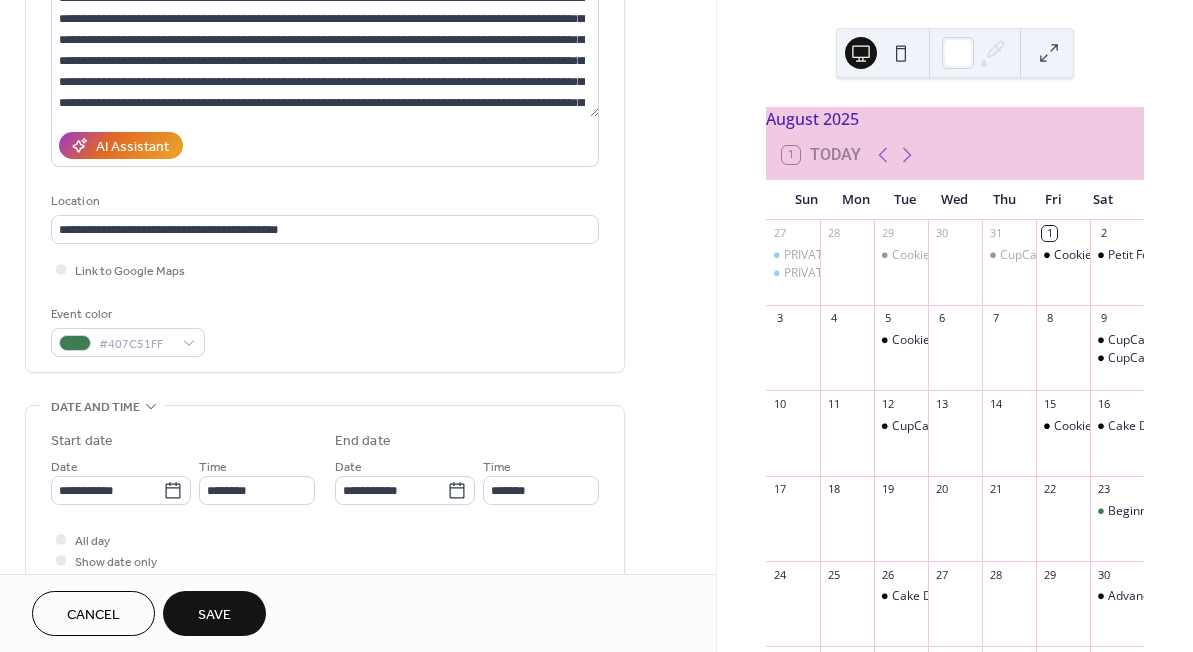 click on "Save" at bounding box center [214, 615] 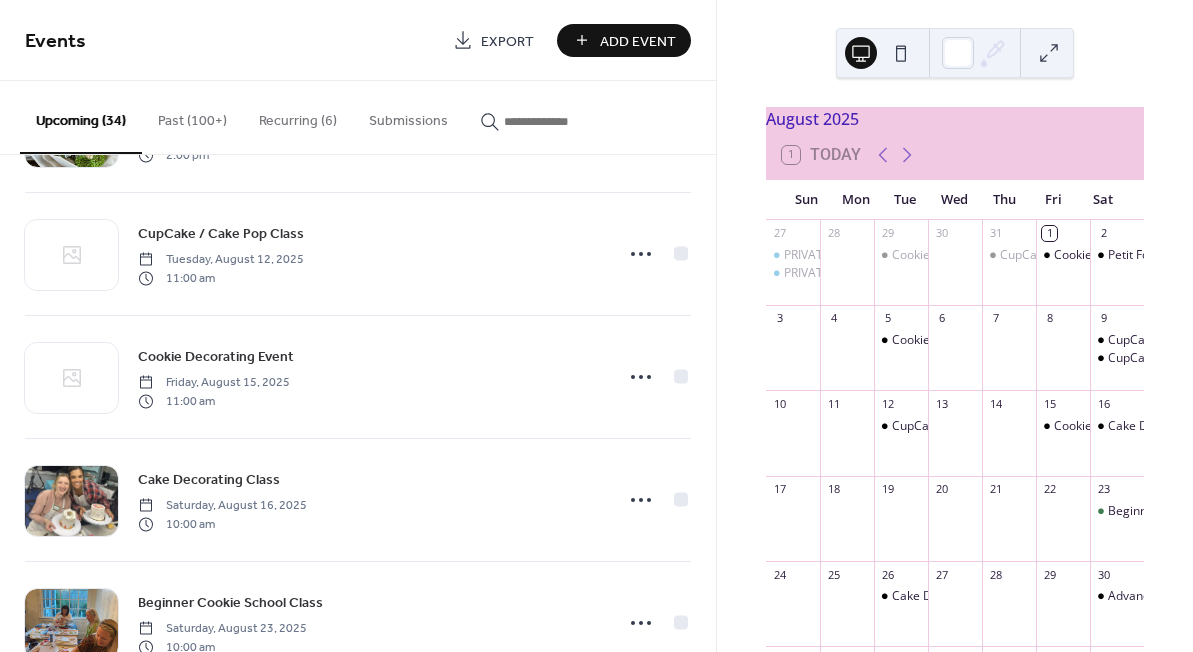 scroll, scrollTop: 608, scrollLeft: 0, axis: vertical 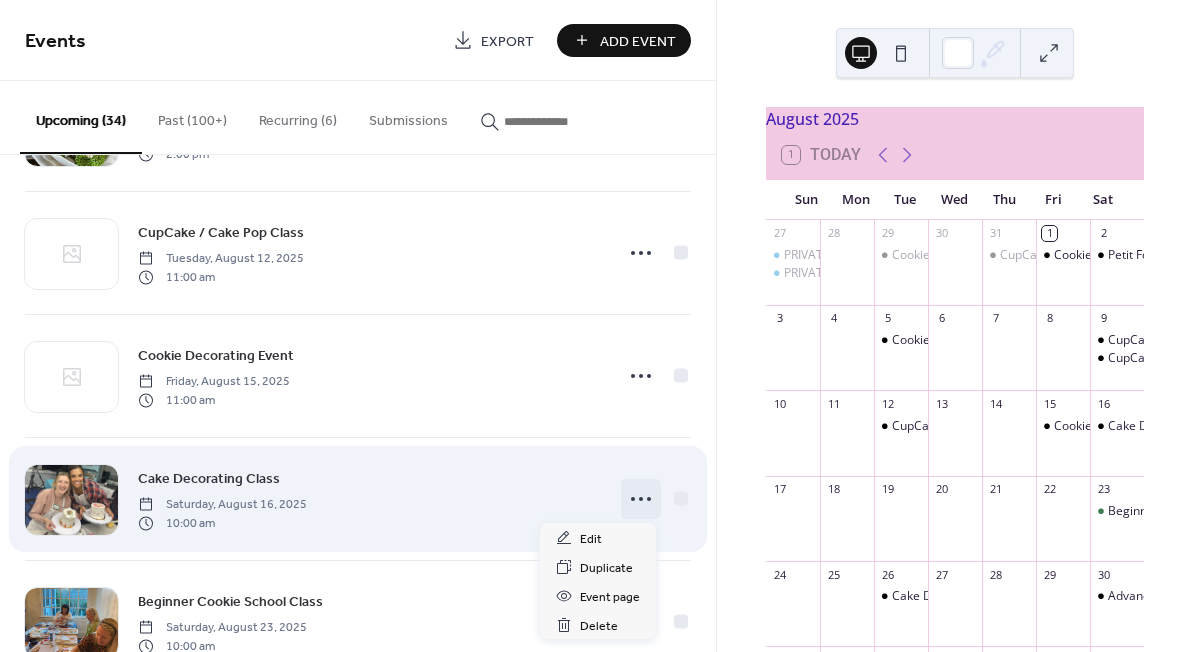 click 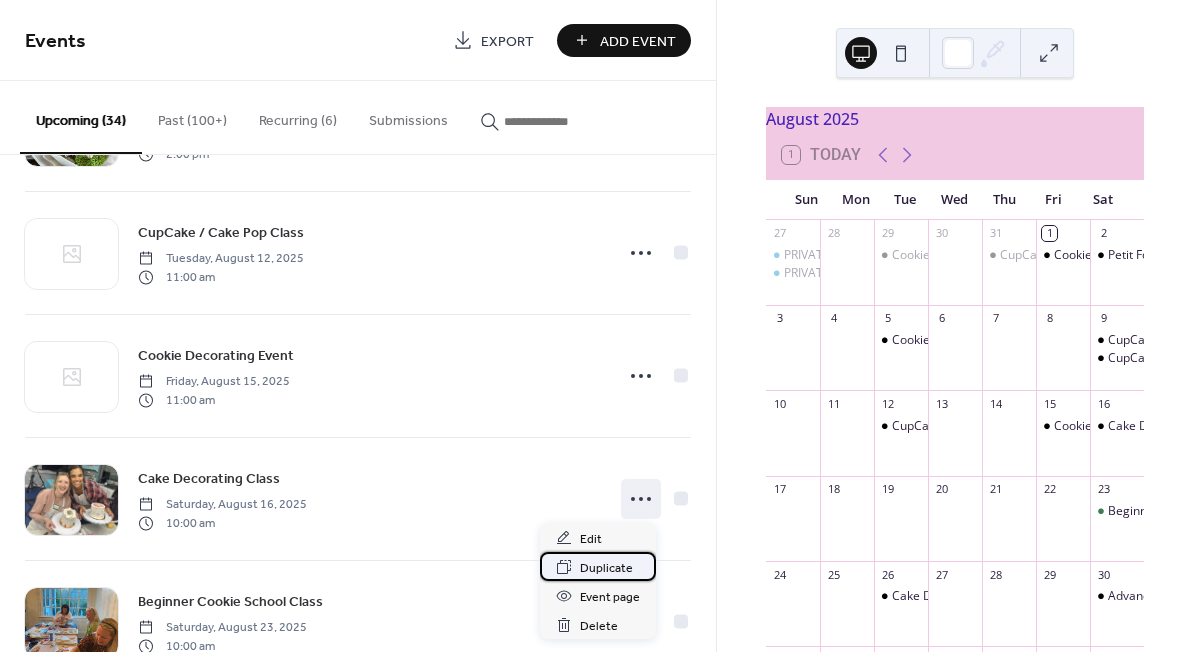 click on "Duplicate" at bounding box center (606, 568) 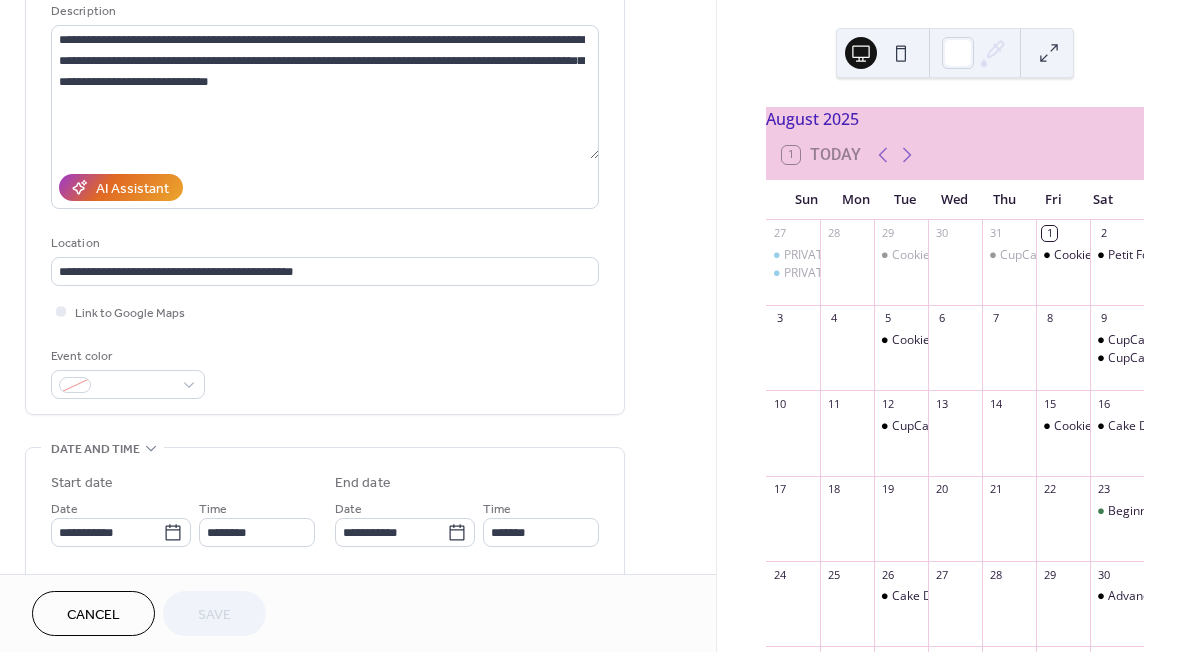 scroll, scrollTop: 292, scrollLeft: 0, axis: vertical 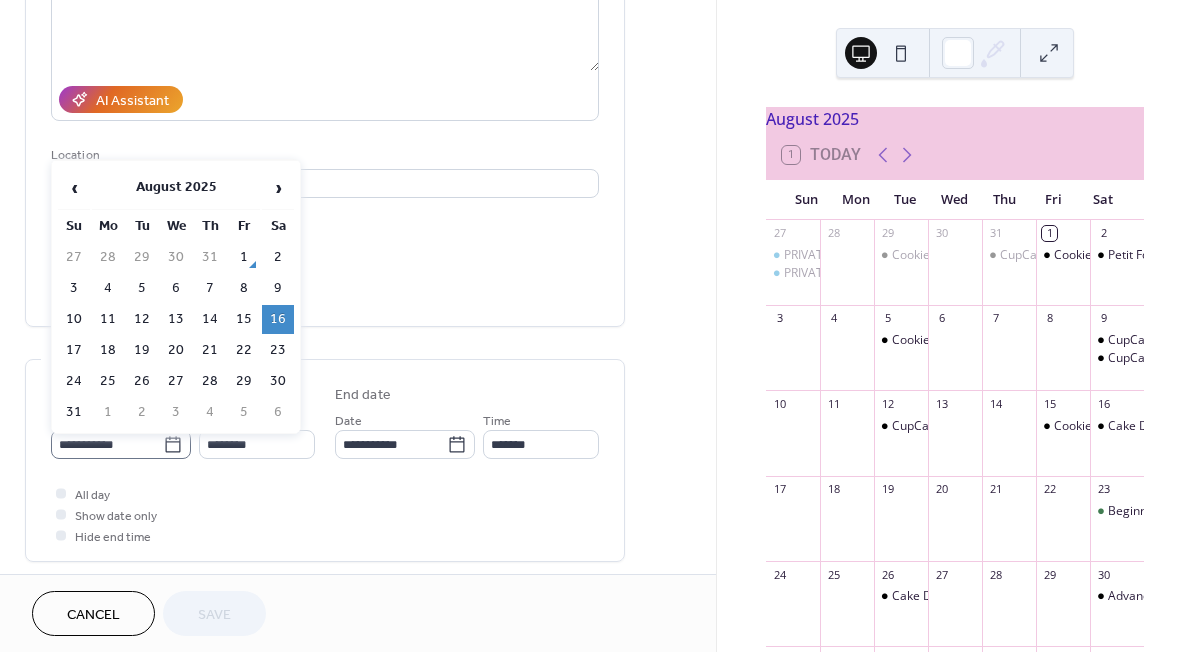 click 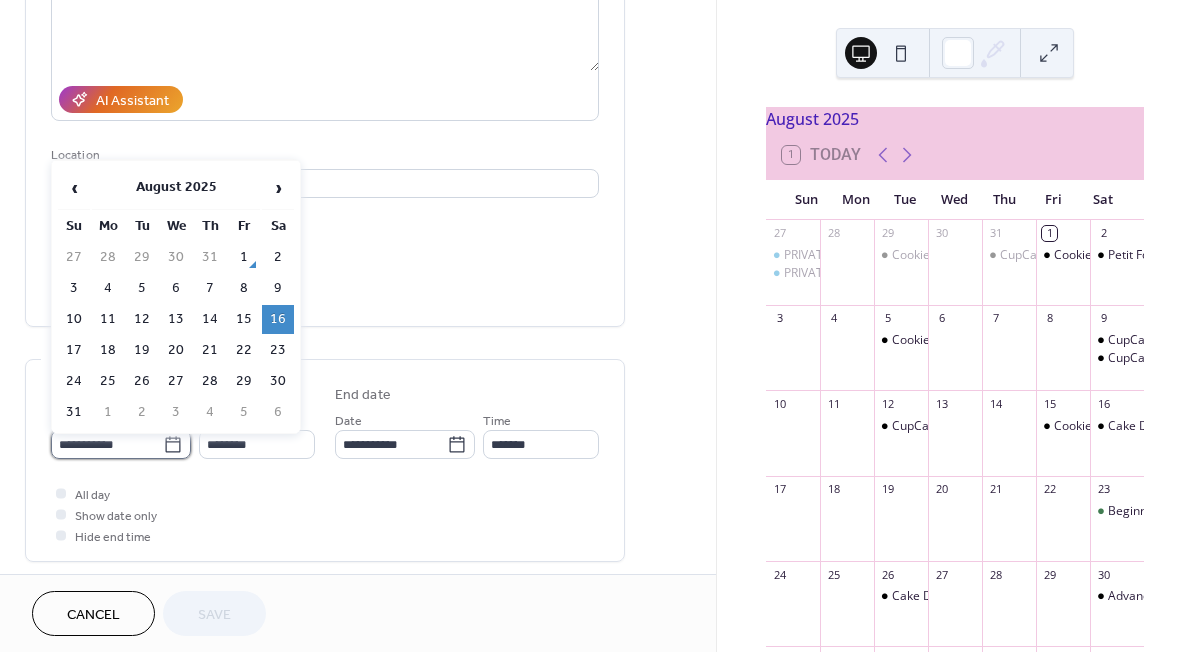click on "**********" at bounding box center (107, 444) 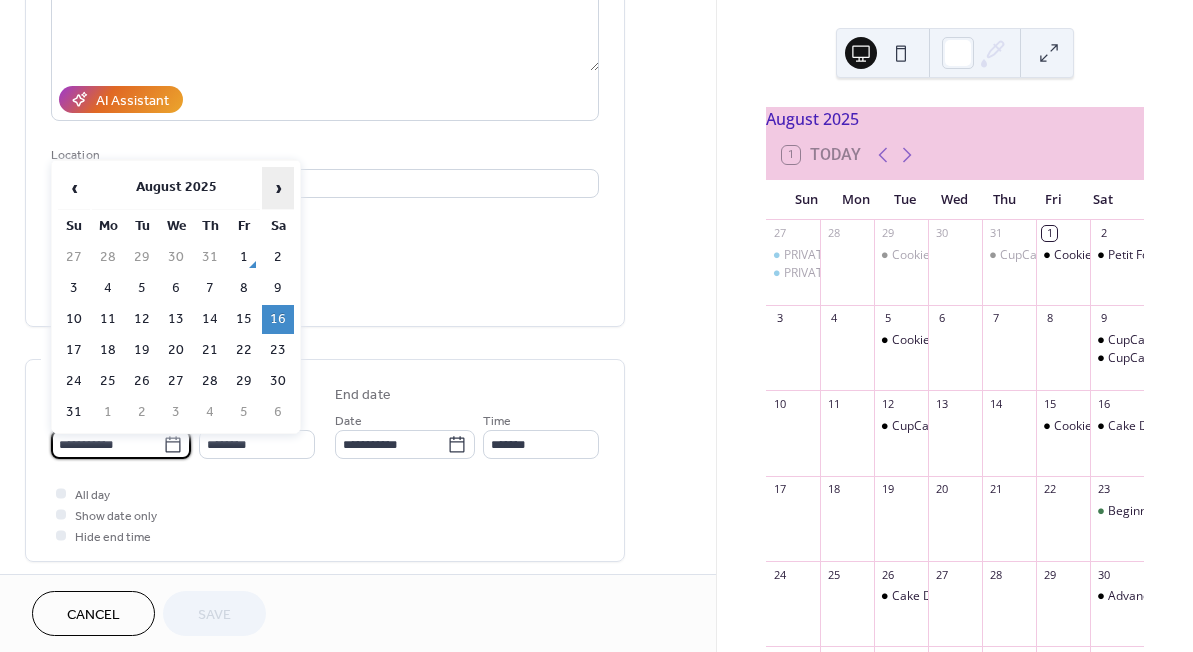 click on "›" at bounding box center [278, 188] 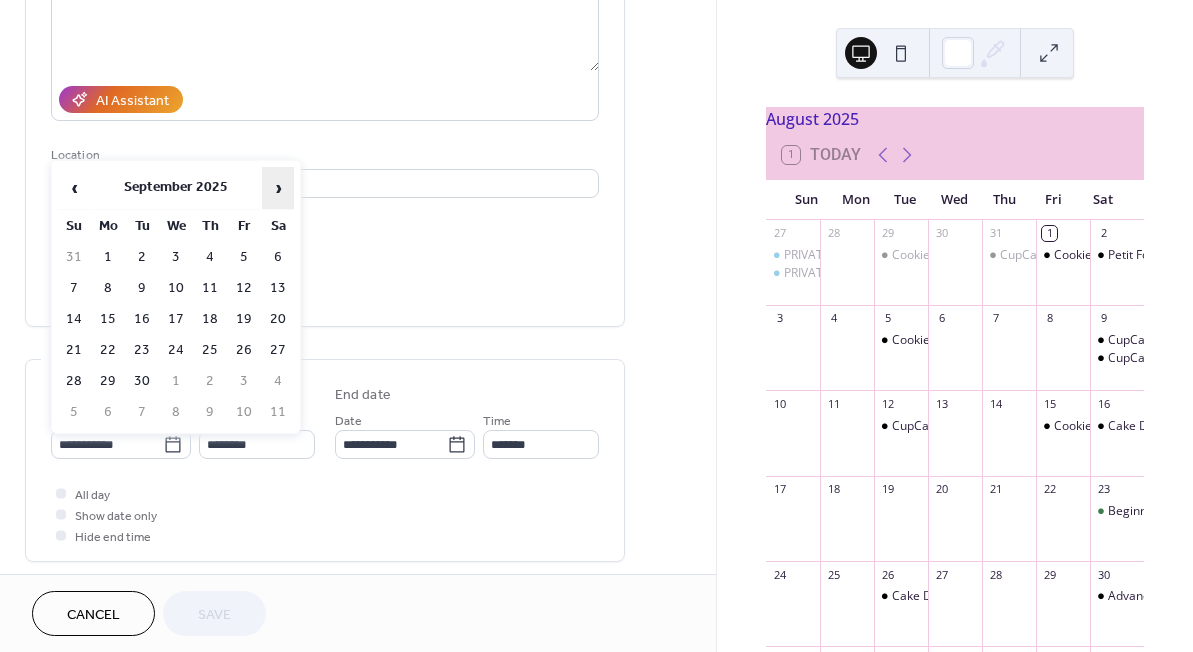 click on "›" at bounding box center [278, 188] 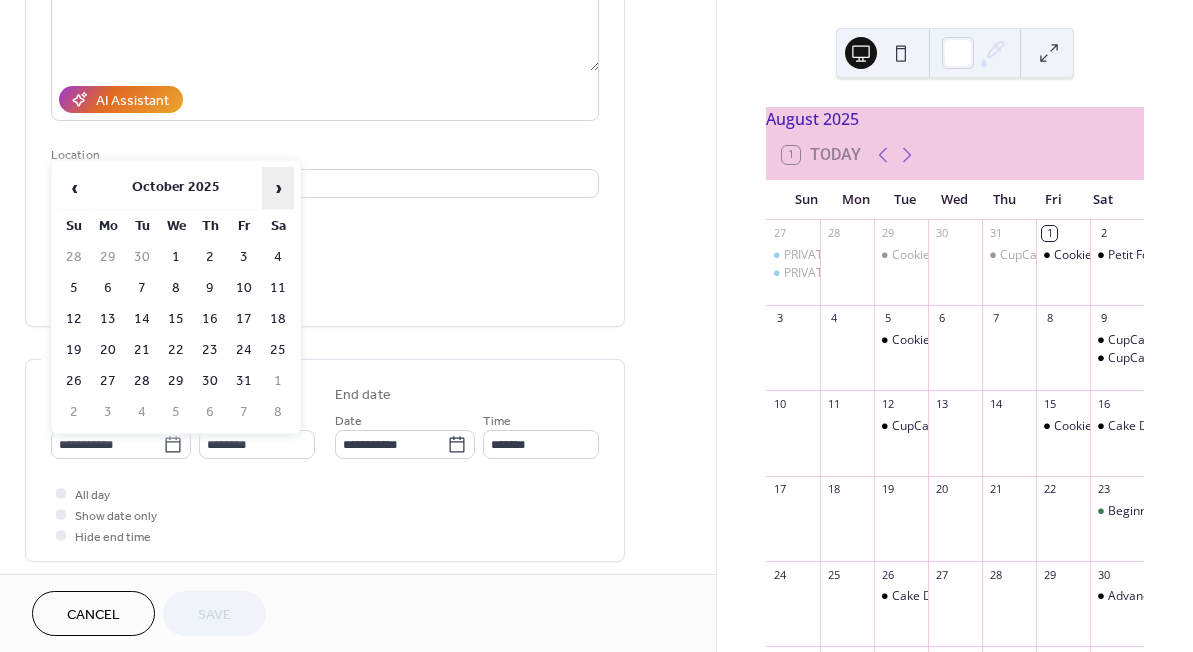 click on "›" at bounding box center (278, 188) 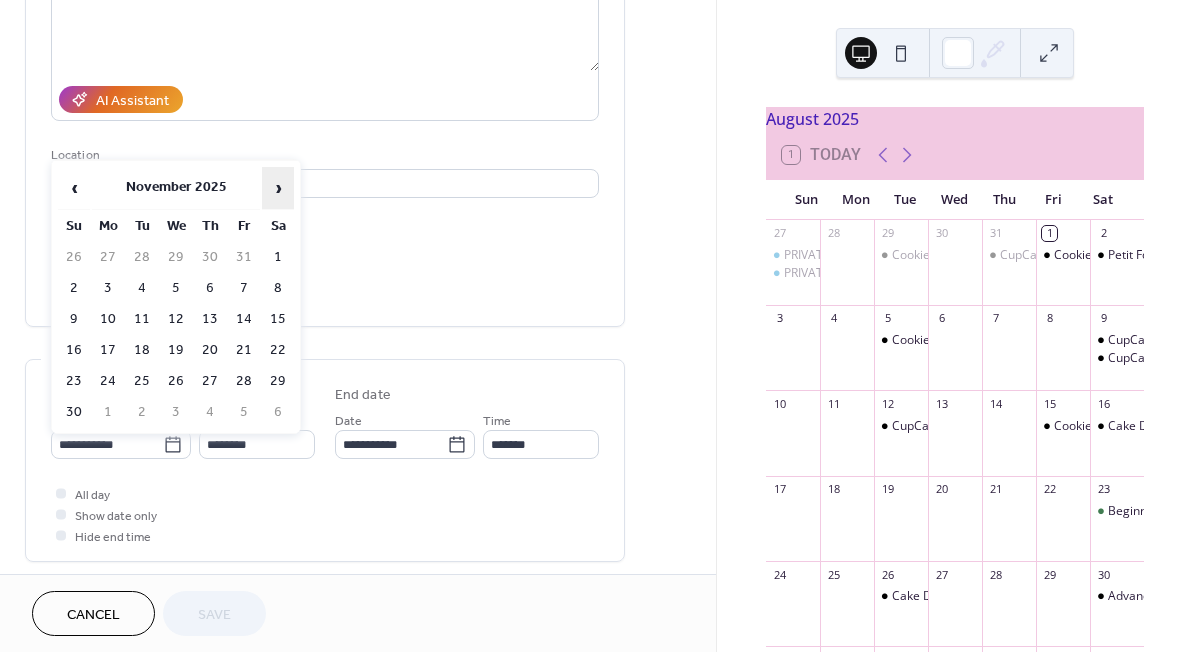 click on "›" at bounding box center [278, 188] 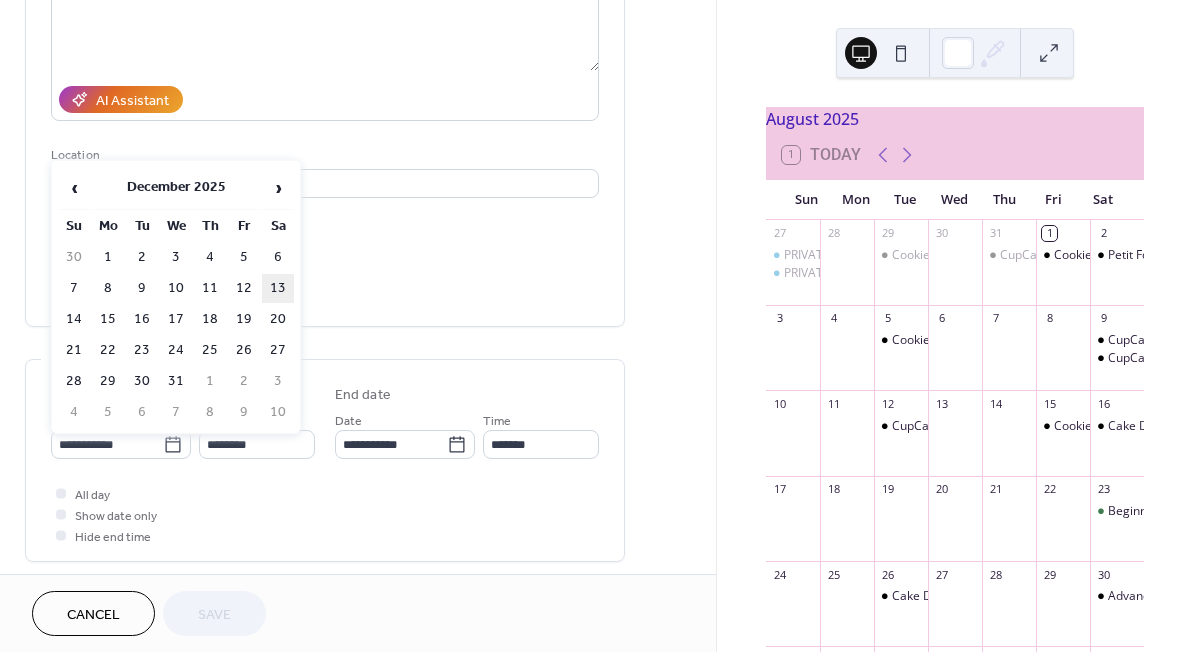 click on "13" at bounding box center (278, 288) 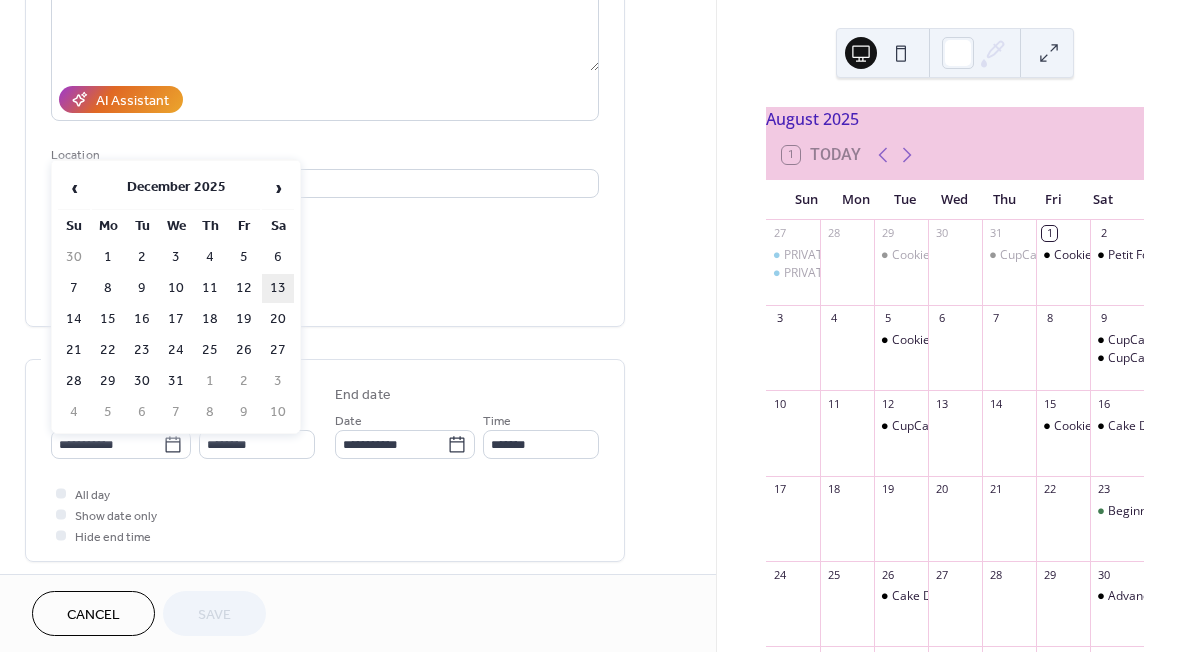 type on "**********" 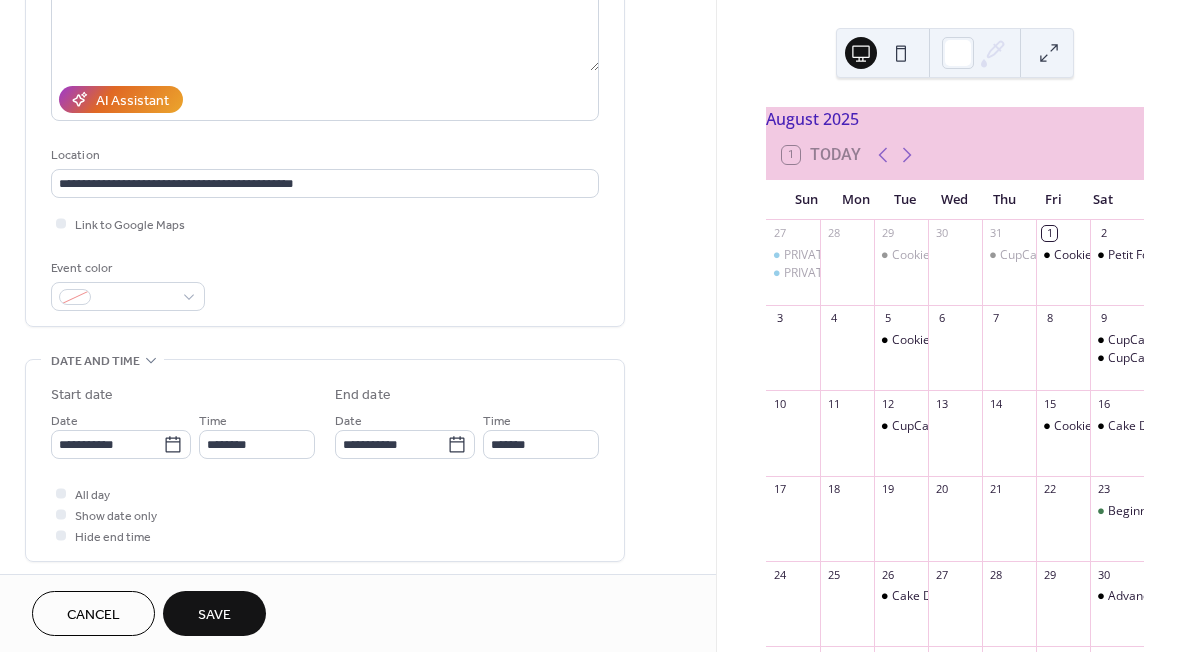 click on "Save" at bounding box center [214, 613] 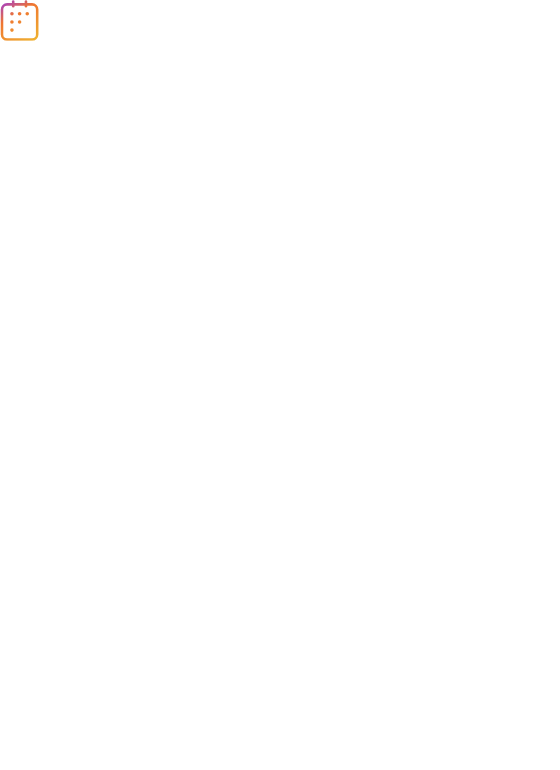 scroll, scrollTop: 0, scrollLeft: 0, axis: both 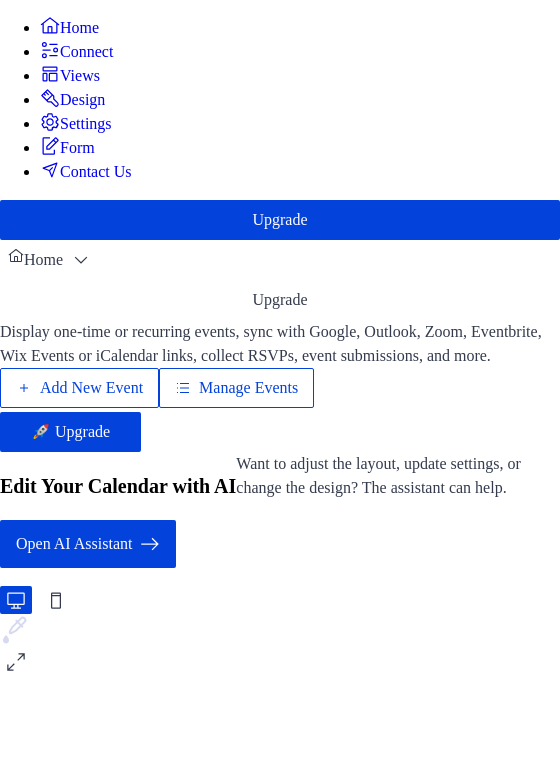 click on "Manage Events" at bounding box center [248, 388] 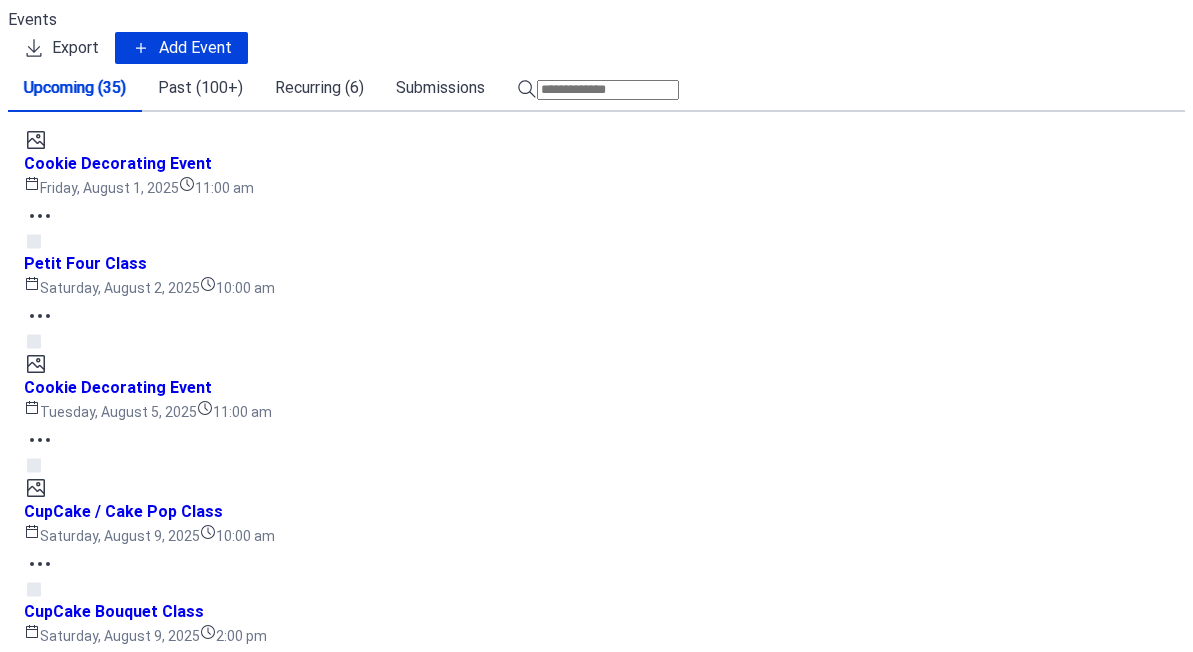 scroll, scrollTop: 0, scrollLeft: 0, axis: both 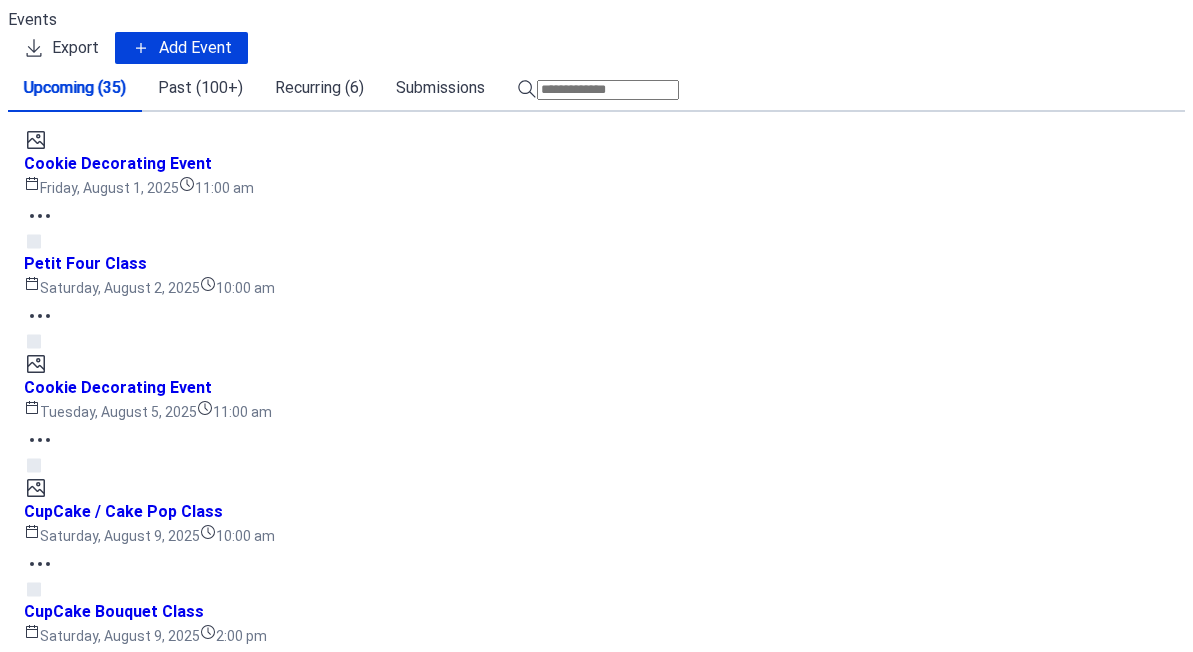 click on "Petit Four Class Saturday, [DATE] [TIME]" at bounding box center [596, 1946] 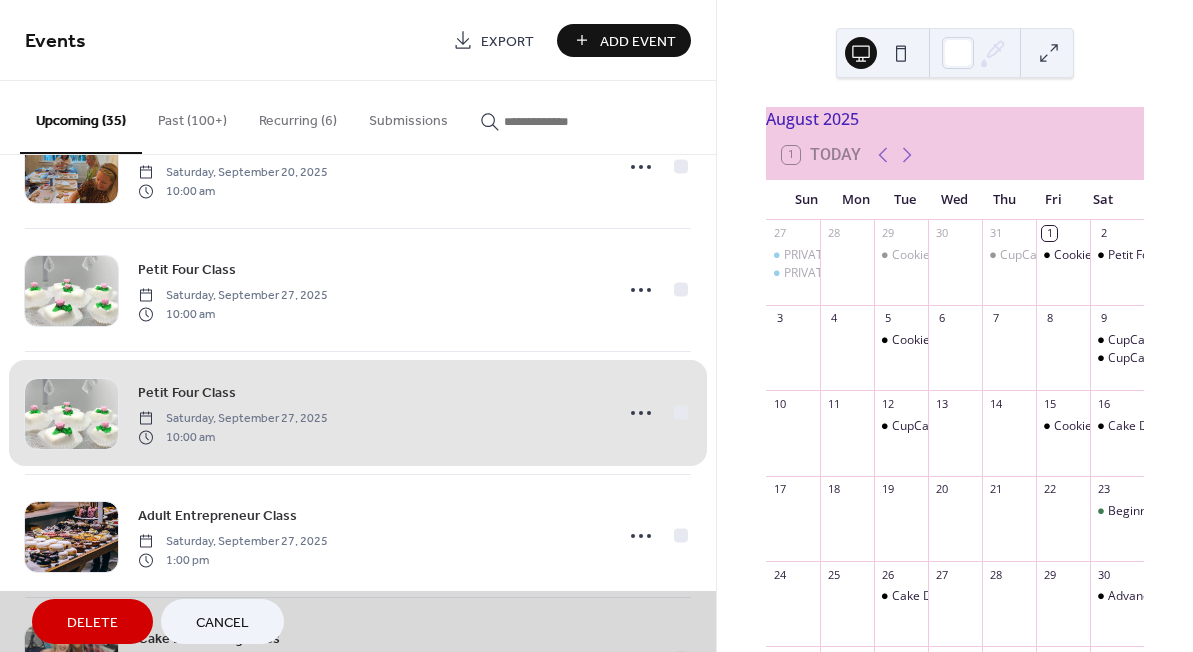click on "Petit Four Class Saturday, [DATE] [TIME]" at bounding box center [358, 412] 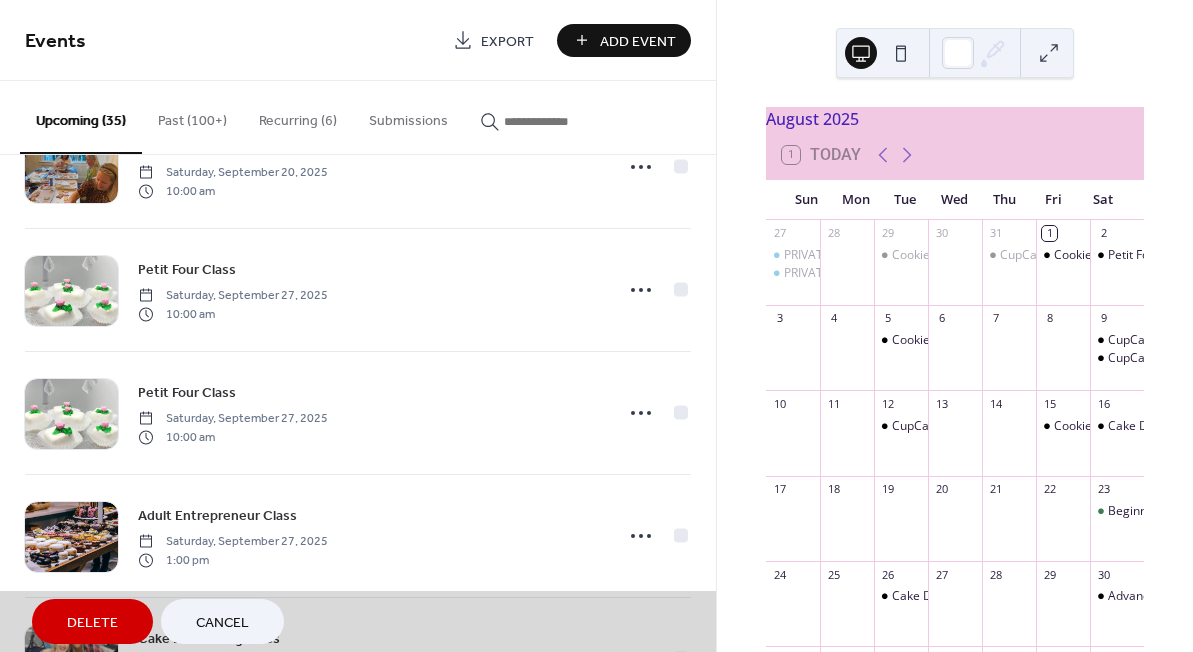 click on "Delete" at bounding box center [92, 621] 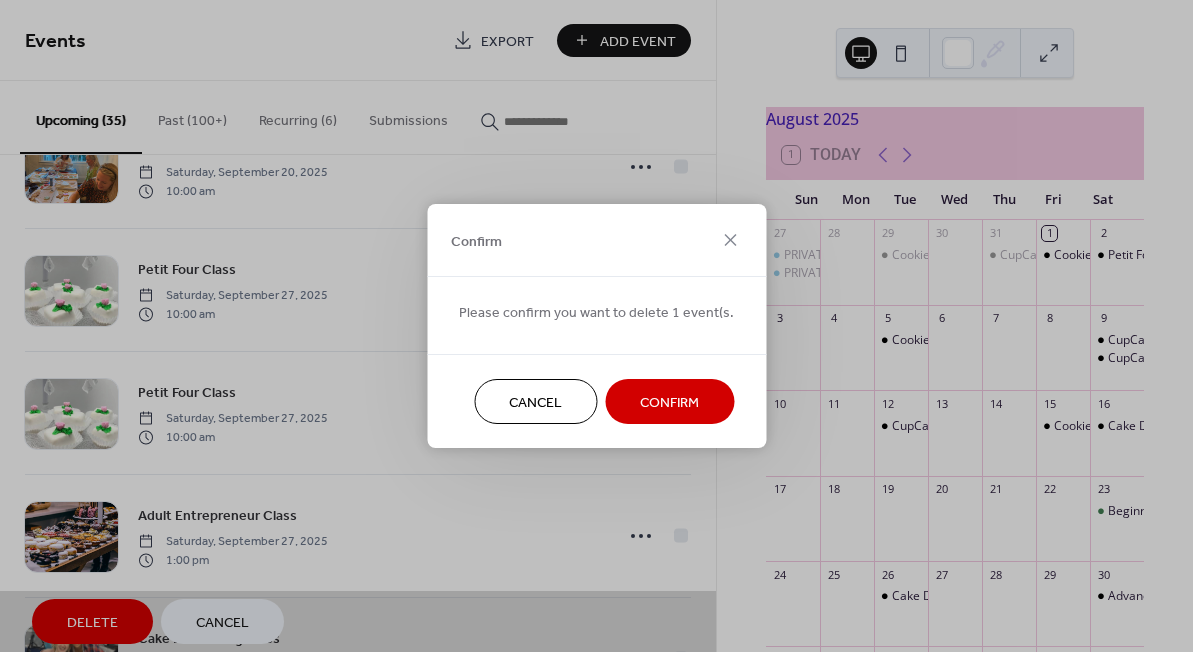 click on "Cancel" at bounding box center (535, 403) 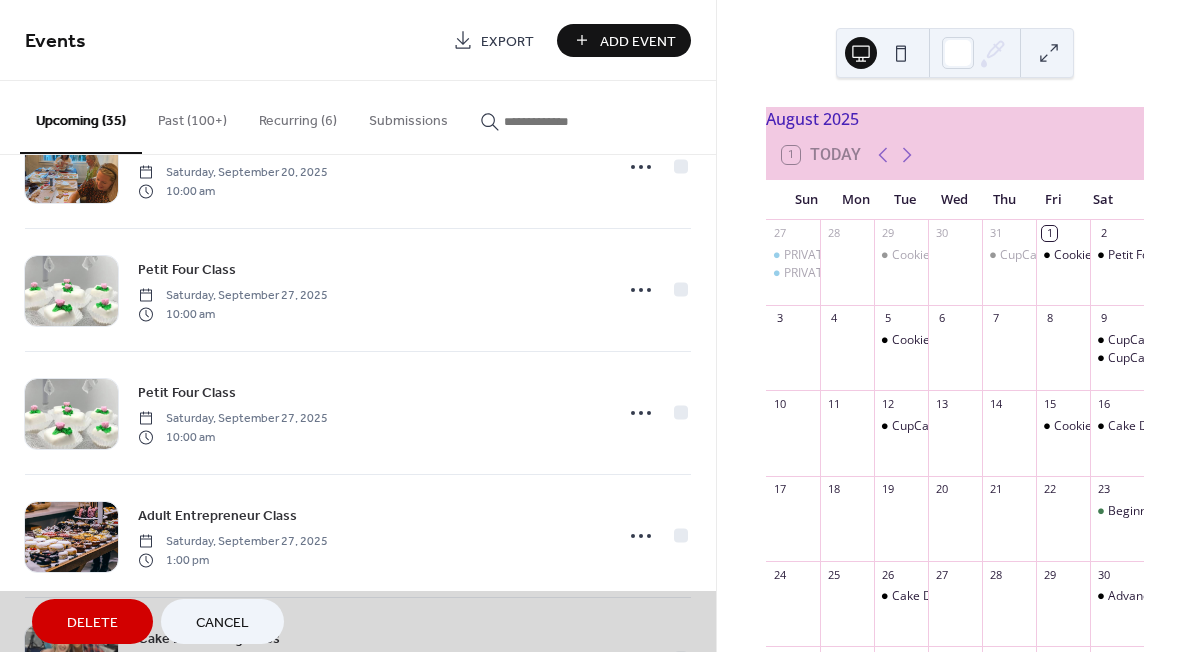 click on "Cancel" at bounding box center [222, 623] 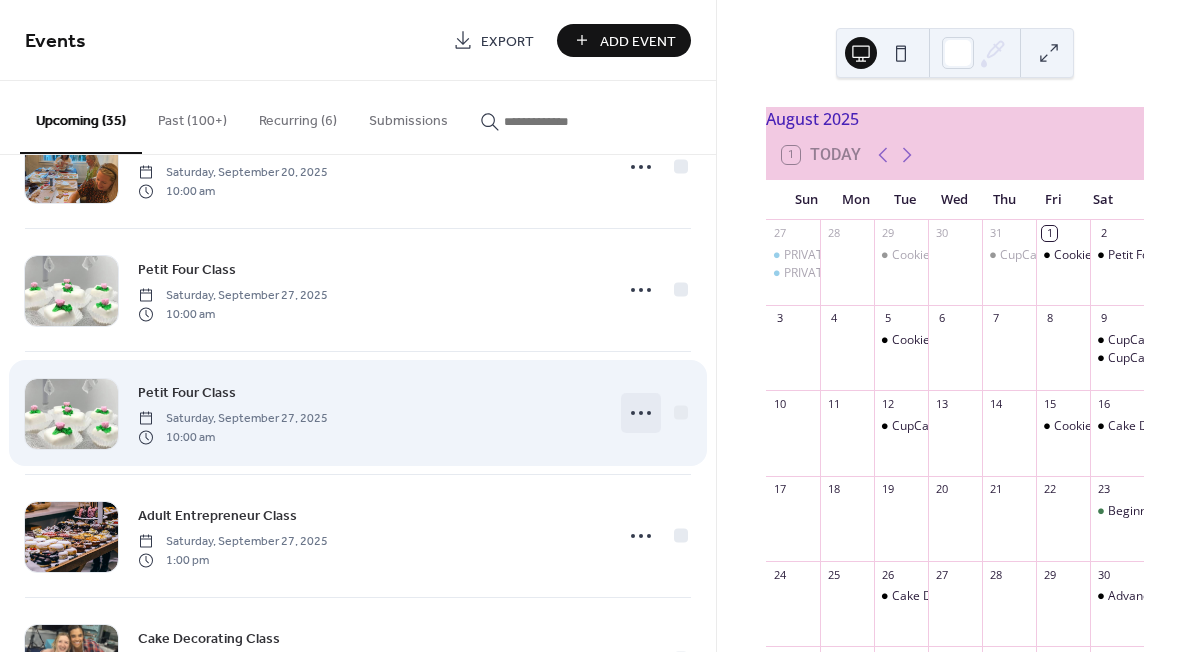 click 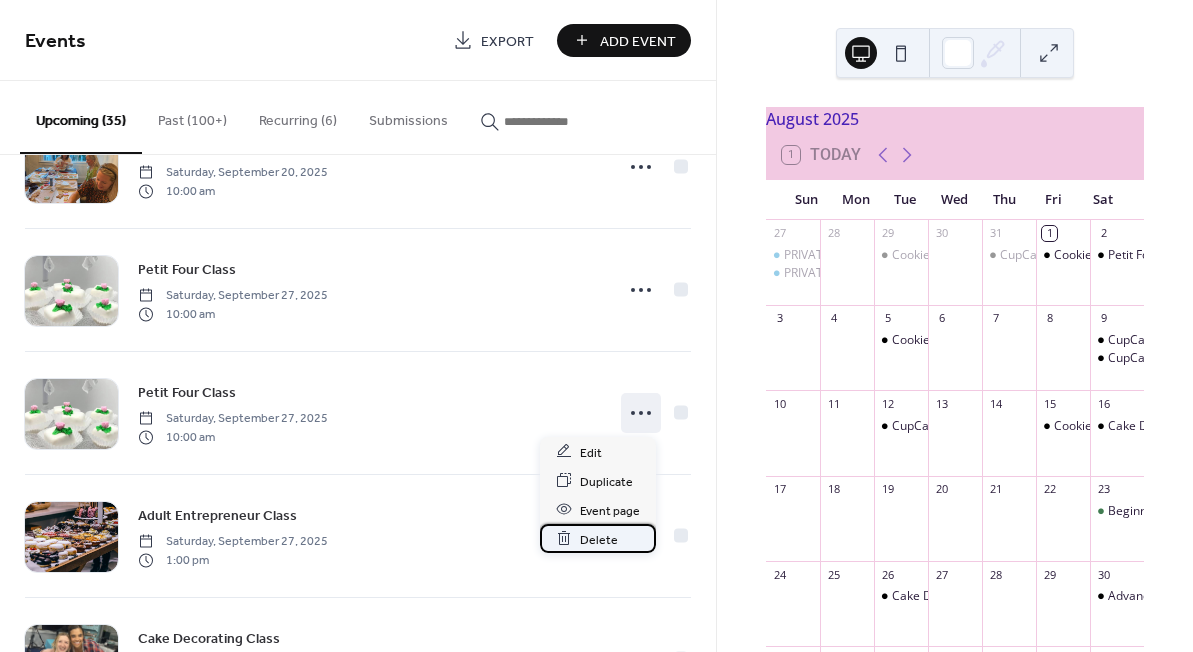 click on "Delete" at bounding box center (599, 539) 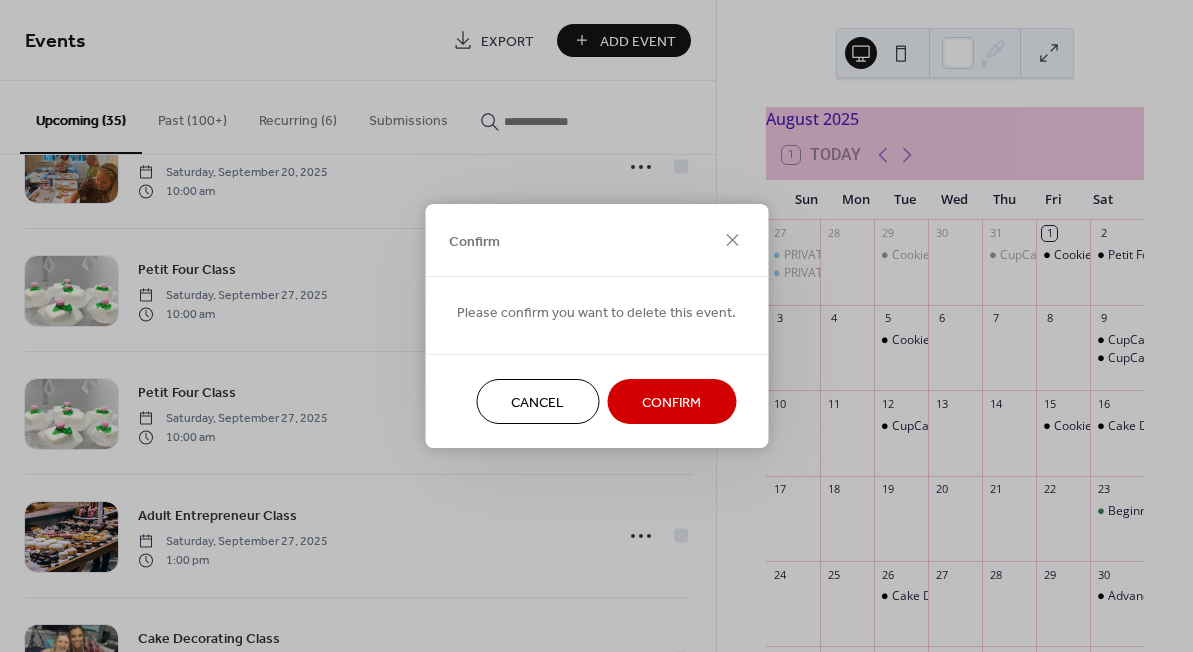 click on "Confirm" at bounding box center (671, 403) 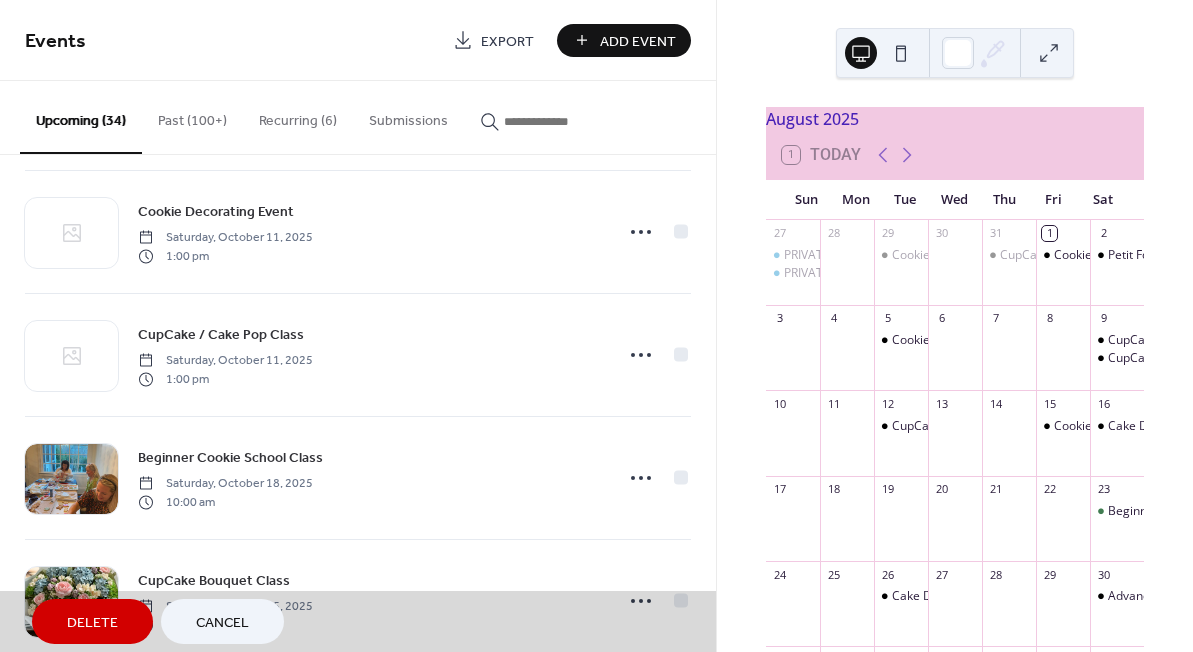 scroll, scrollTop: 2463, scrollLeft: 0, axis: vertical 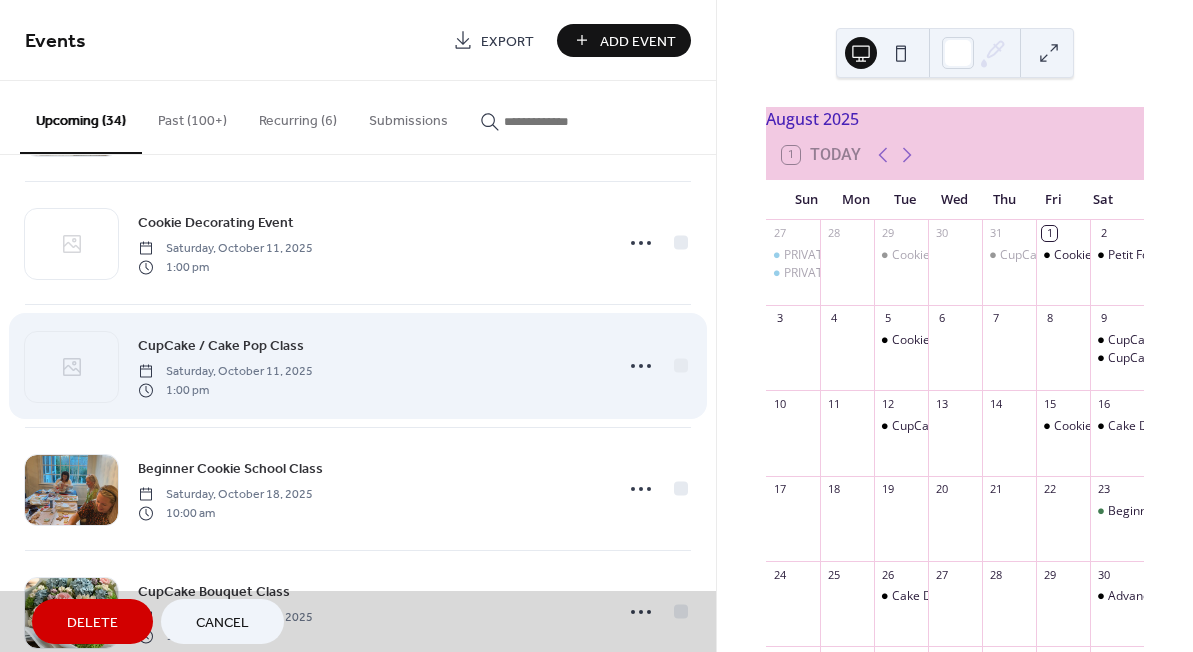click on "CupCake / Cake Pop Class Saturday, [DATE] [TIME]" at bounding box center [358, 365] 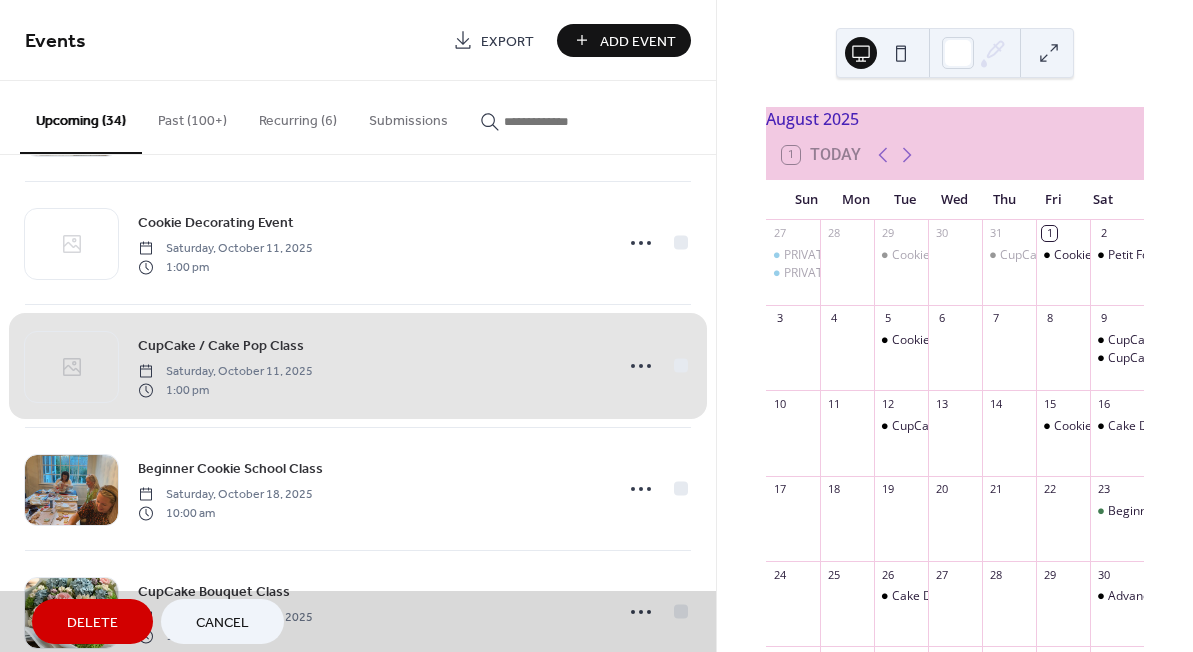 click on "Delete" at bounding box center [92, 623] 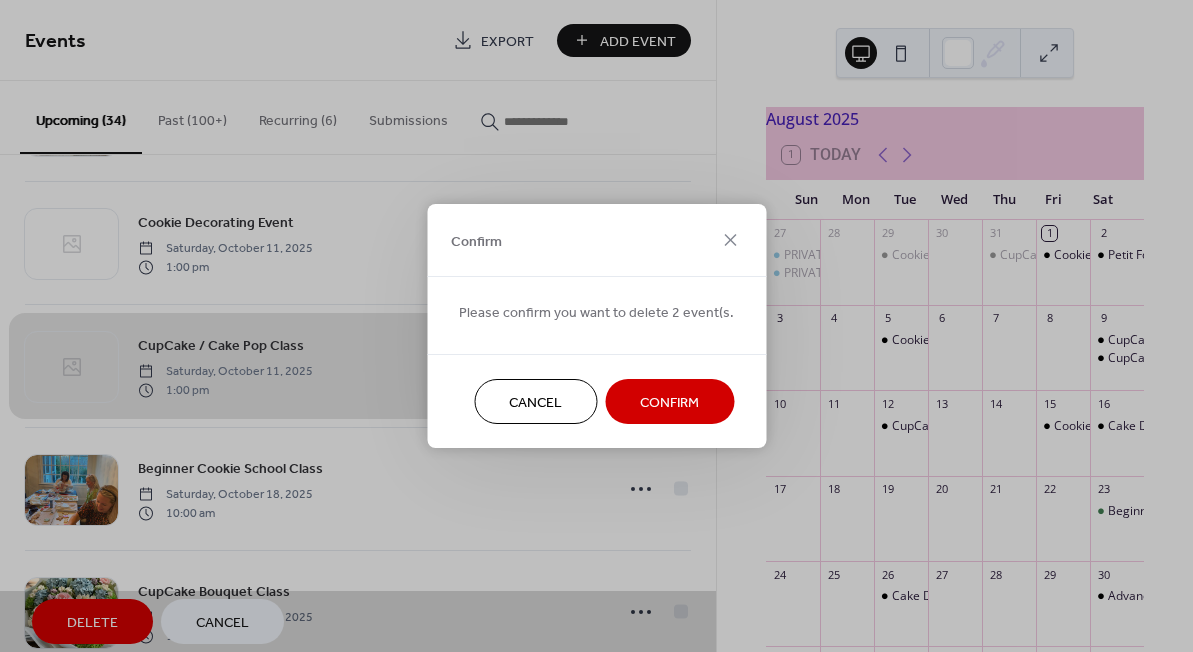click on "Confirm" at bounding box center [669, 403] 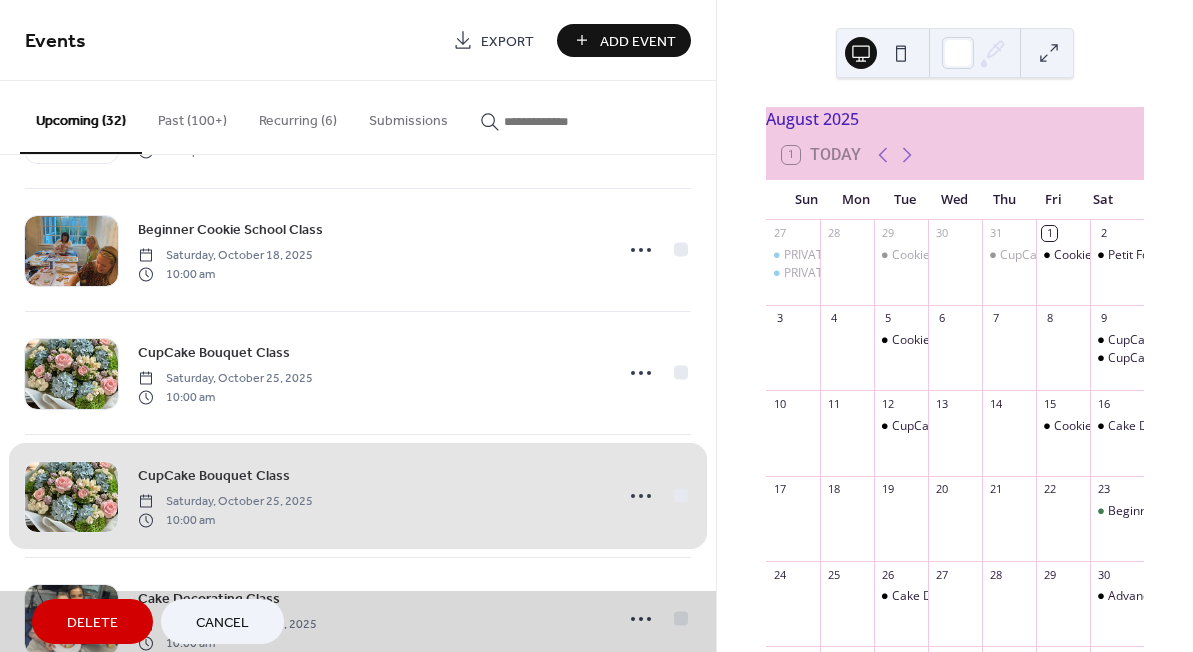 scroll, scrollTop: 2457, scrollLeft: 0, axis: vertical 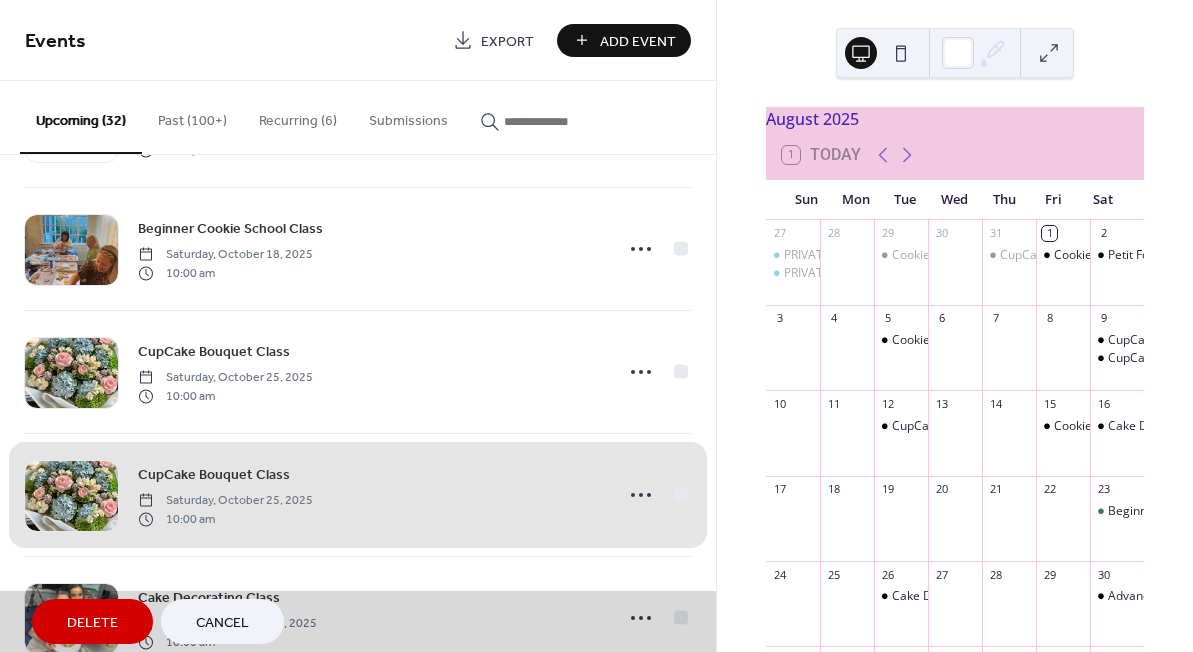 click on "CupCake Bouquet Class Saturday, [DATE] [TIME]" at bounding box center (358, 494) 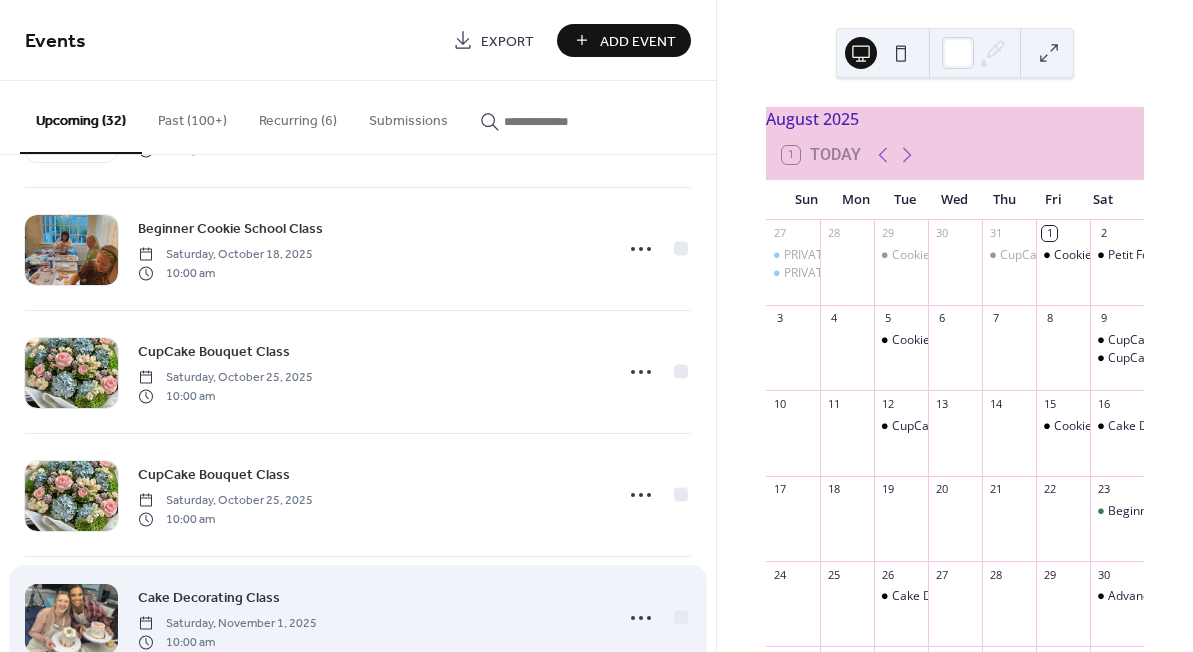 click at bounding box center (71, 619) 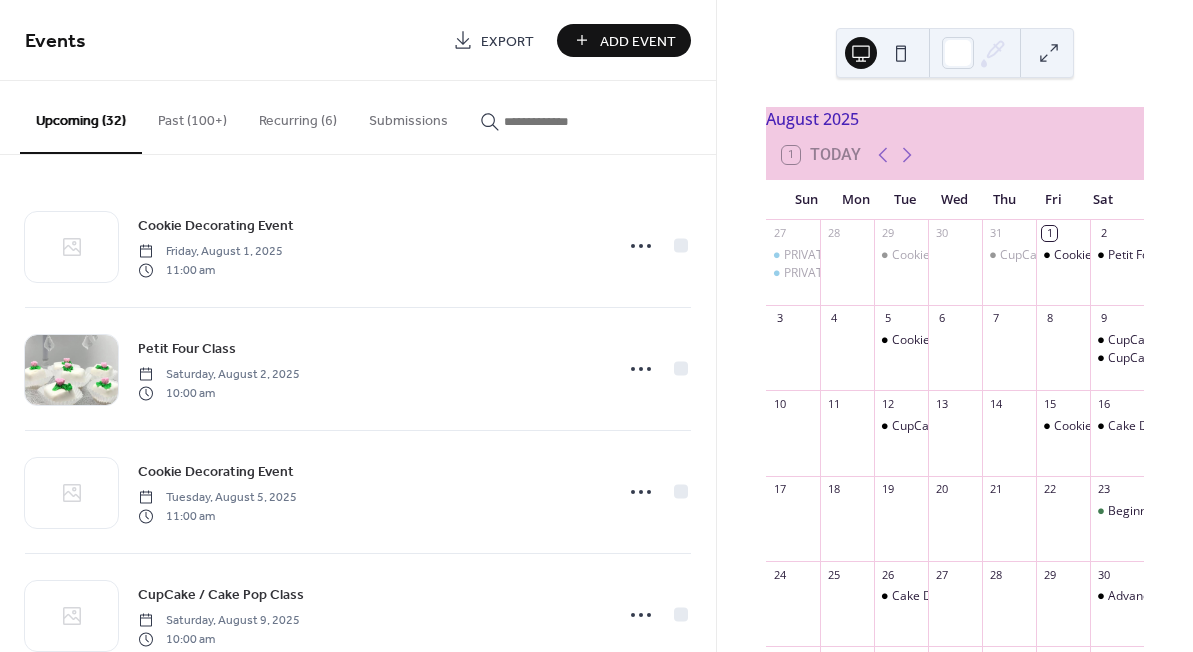 scroll, scrollTop: 0, scrollLeft: 0, axis: both 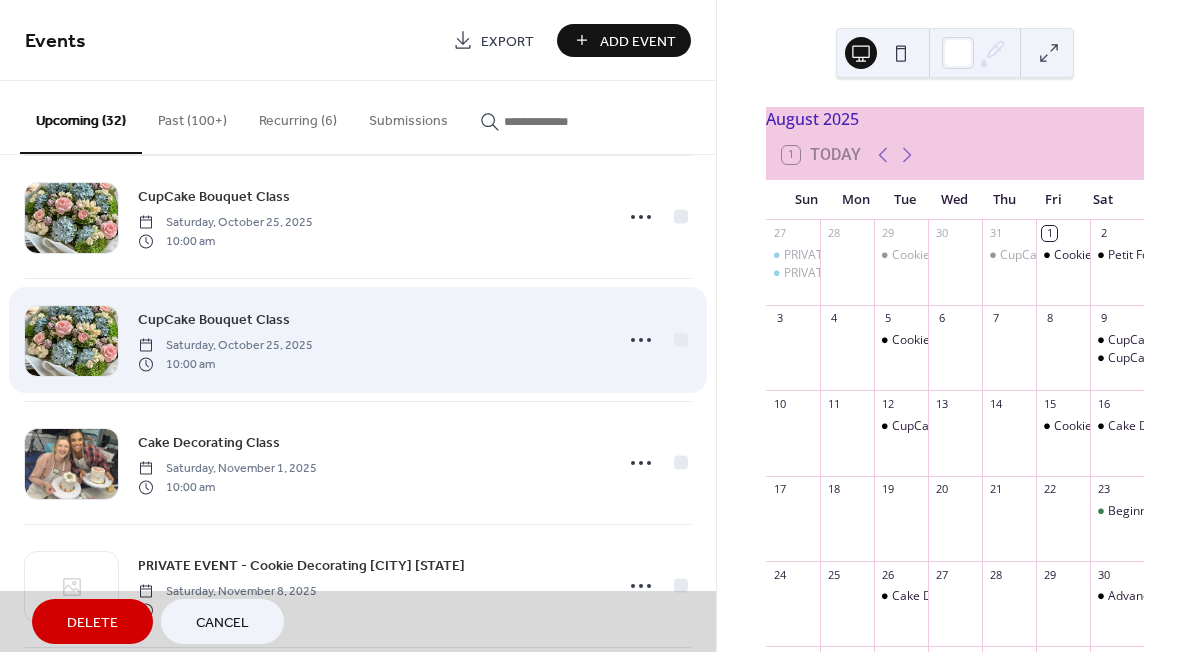 click on "CupCake Bouquet Class Saturday, [DATE] [TIME]" at bounding box center [358, 339] 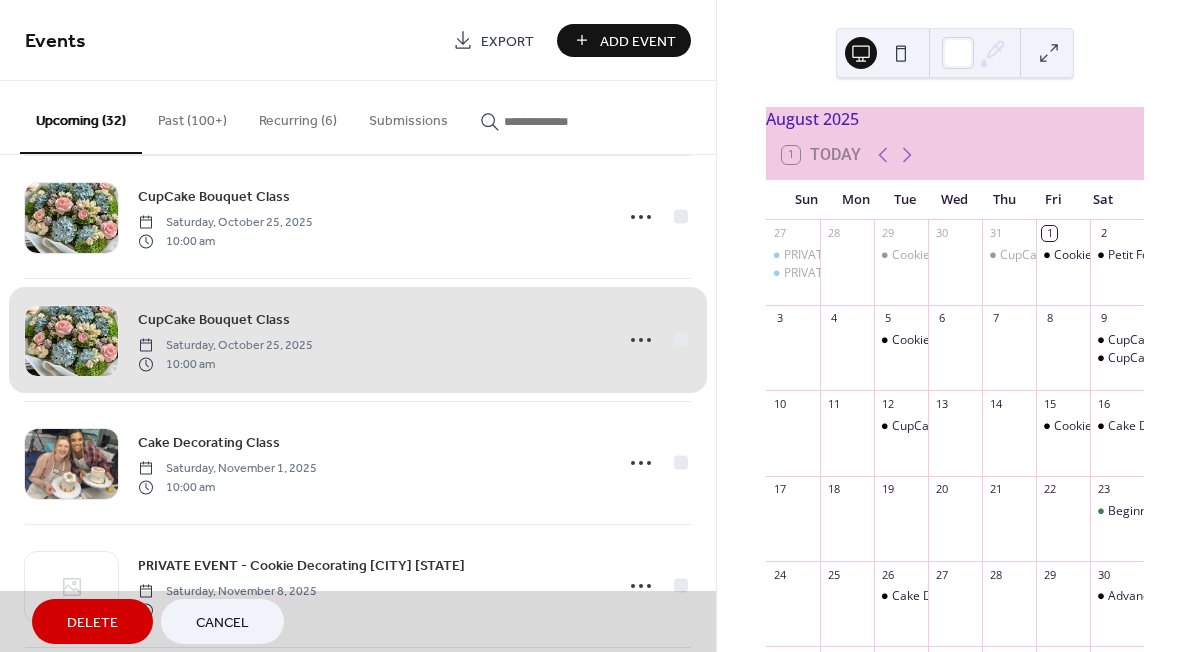 click on "CupCake Bouquet Class Saturday, [DATE] [TIME]" at bounding box center (358, 339) 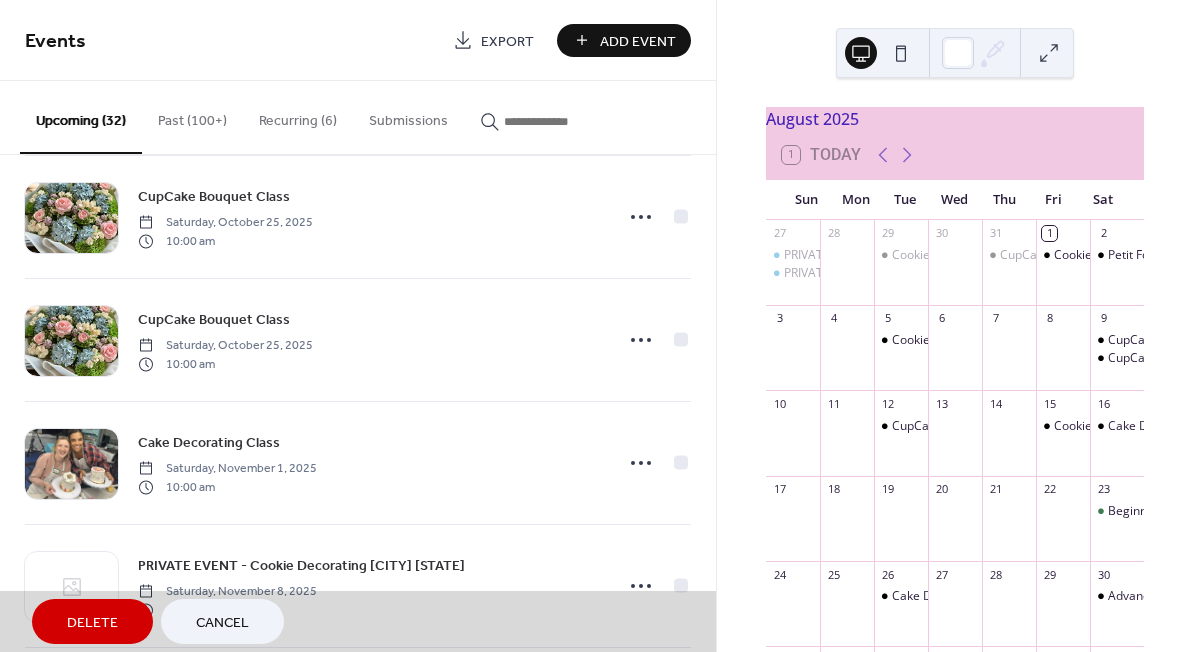 click on "Cancel" at bounding box center [222, 623] 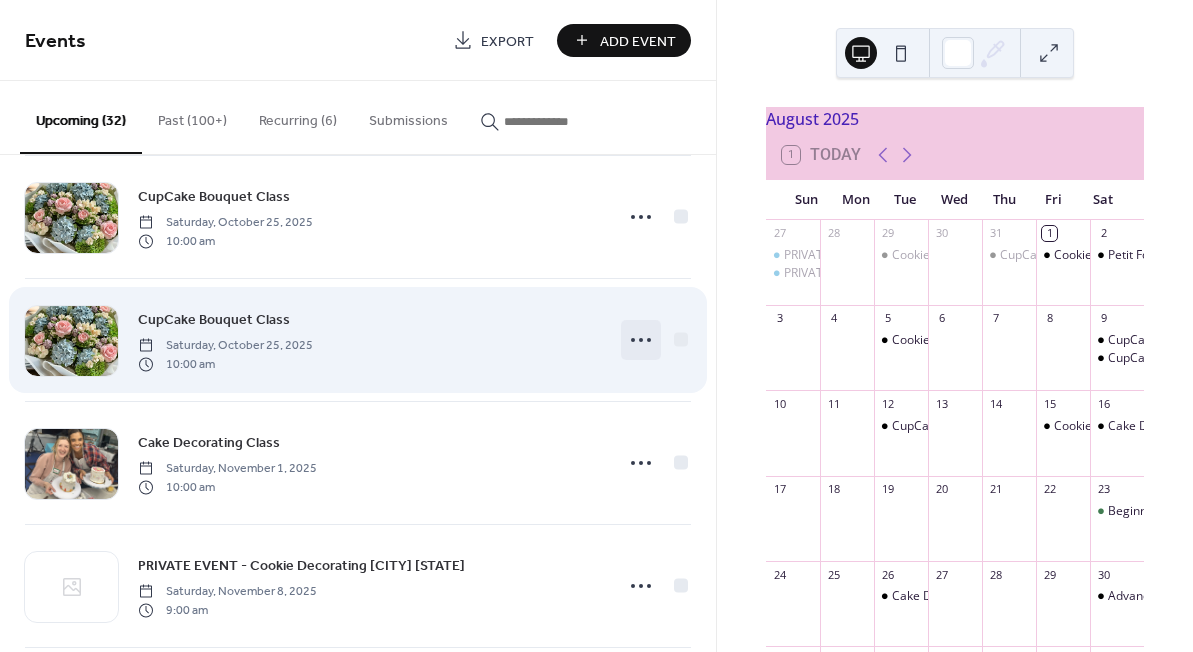 click 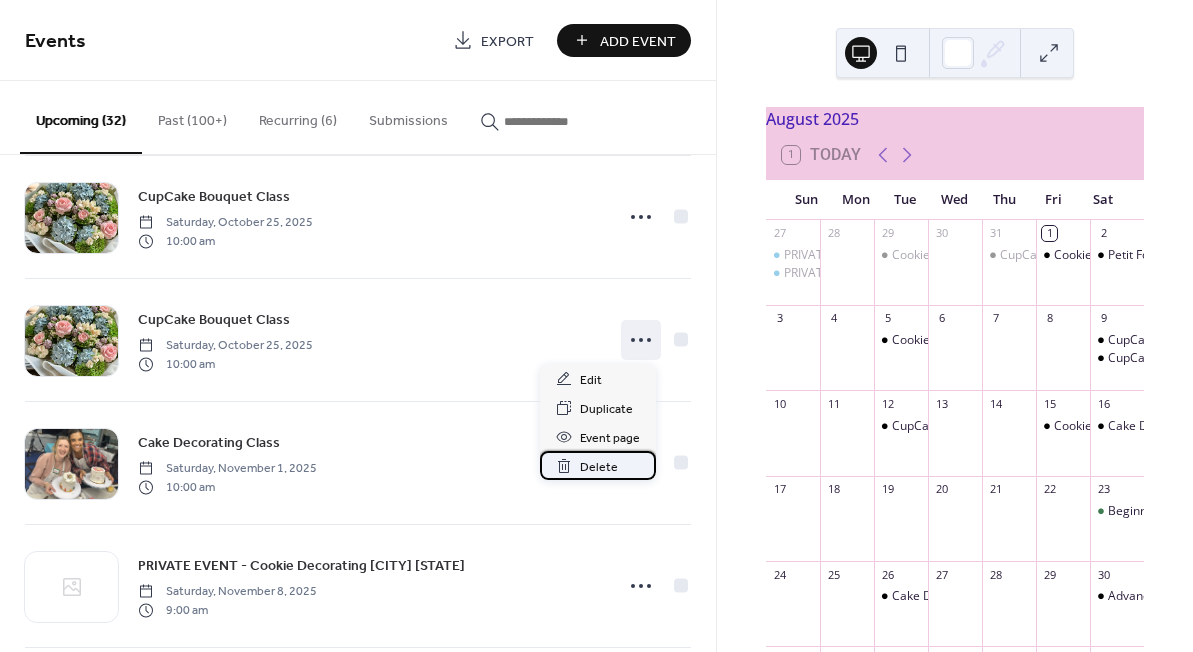 click on "Delete" at bounding box center [599, 467] 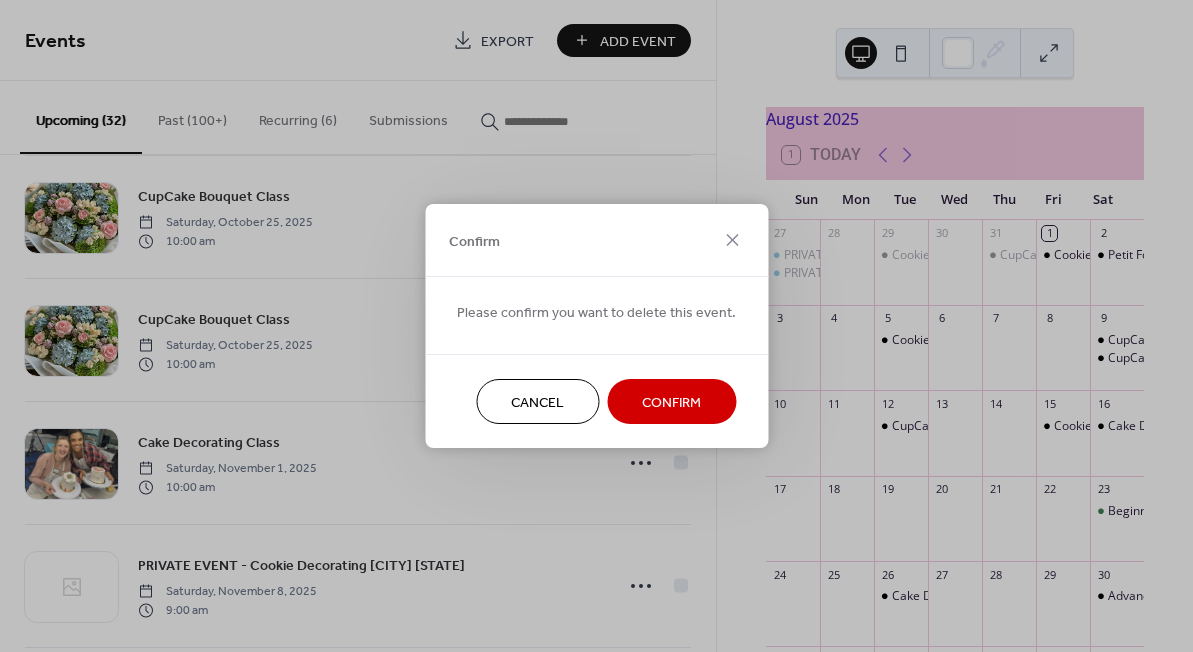 click on "Confirm" at bounding box center [671, 403] 